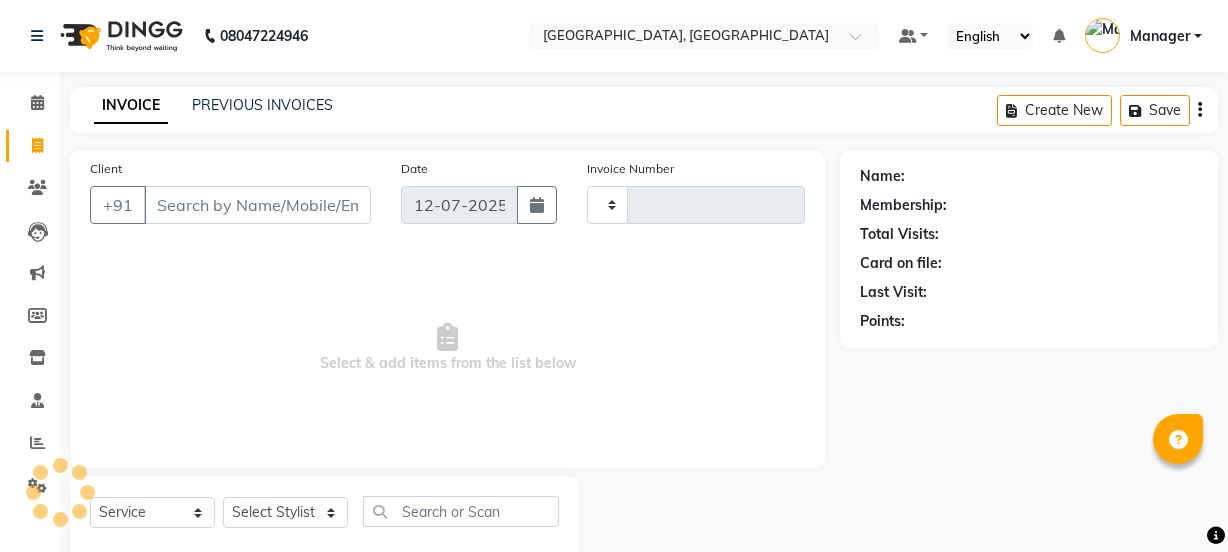 select on "service" 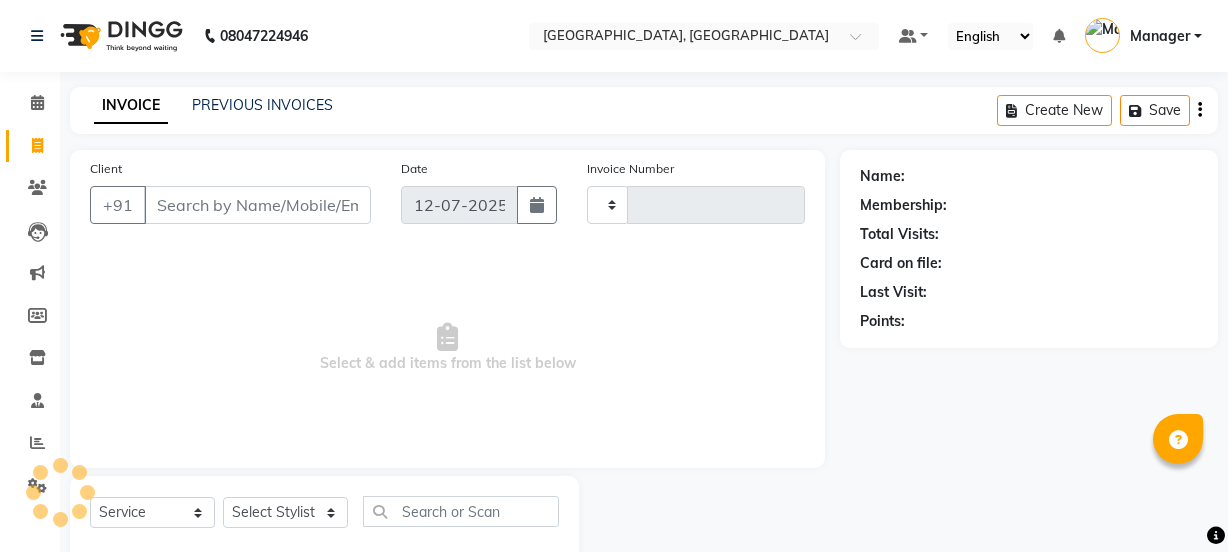 click on "Client" at bounding box center [257, 205] 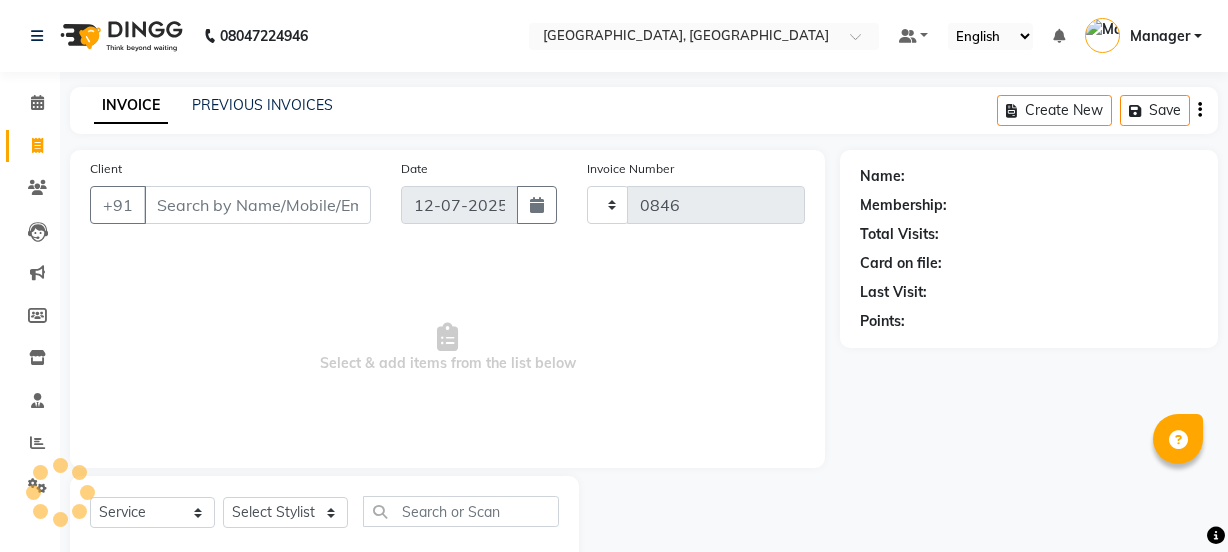 scroll, scrollTop: 0, scrollLeft: 0, axis: both 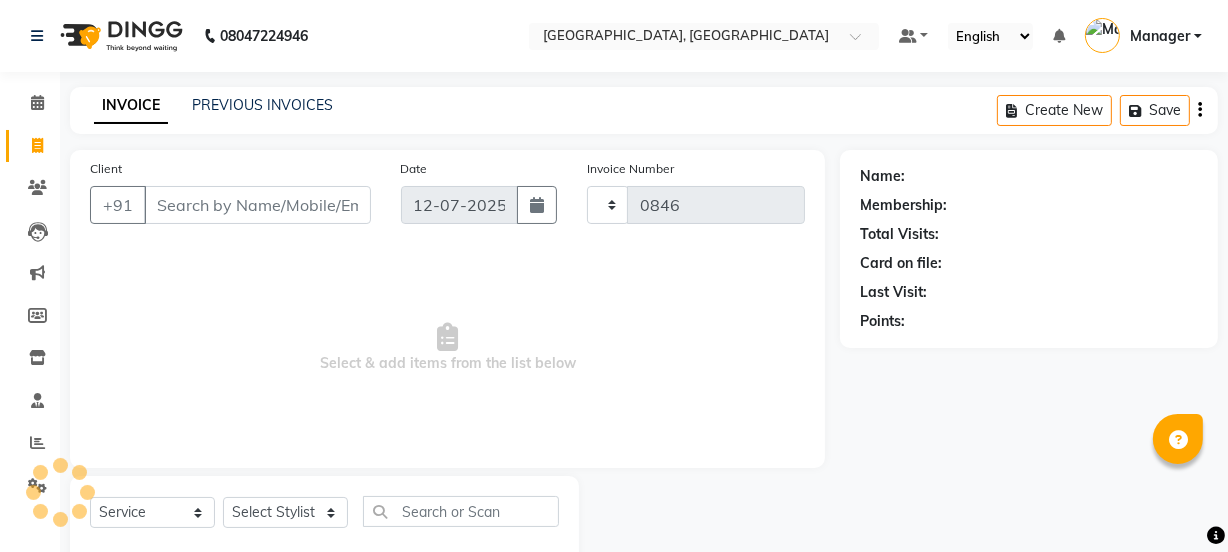 select on "7742" 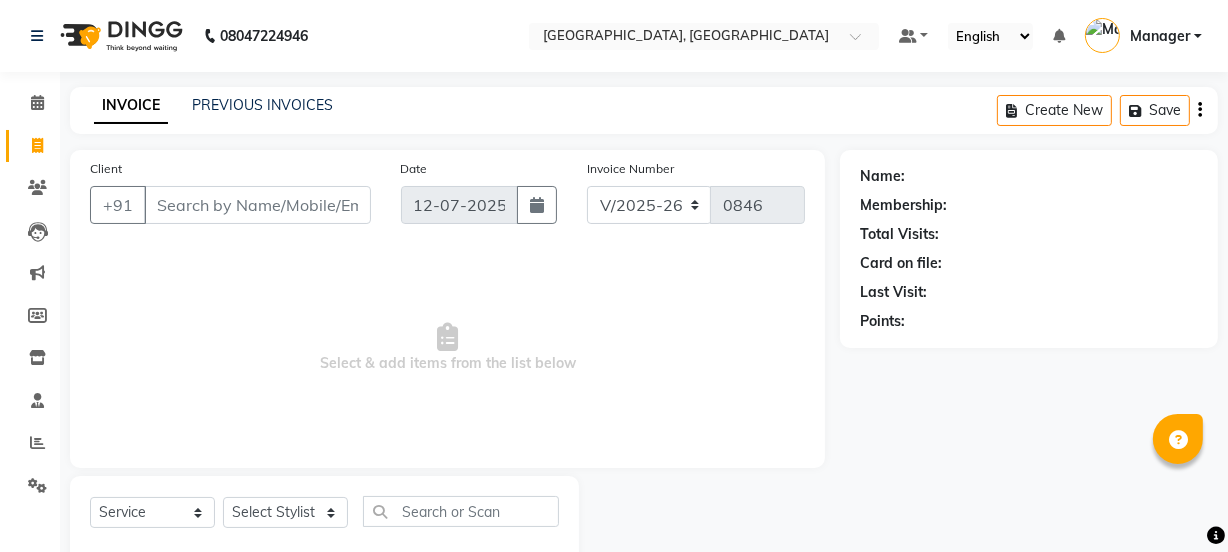 scroll, scrollTop: 0, scrollLeft: 0, axis: both 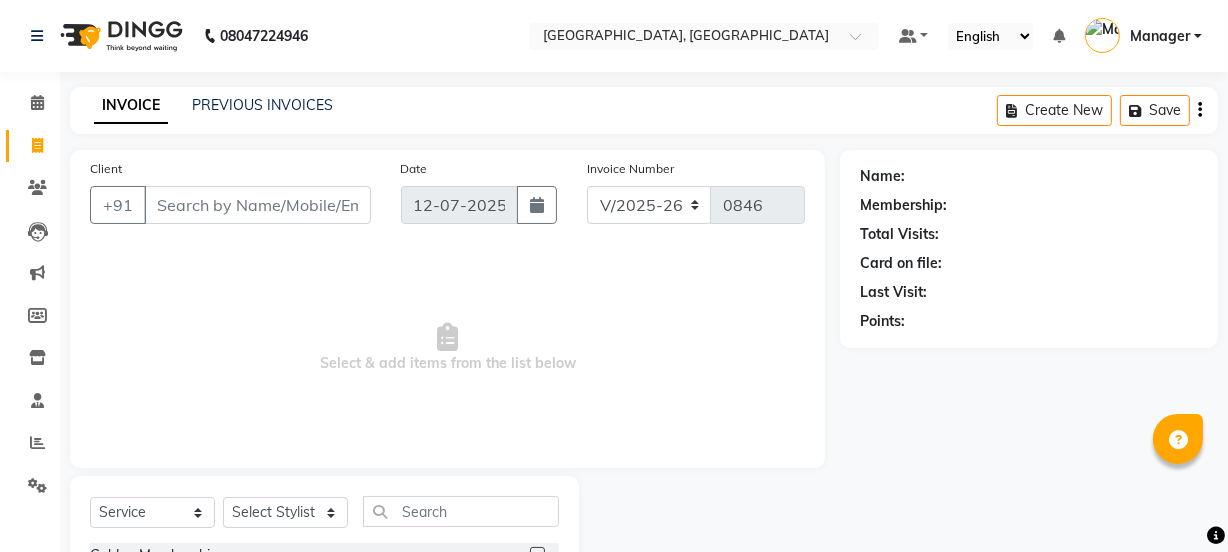 select on "membership" 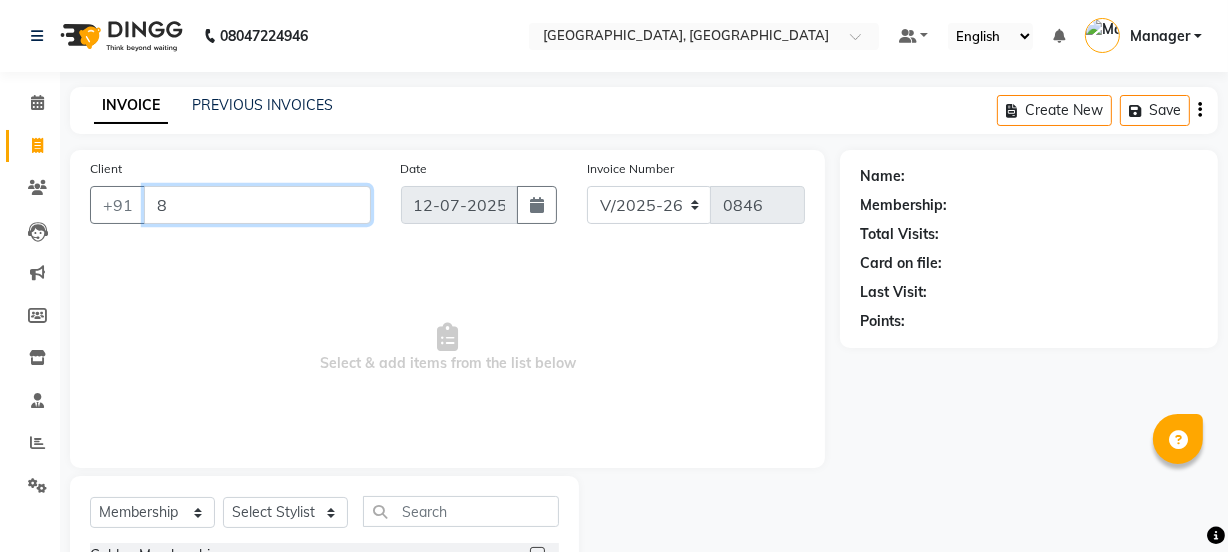 click on "8" at bounding box center [257, 205] 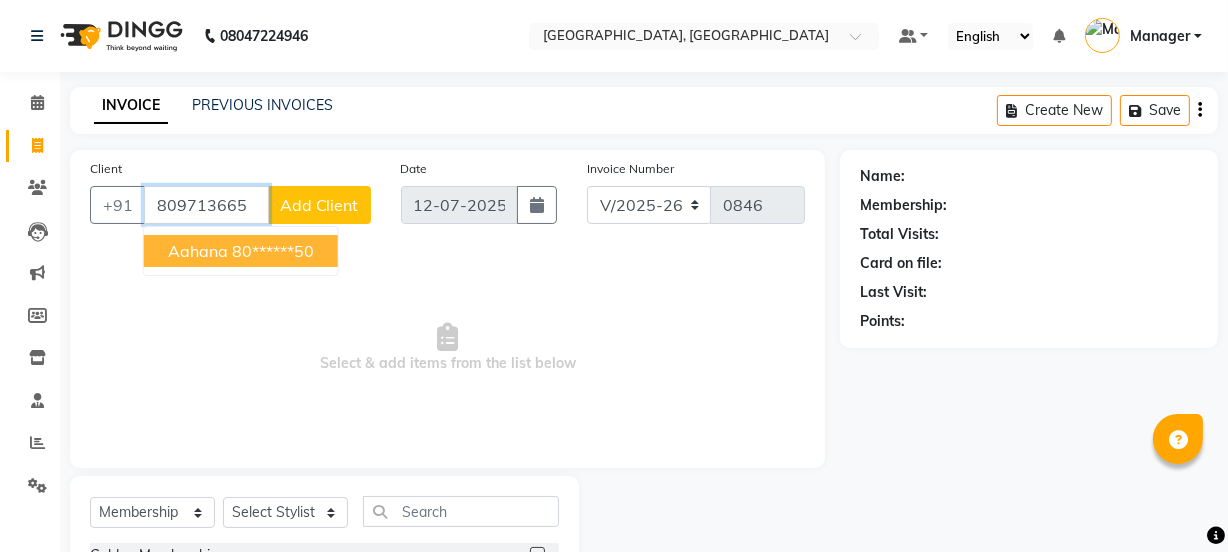click on "aahana  80******50" at bounding box center (241, 251) 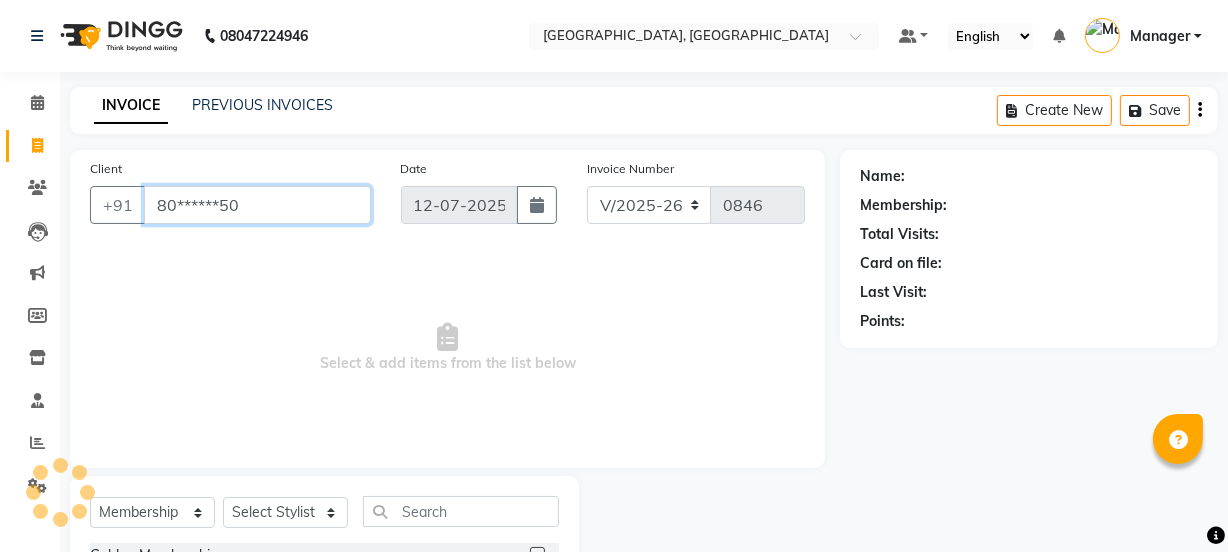 type on "80******50" 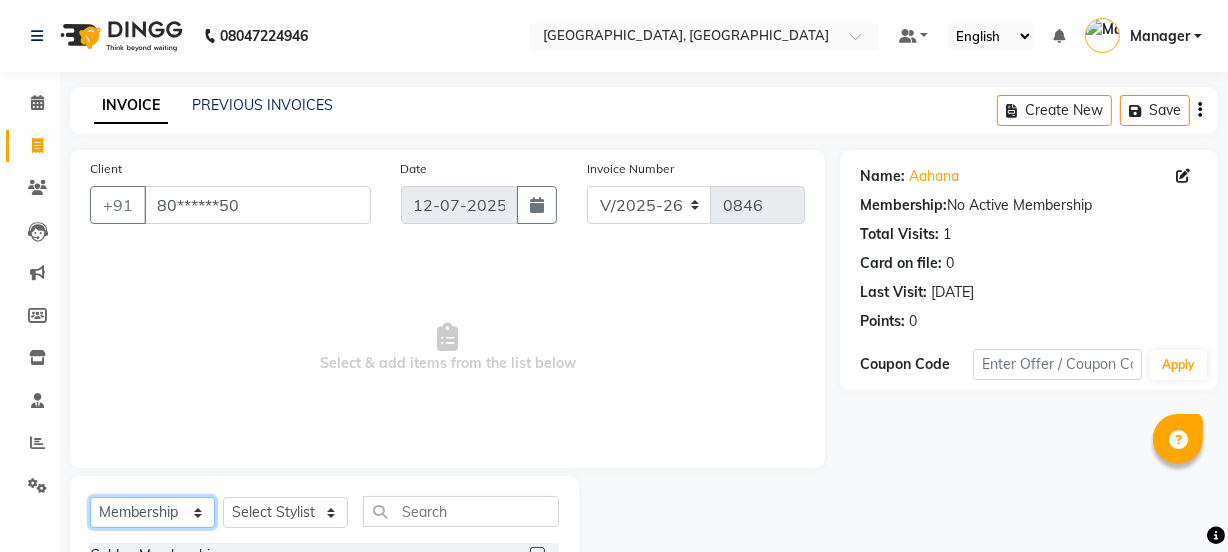 click on "Select  Service  Product  Membership  Package Voucher Prepaid Gift Card" 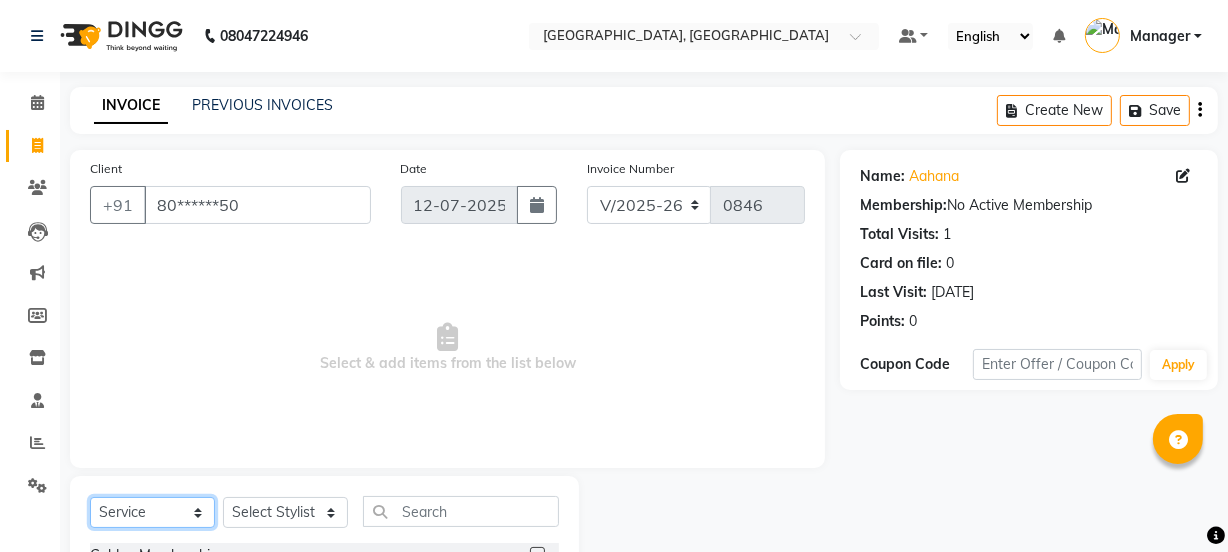 click on "Select  Service  Product  Membership  Package Voucher Prepaid Gift Card" 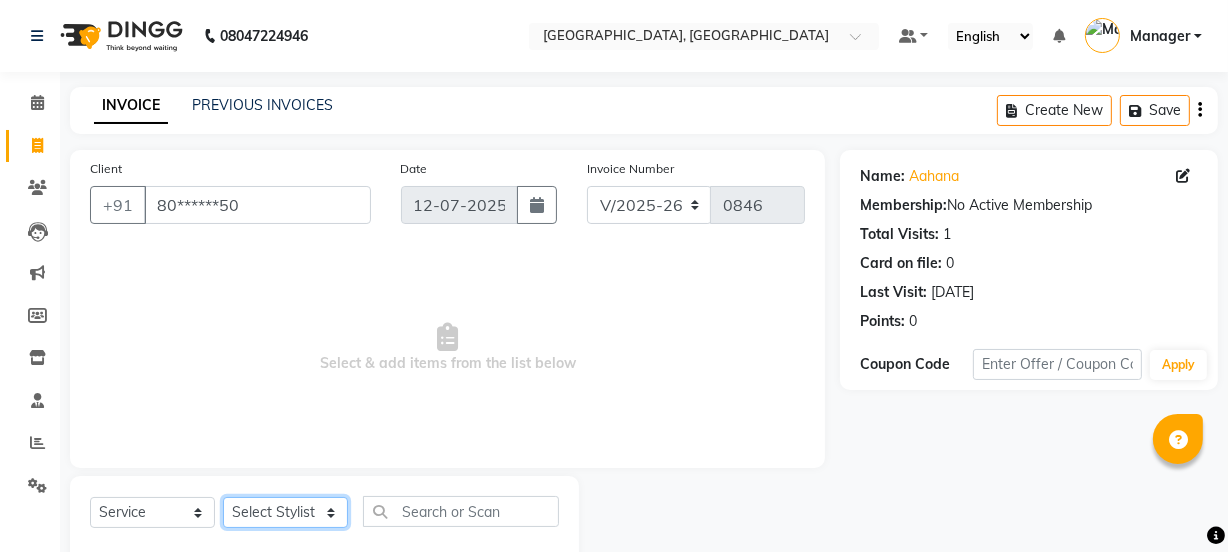 click on "Select Stylist [PERSON_NAME] wadar Manager [PERSON_NAME] [PERSON_NAME]  [PERSON_NAME] [PERSON_NAME]  [PERSON_NAME] [PERSON_NAME] [PERSON_NAME]" 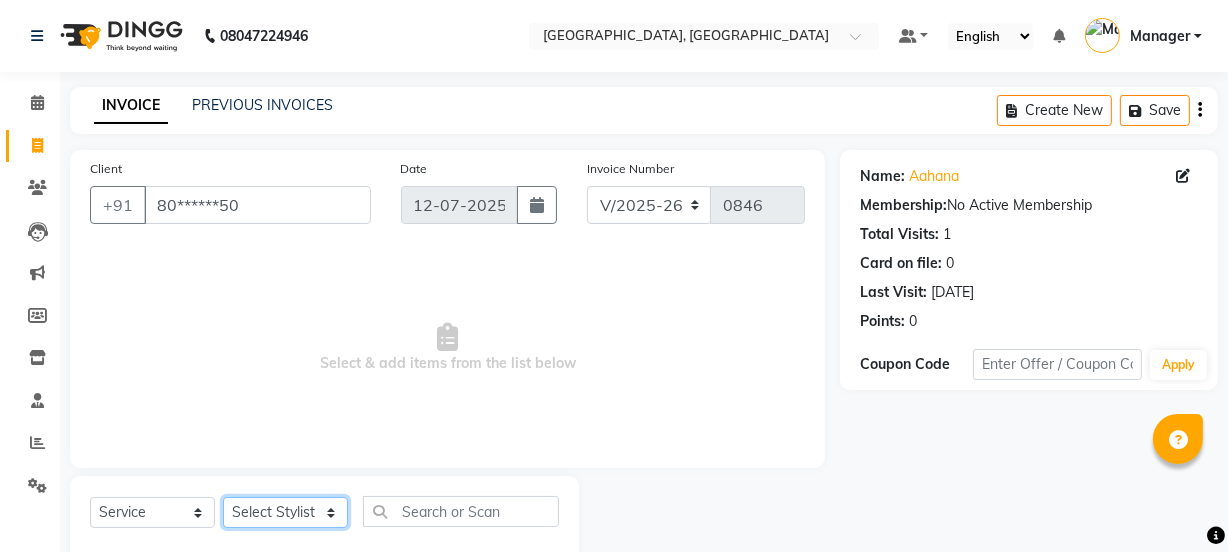 select on "78161" 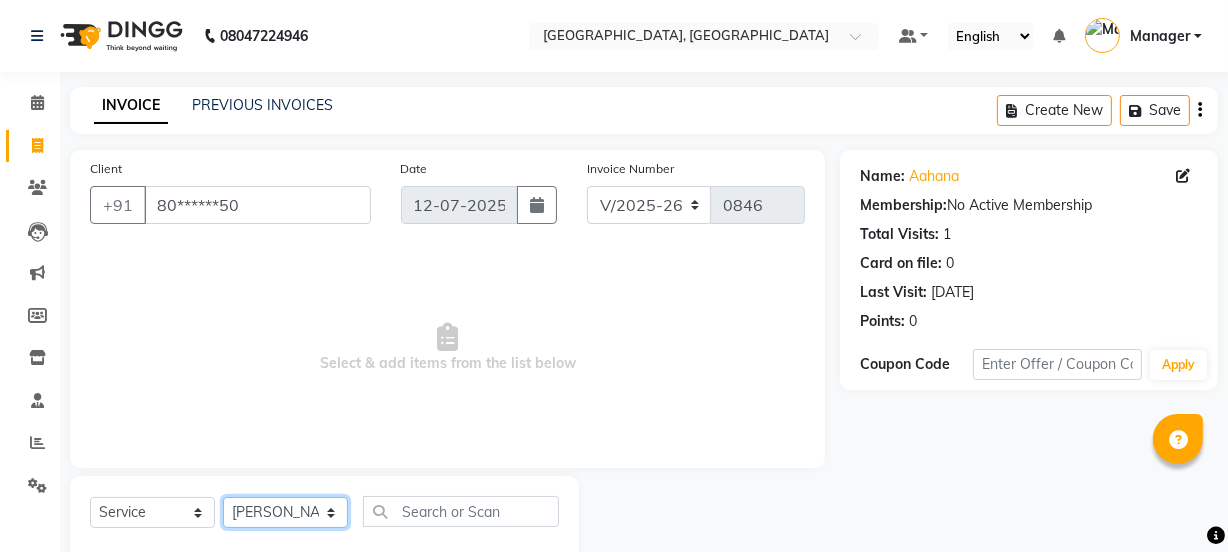 click on "Select Stylist [PERSON_NAME] wadar Manager [PERSON_NAME] [PERSON_NAME]  [PERSON_NAME] [PERSON_NAME]  [PERSON_NAME] [PERSON_NAME] [PERSON_NAME]" 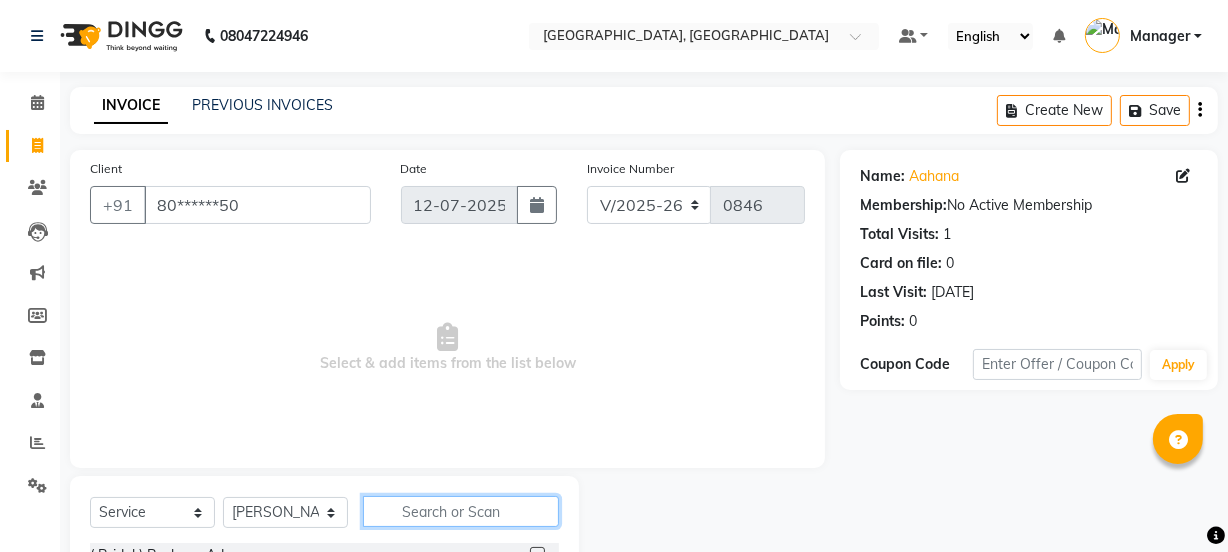 click 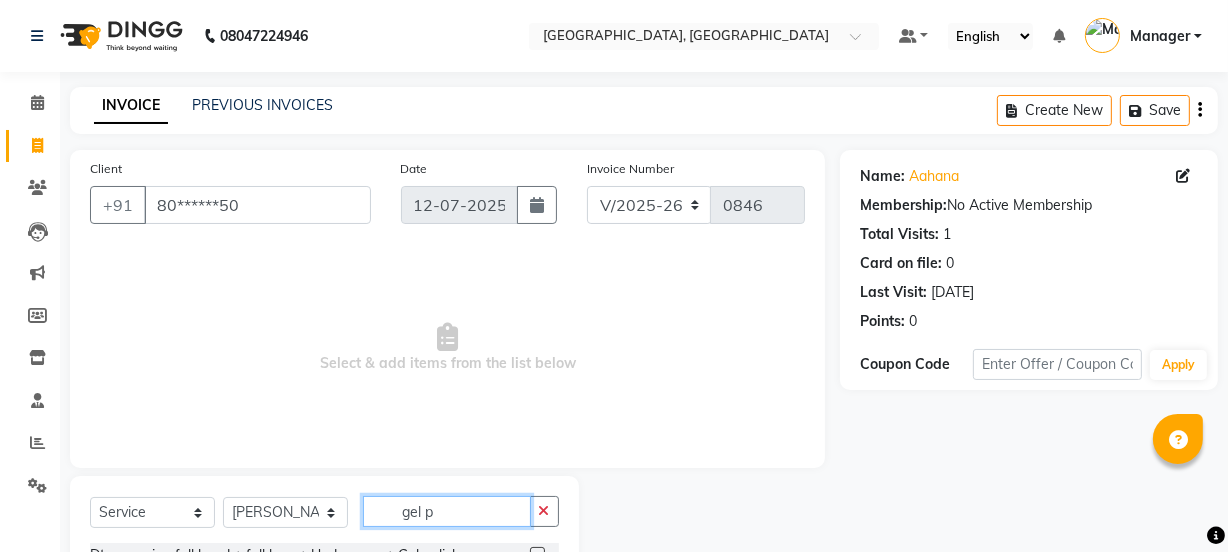 scroll, scrollTop: 223, scrollLeft: 0, axis: vertical 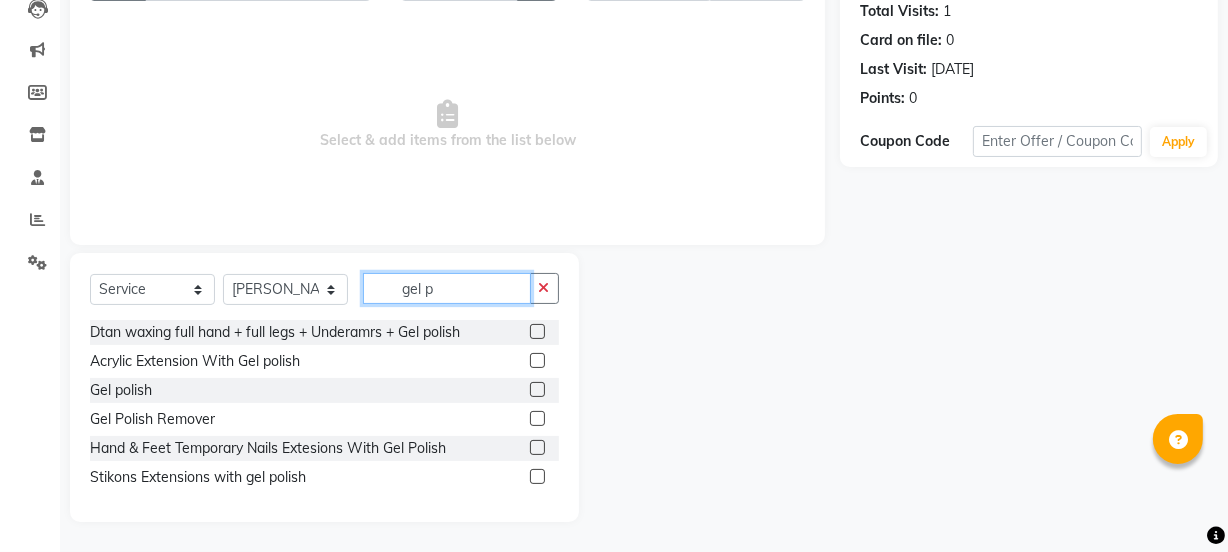type on "gel p" 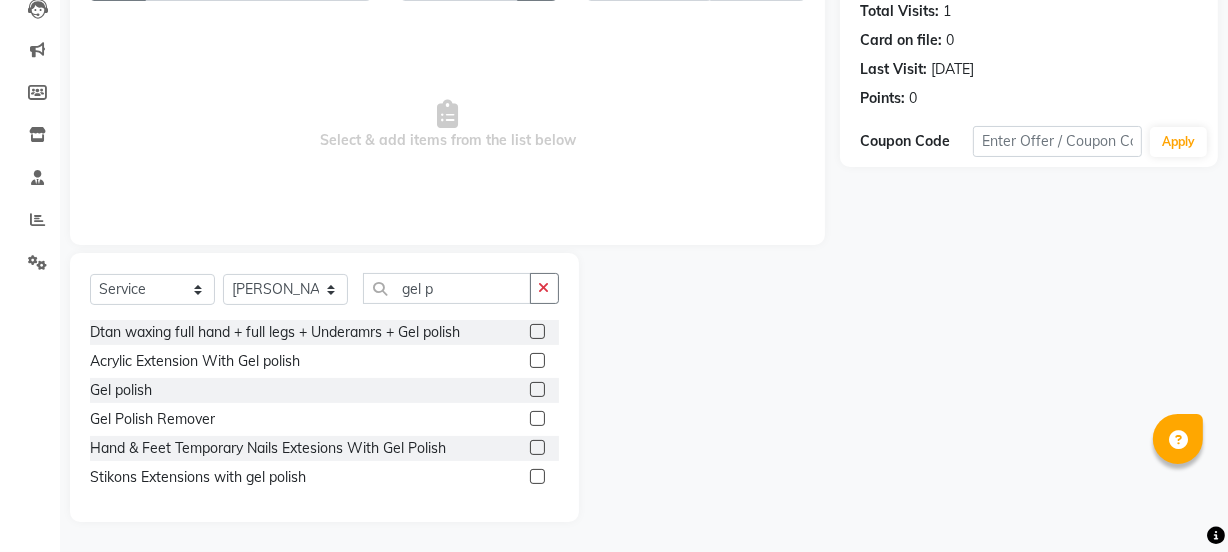click 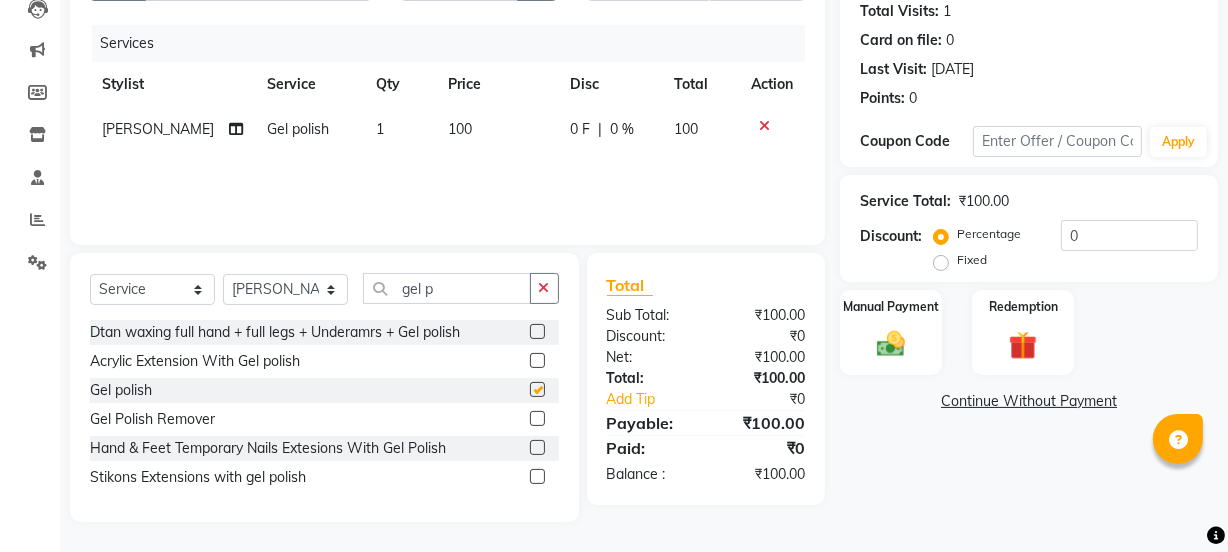 checkbox on "false" 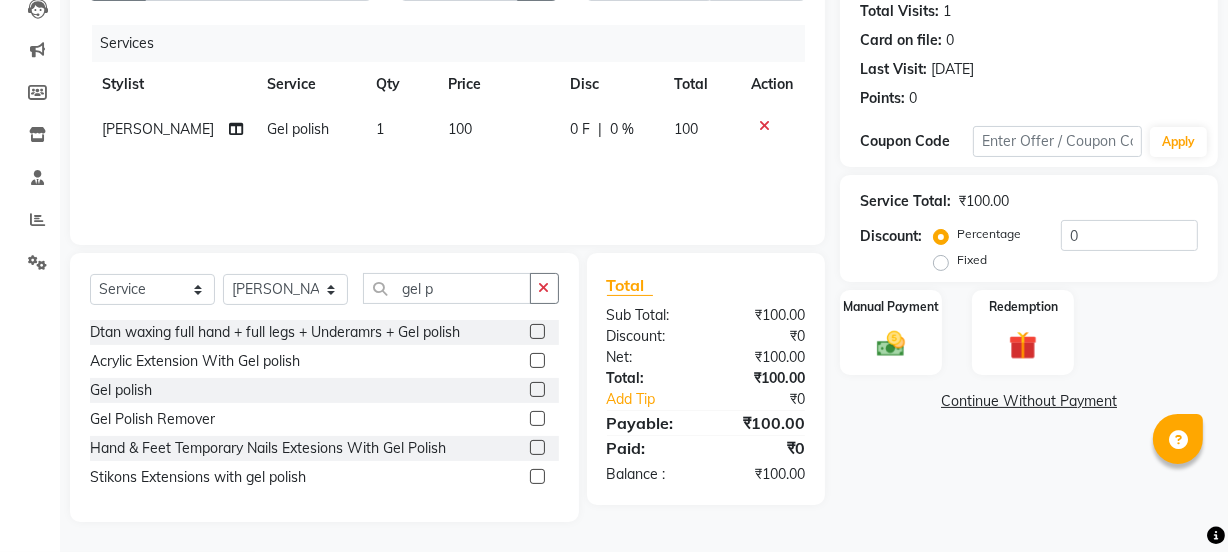 click on "100" 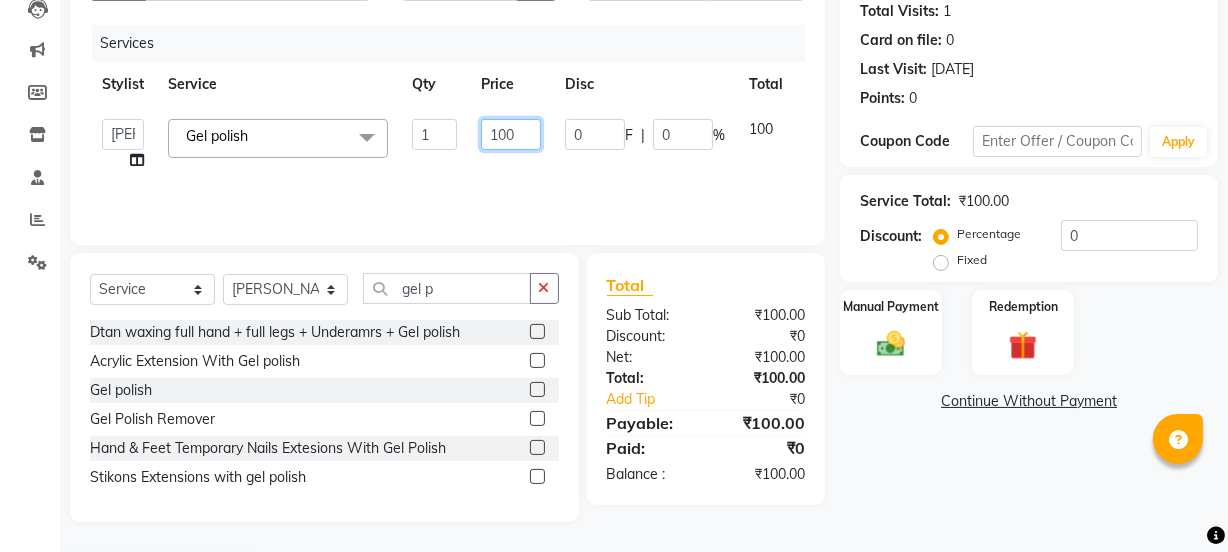 click on "100" 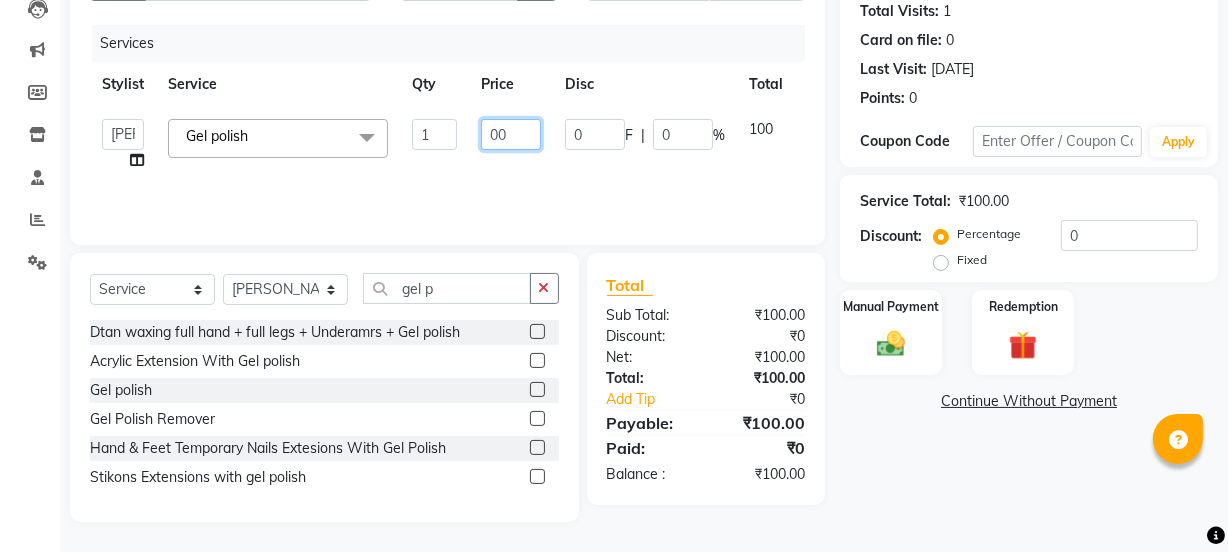 type on "200" 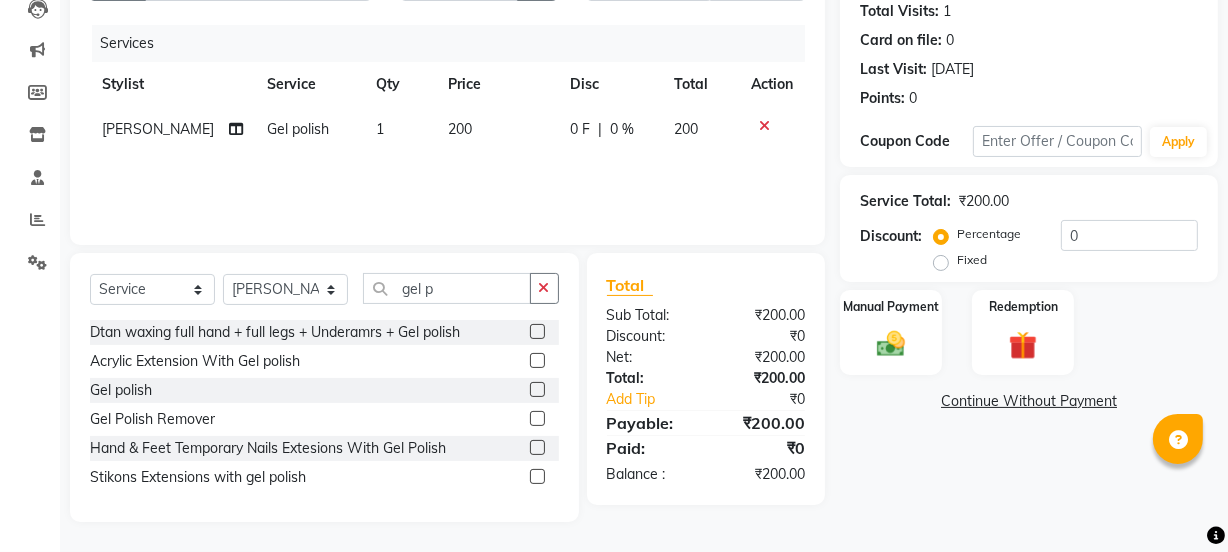 click on "Services Stylist Service Qty Price Disc Total Action [PERSON_NAME] Gel polish 1 200 0 F | 0 % 200" 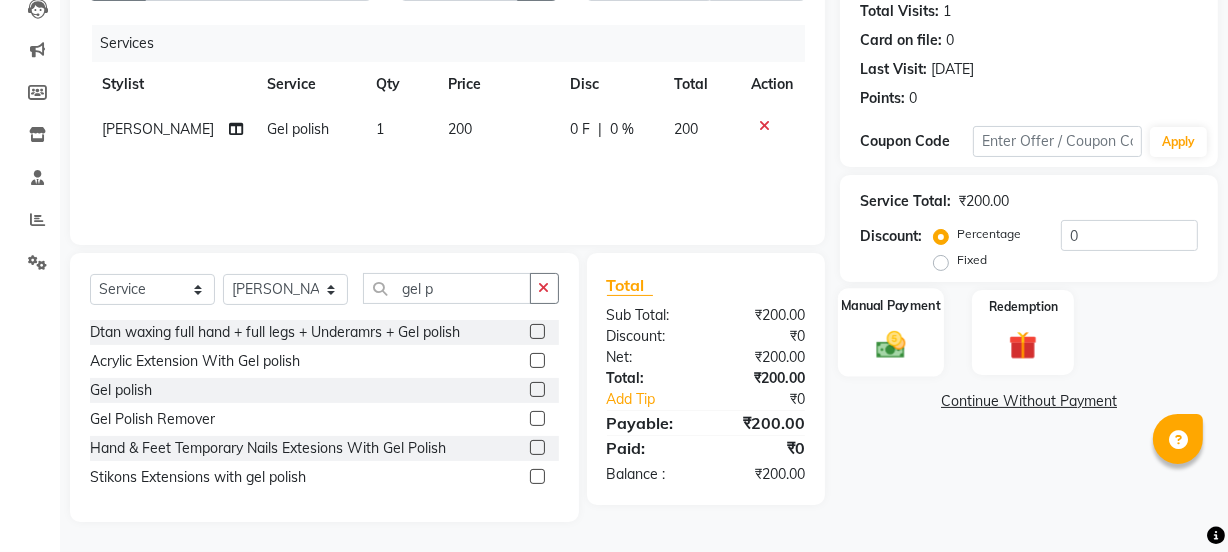 click on "Manual Payment" 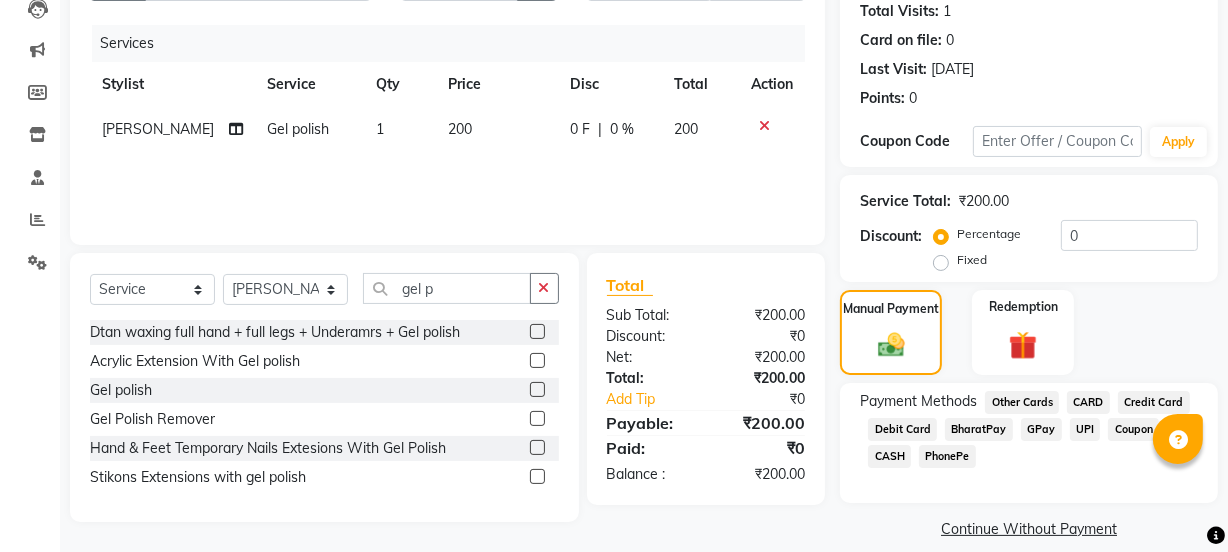 scroll, scrollTop: 244, scrollLeft: 0, axis: vertical 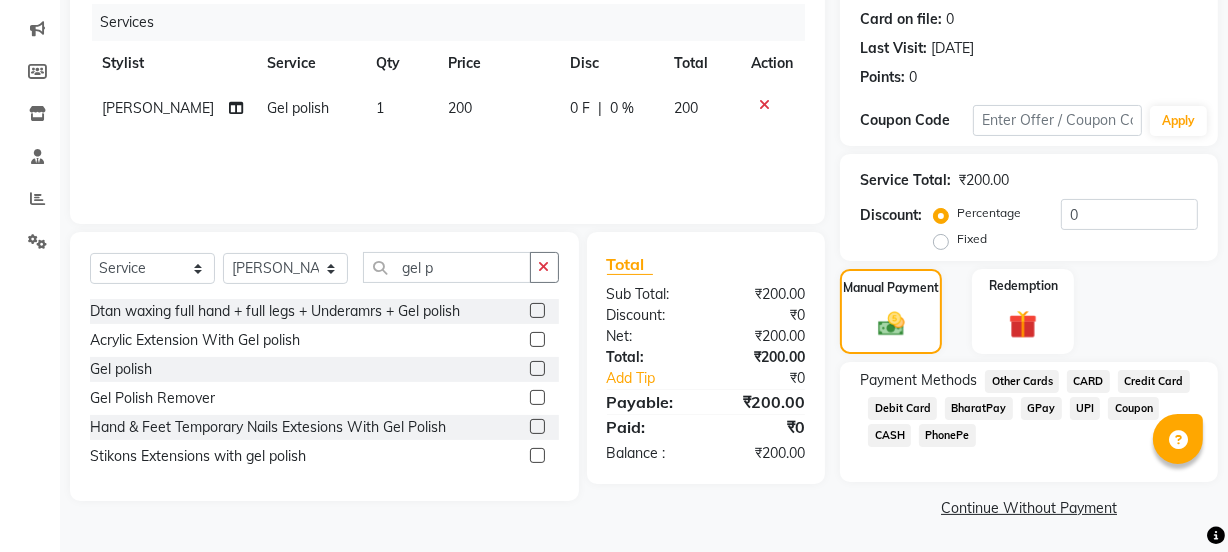 click on "GPay" 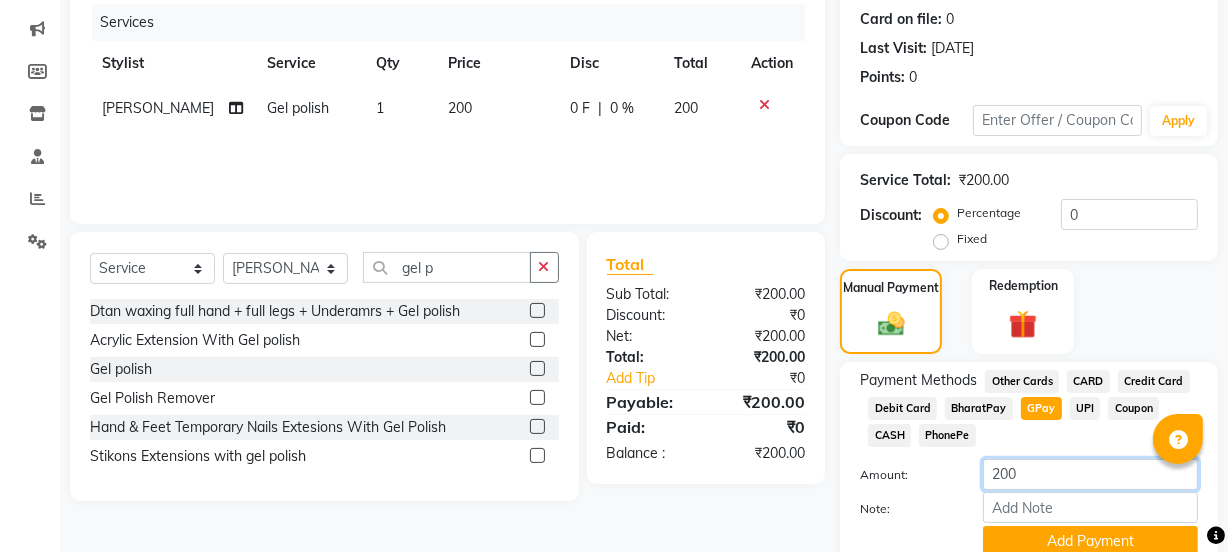 click on "200" 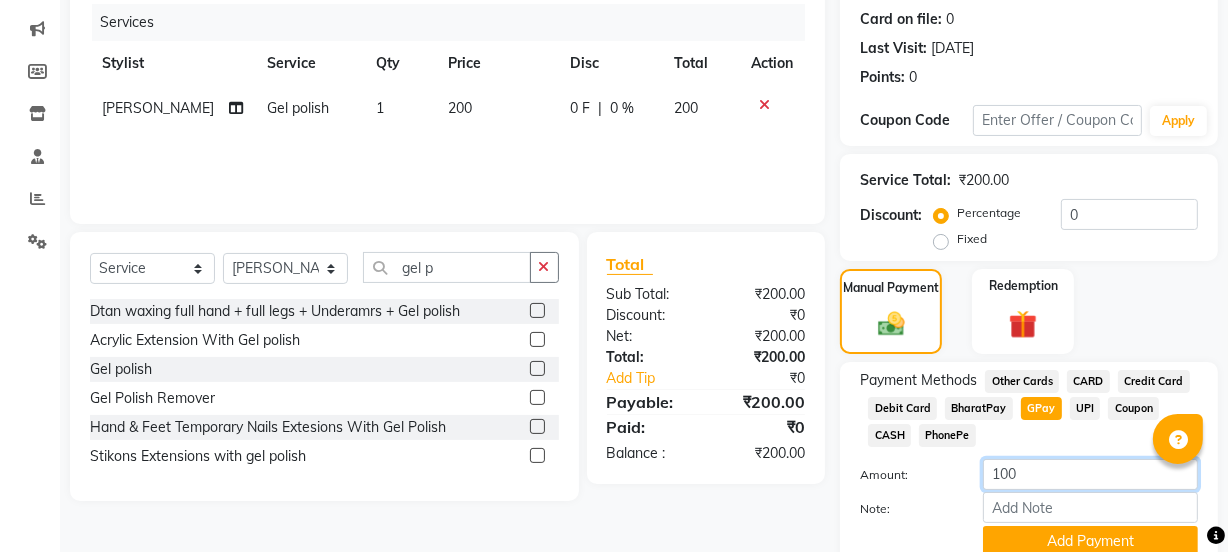 scroll, scrollTop: 328, scrollLeft: 0, axis: vertical 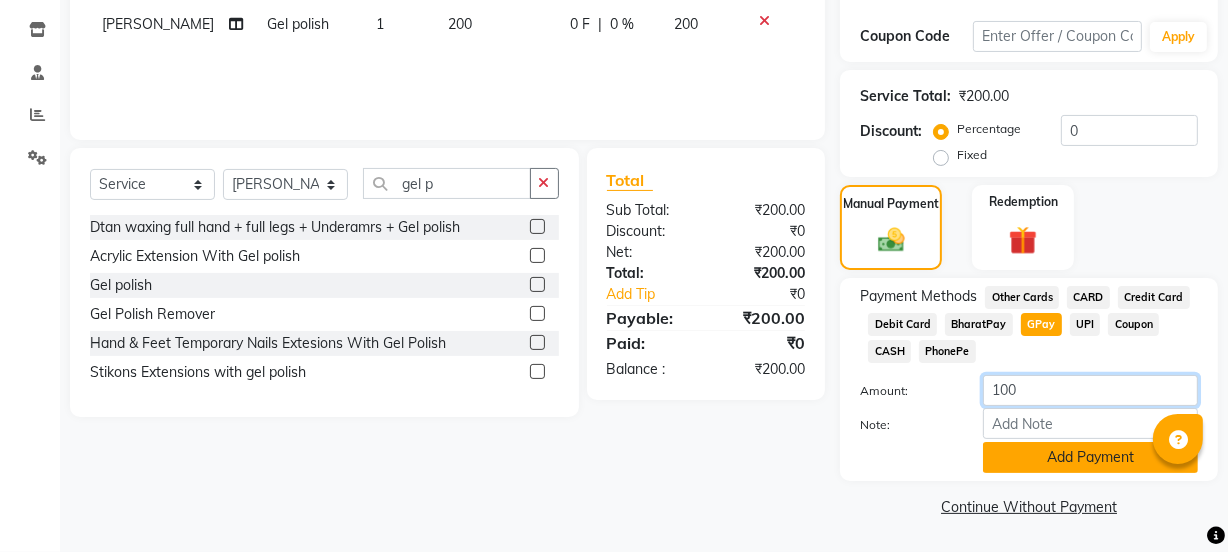 type on "100" 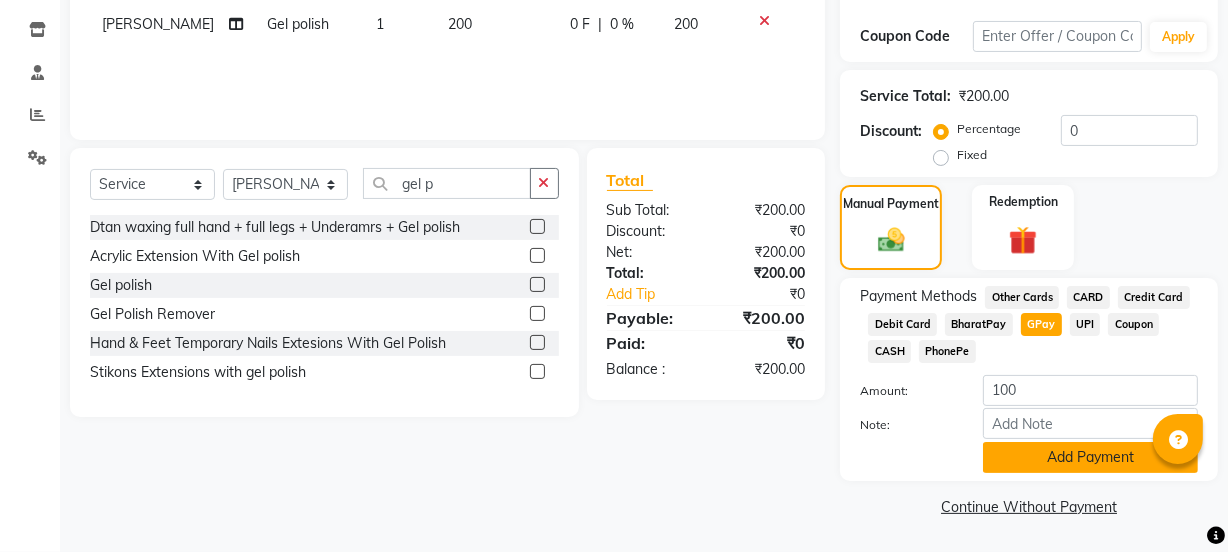 click on "Add Payment" 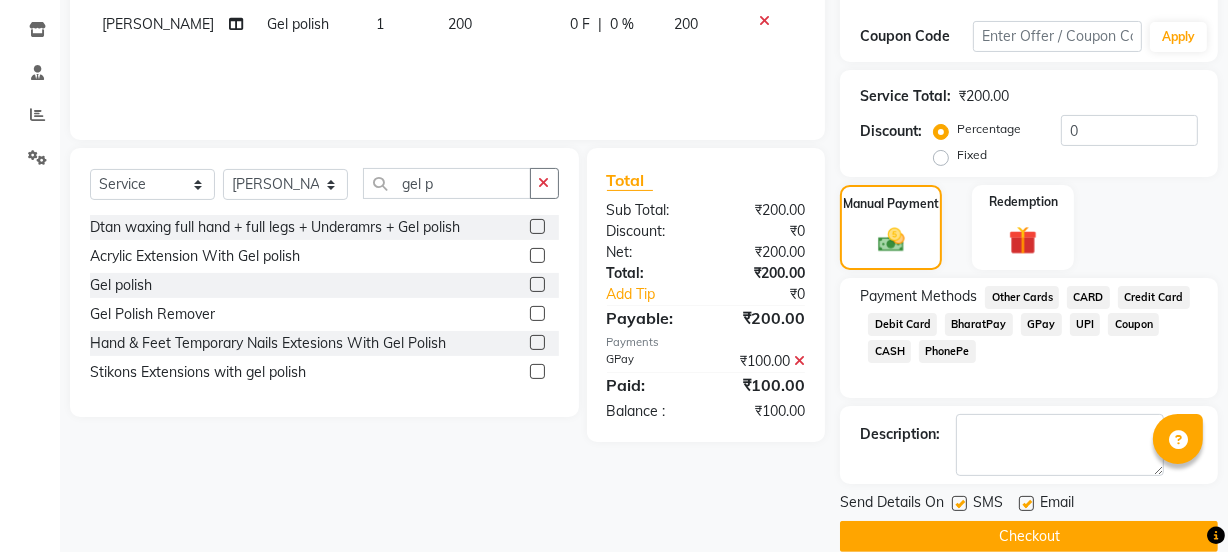 scroll, scrollTop: 357, scrollLeft: 0, axis: vertical 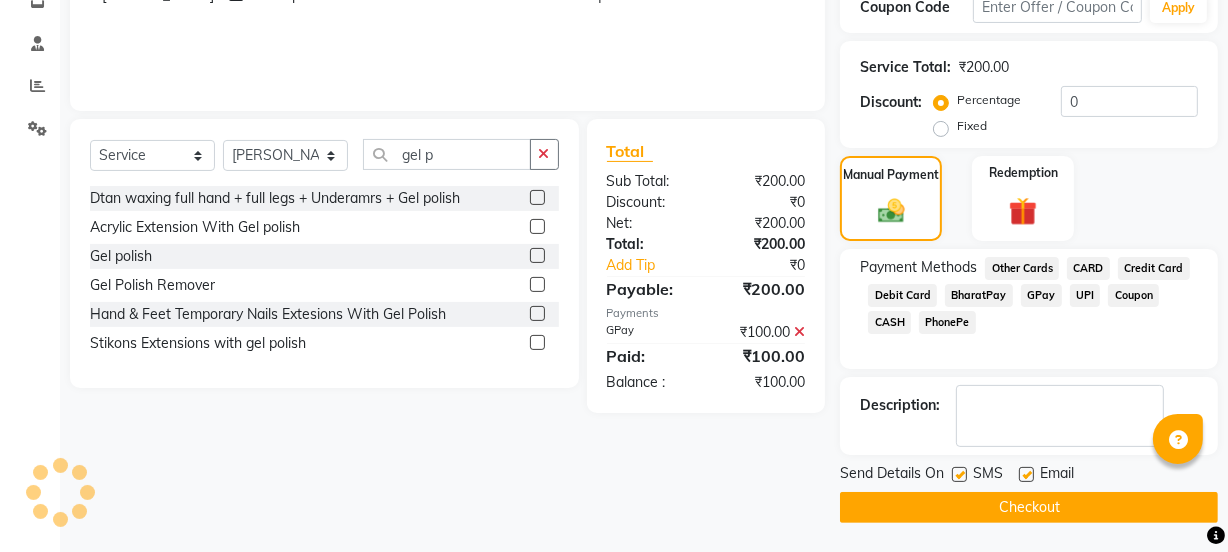 click on "CASH" 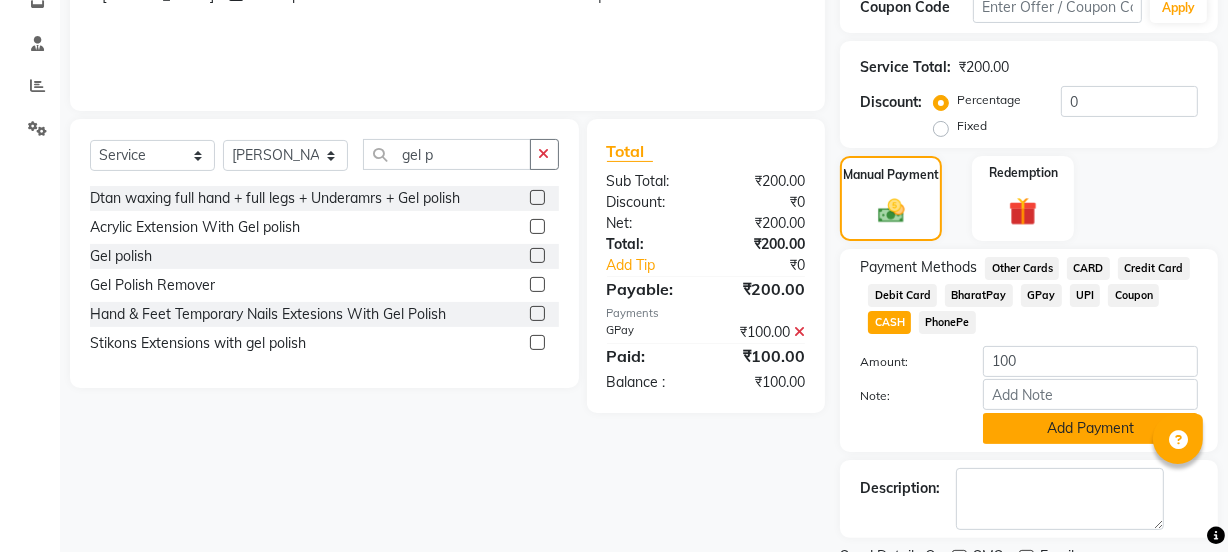click on "Add Payment" 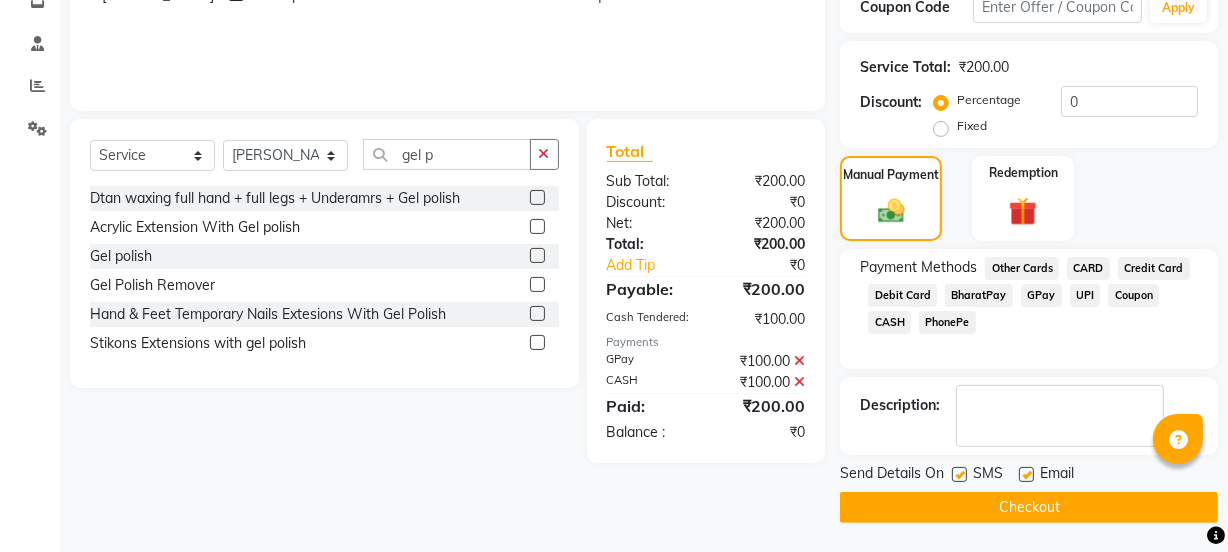 click on "Checkout" 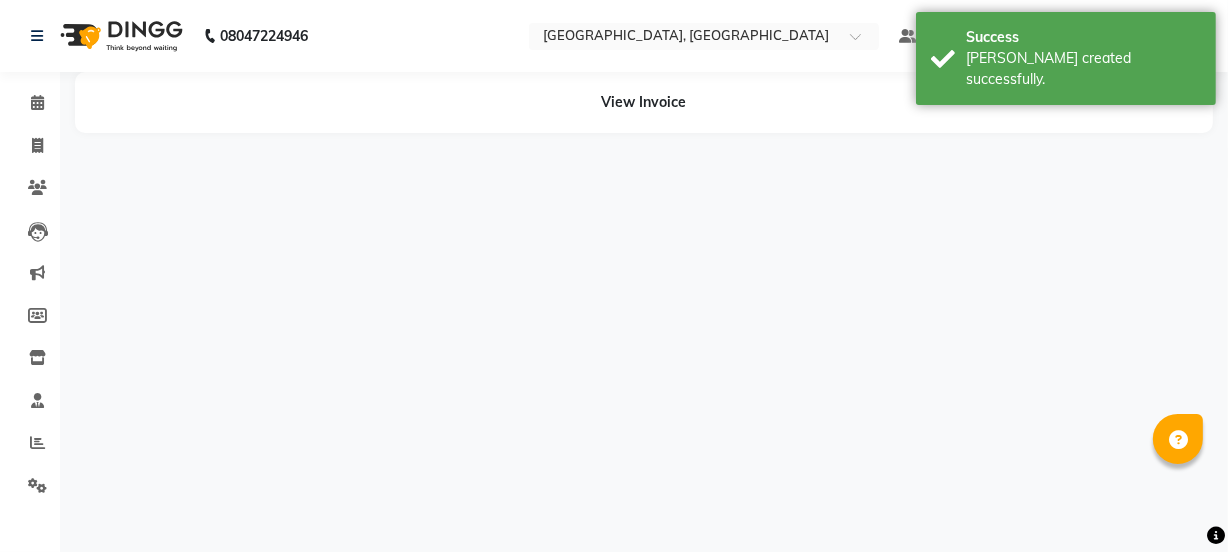 scroll, scrollTop: 0, scrollLeft: 0, axis: both 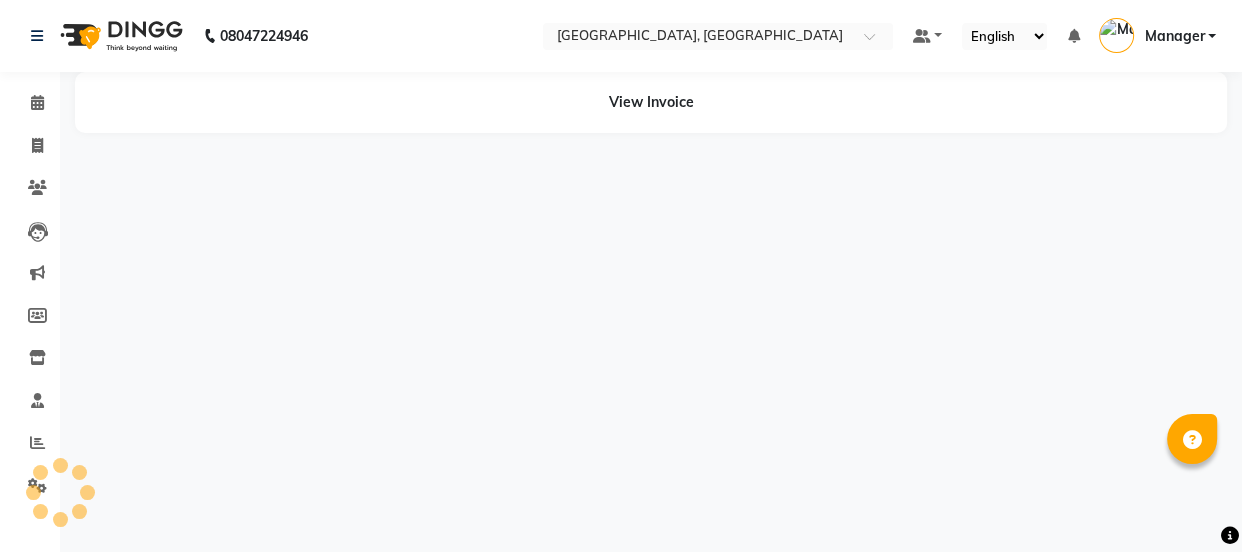 click on "08047224946 Select Location × [GEOGRAPHIC_DATA], [GEOGRAPHIC_DATA] Default Panel My Panel English ENGLISH Español العربية मराठी हिंदी ગુજરાતી தமிழ் 中文 Notifications nothing to show Manager Manage Profile Change Password Sign out  Version:3.15.4  ☀ [GEOGRAPHIC_DATA], [GEOGRAPHIC_DATA]  Calendar  Invoice  Clients  Leads   Marketing  Members  Inventory  Staff  Reports  Settings Completed InProgress Upcoming Dropped Tentative Check-In Confirm Bookings Generate Report Segments Page Builder  View Invoice" at bounding box center [621, 276] 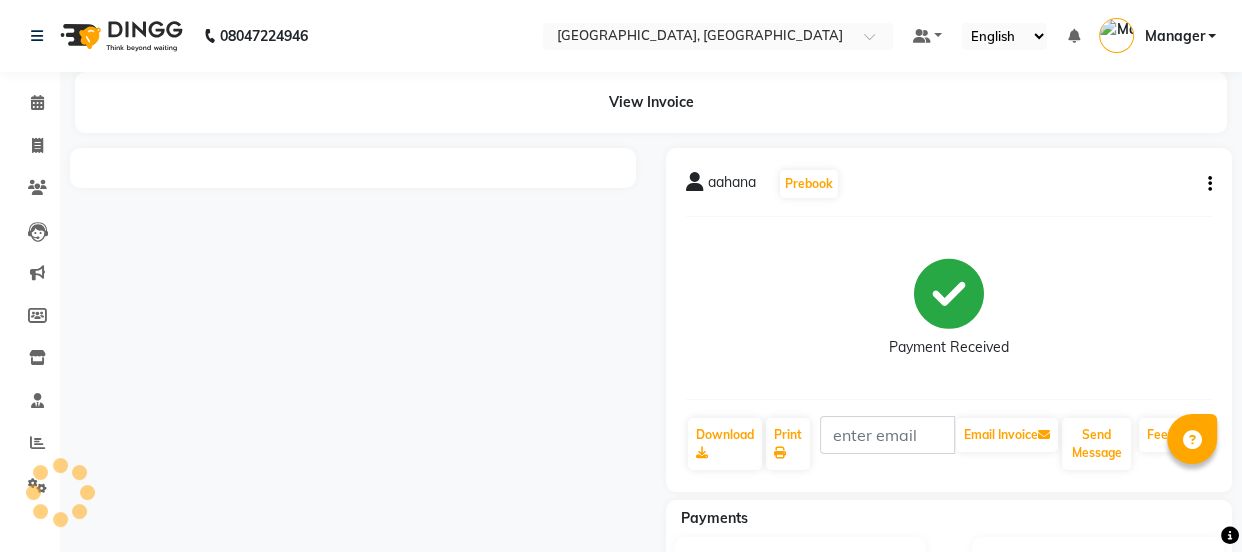 click on "08047224946 Select Location × [GEOGRAPHIC_DATA], [GEOGRAPHIC_DATA] Default Panel My Panel English ENGLISH Español العربية मराठी हिंदी ગુજરાતી தமிழ் 中文 Notifications nothing to show Manager Manage Profile Change Password Sign out  Version:3.15.4  ☀ [GEOGRAPHIC_DATA], [GEOGRAPHIC_DATA]  Calendar  Invoice  Clients  Leads   Marketing  Members  Inventory  Staff  Reports  Settings Completed InProgress Upcoming Dropped Tentative Check-In Confirm Bookings Generate Report Segments Page Builder  View Invoice      aahana   Prebook   Payment Received  Download  Print   Email Invoice   Send Message Feedback  Payments CASH [DATE] ₹100.00  Added on [DATE]  GPay [DATE] ₹100.00  Added on [DATE]" at bounding box center (621, 341) 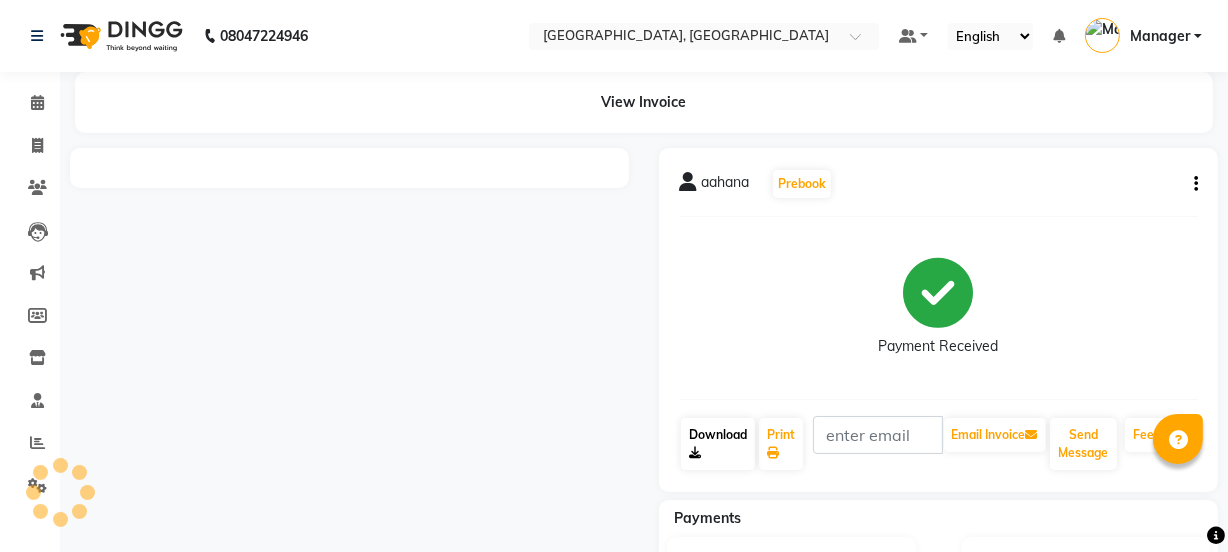 click on "Download" 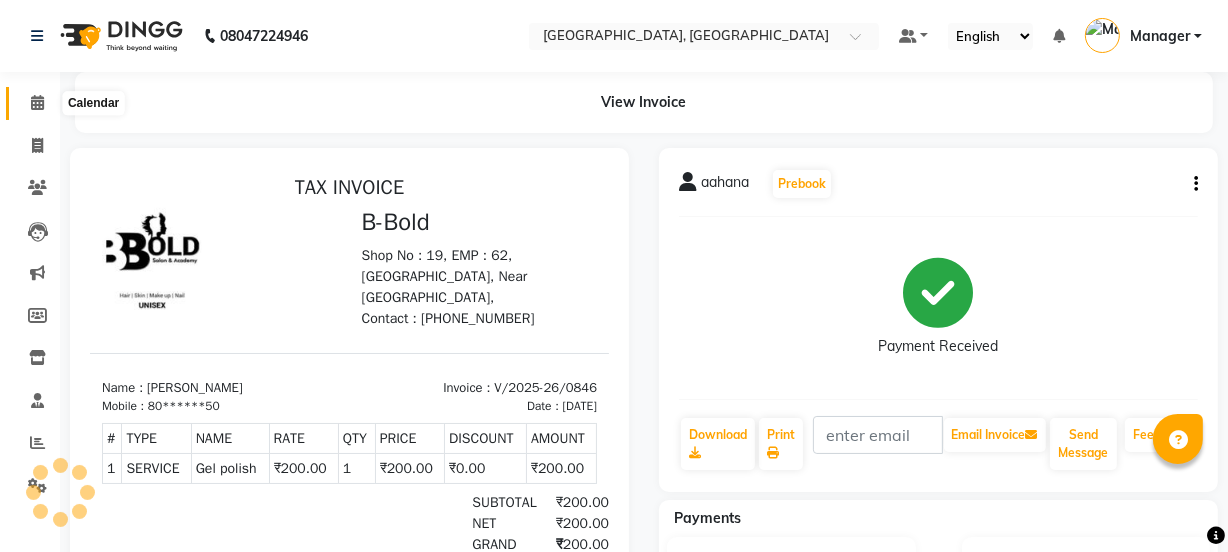 click 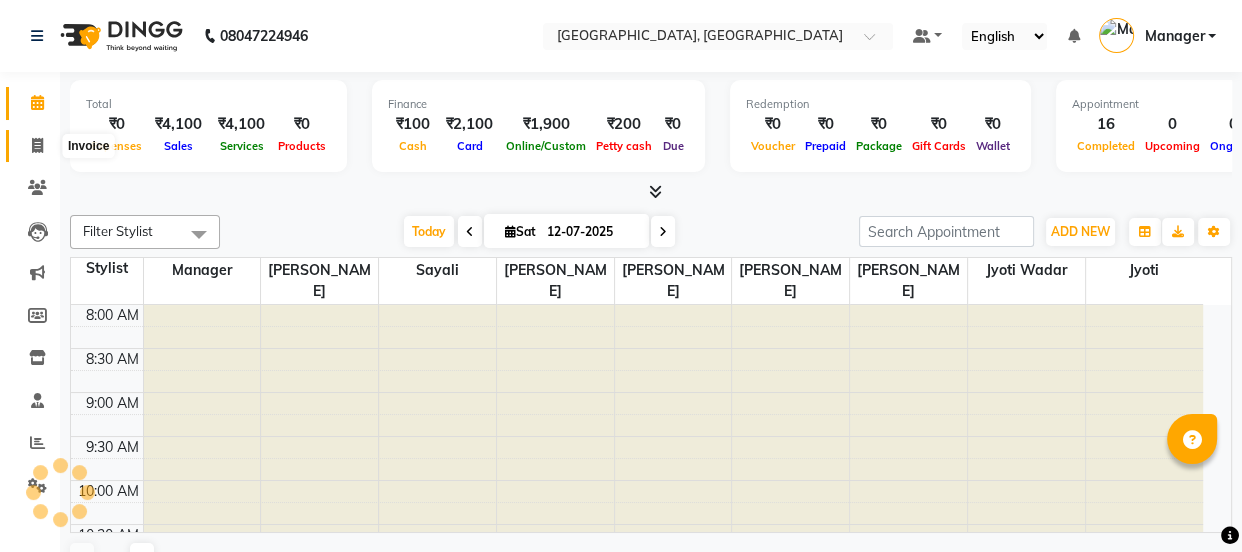 click 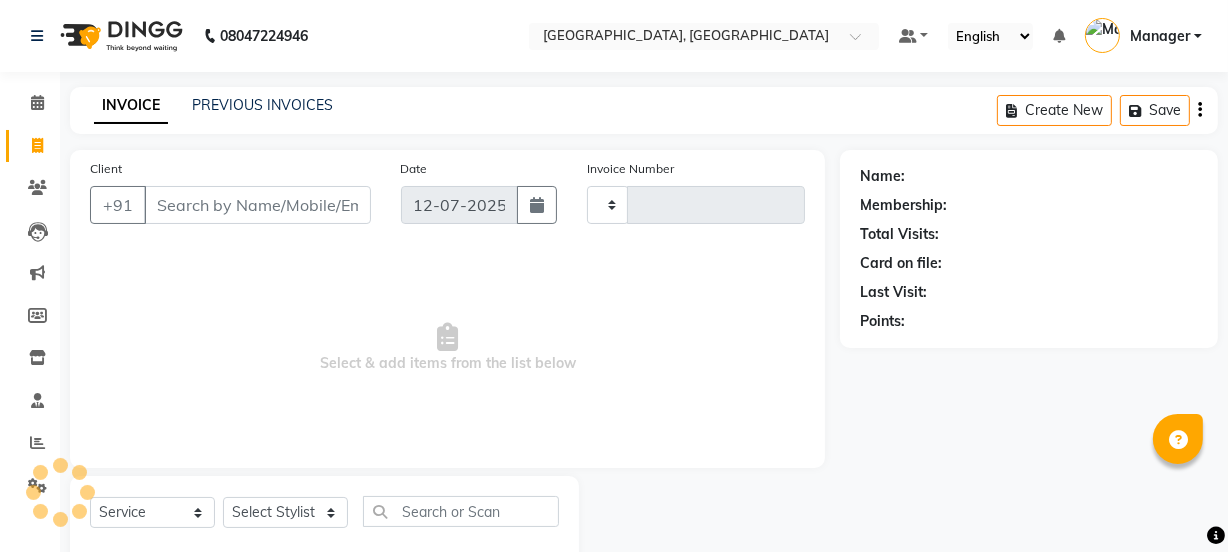 click on "Client" at bounding box center [257, 205] 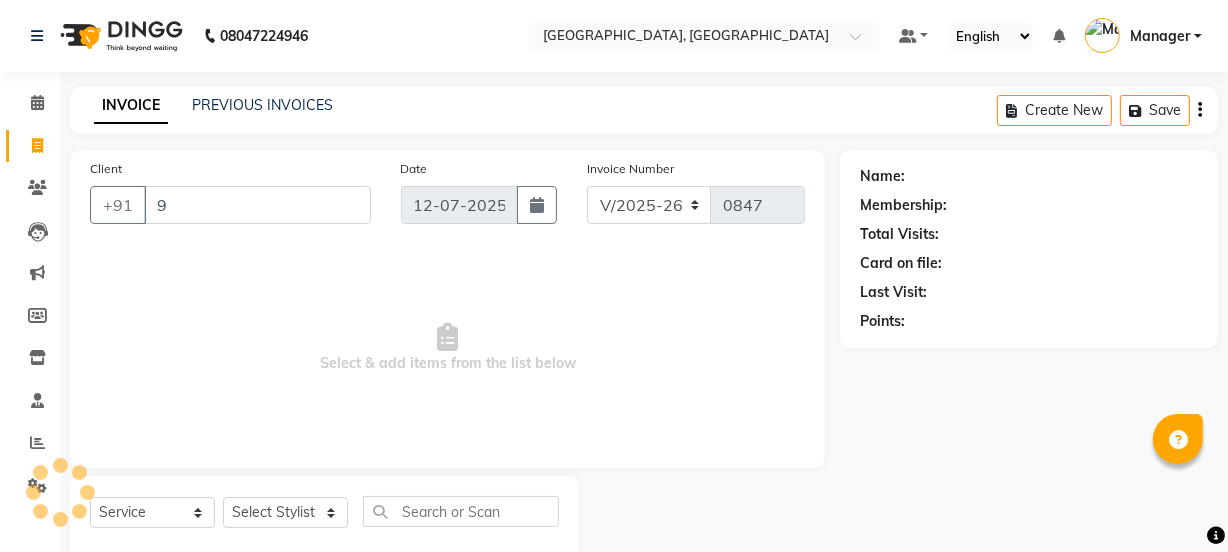 type on "98" 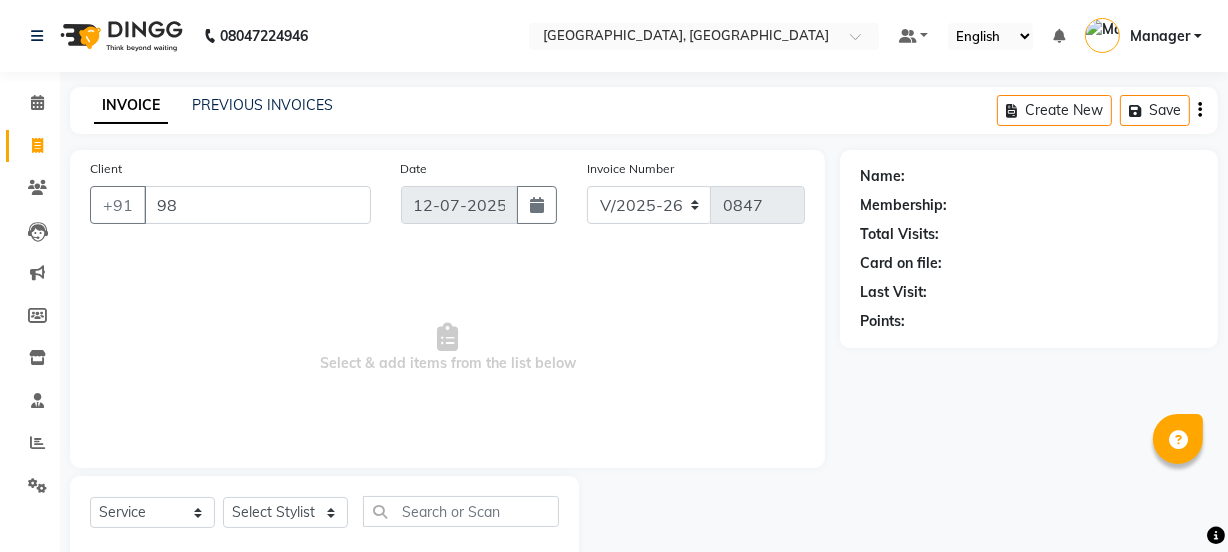 select on "membership" 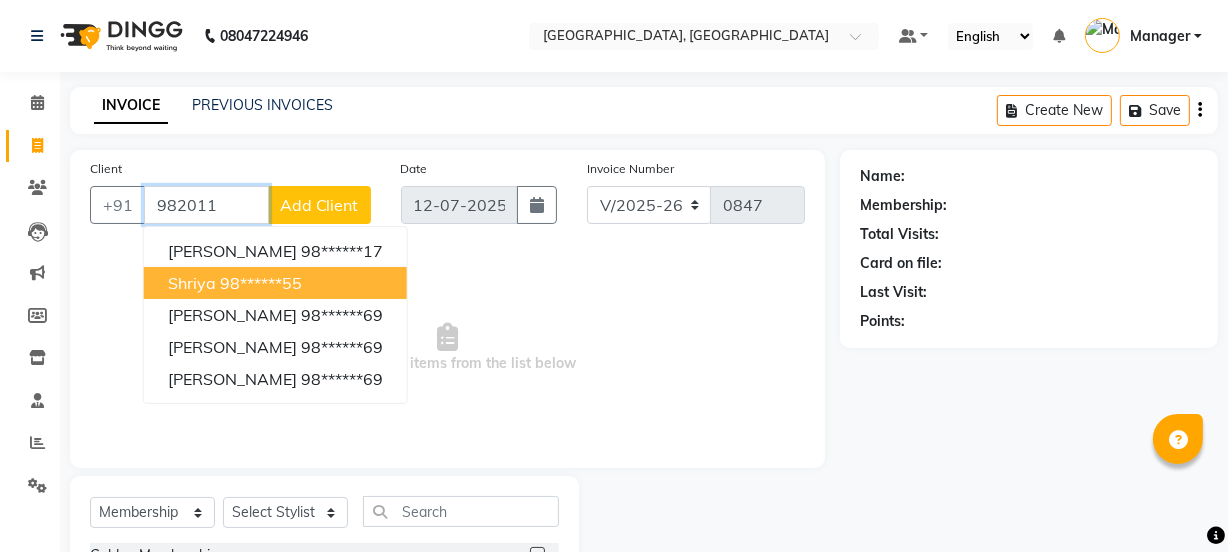 click on "98******55" at bounding box center [261, 283] 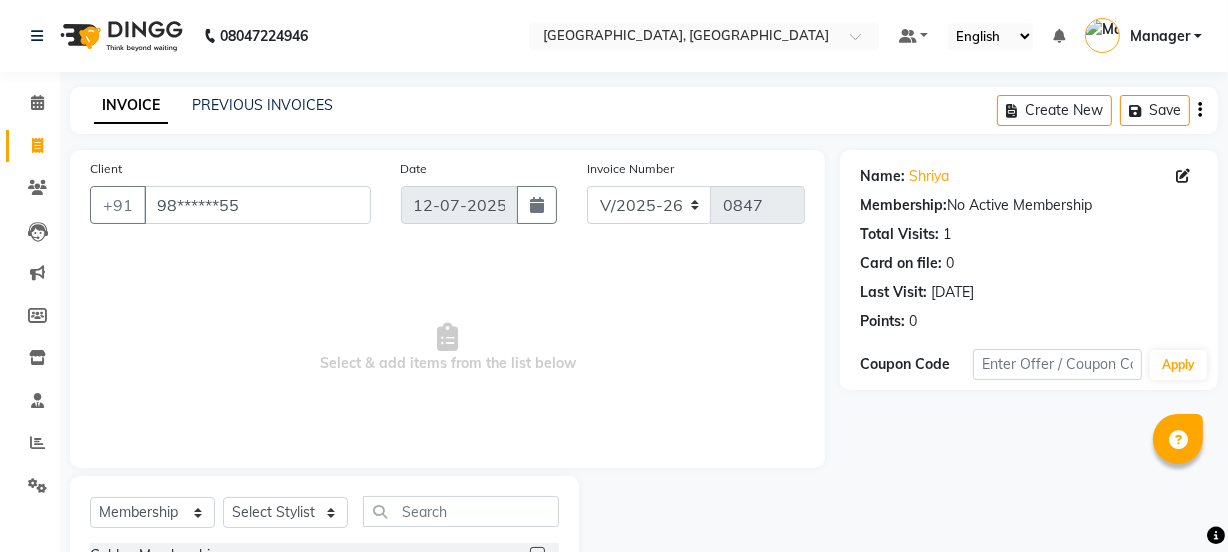 scroll, scrollTop: 136, scrollLeft: 0, axis: vertical 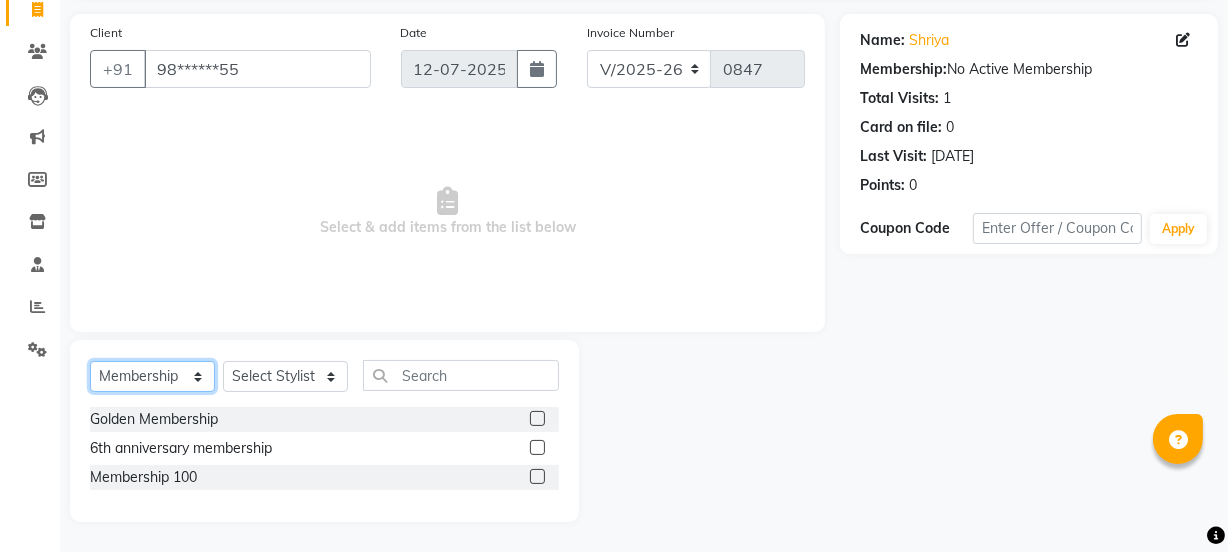 click on "Select  Service  Product  Membership  Package Voucher Prepaid Gift Card" 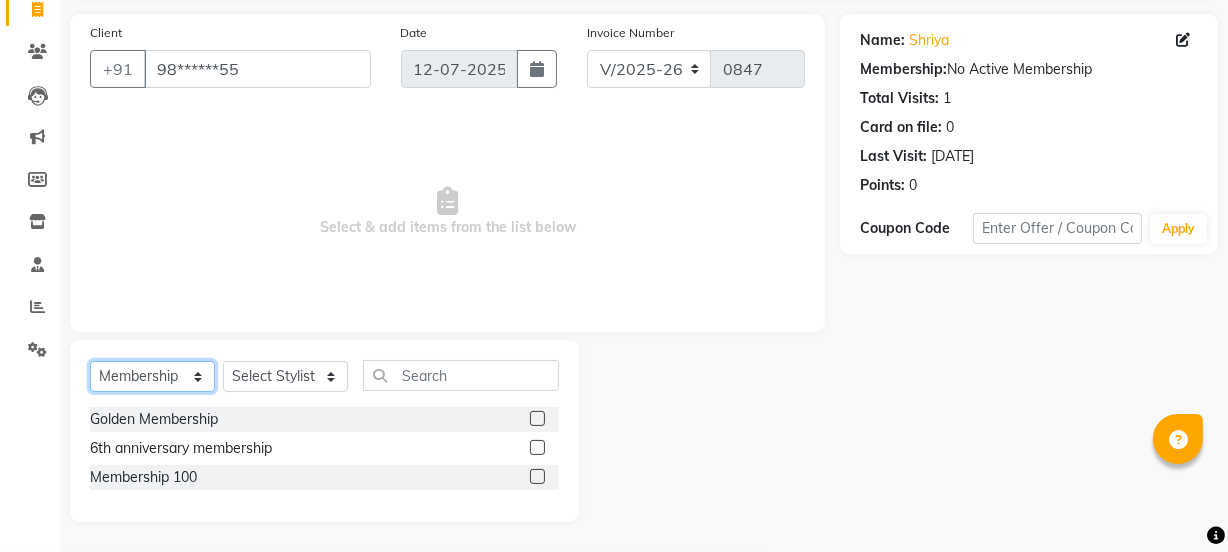 select on "service" 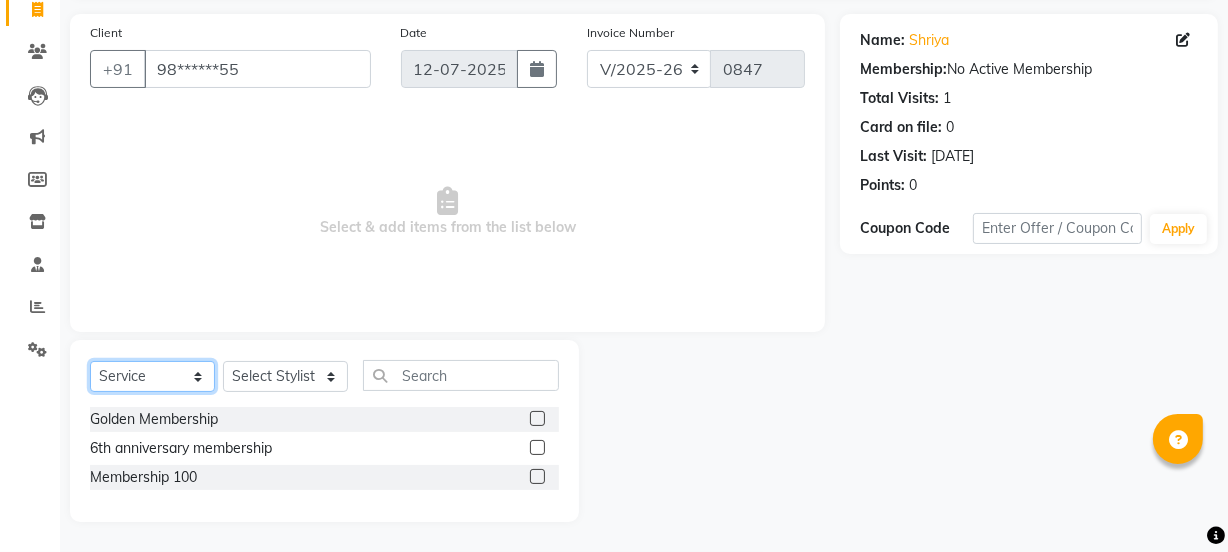 click on "Select  Service  Product  Membership  Package Voucher Prepaid Gift Card" 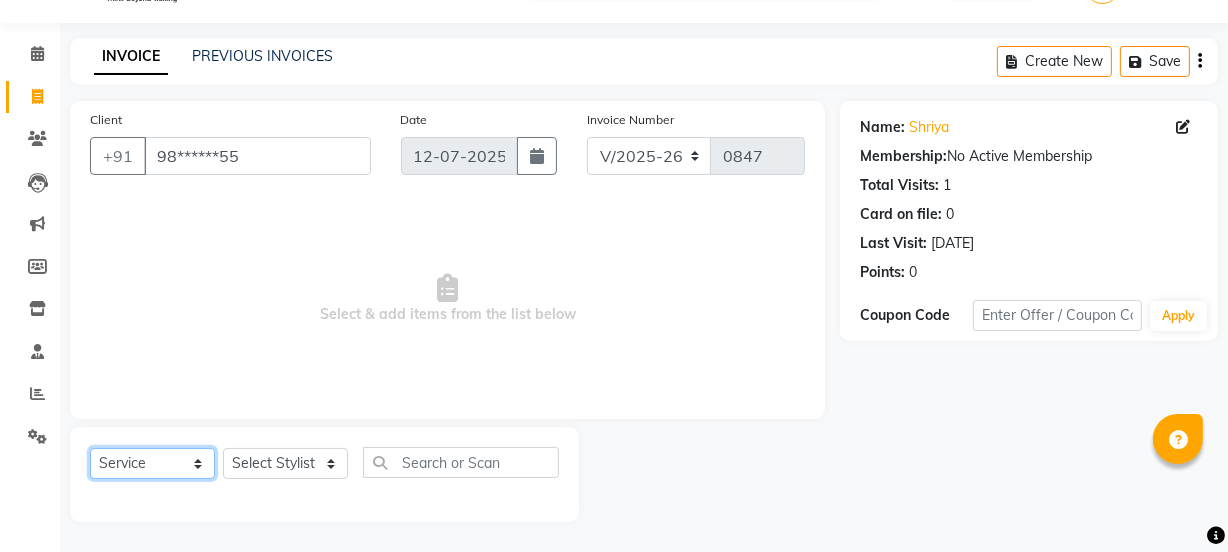 scroll, scrollTop: 50, scrollLeft: 0, axis: vertical 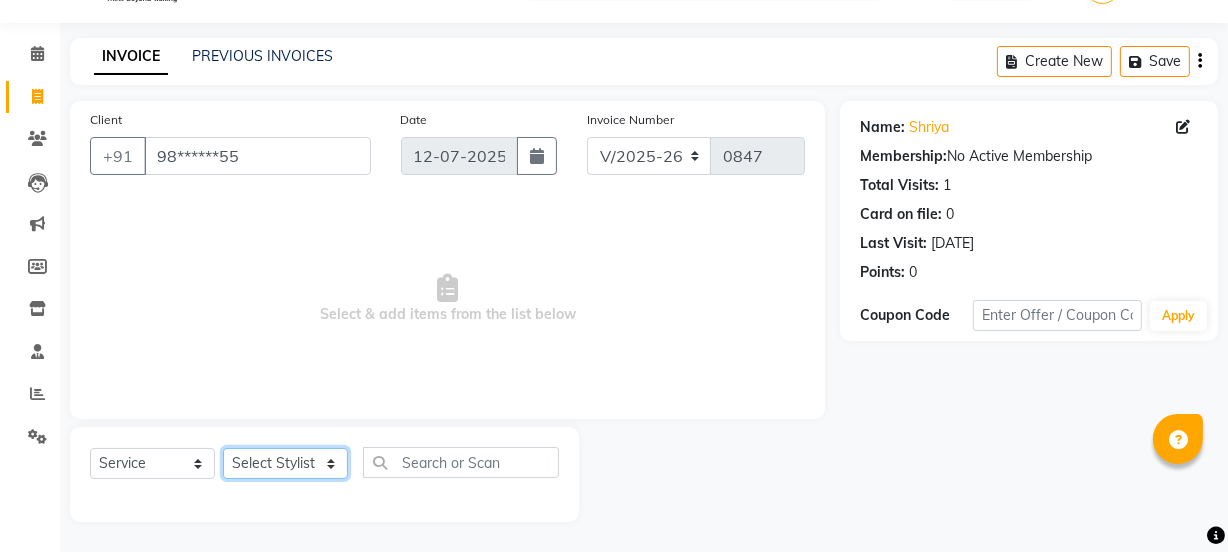 click on "Select Stylist [PERSON_NAME] wadar Manager [PERSON_NAME] [PERSON_NAME]  [PERSON_NAME] [PERSON_NAME]  [PERSON_NAME] [PERSON_NAME] [PERSON_NAME]" 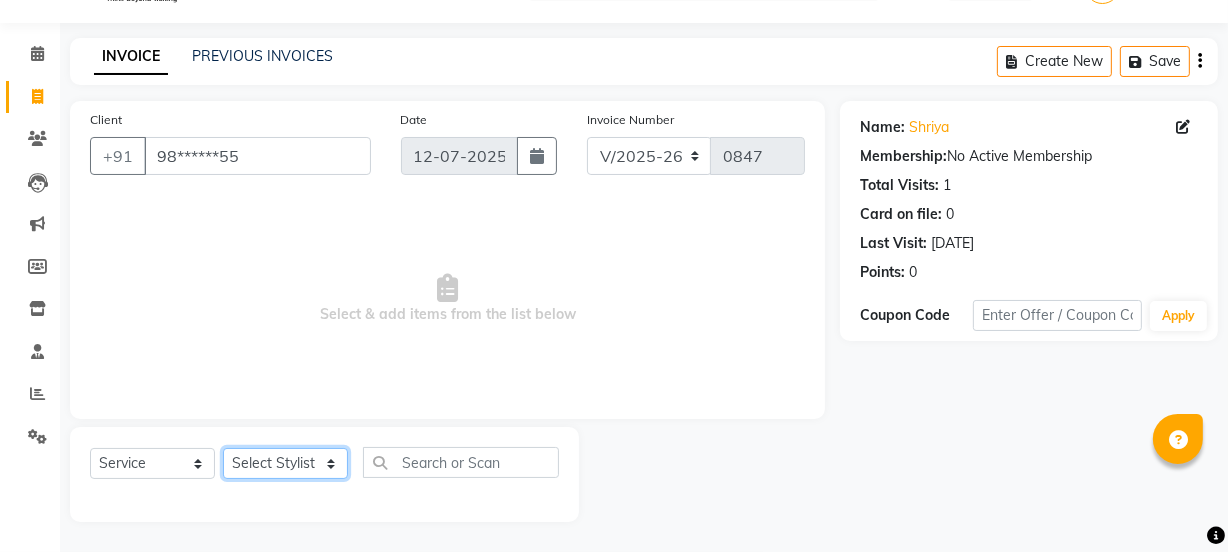 select on "84560" 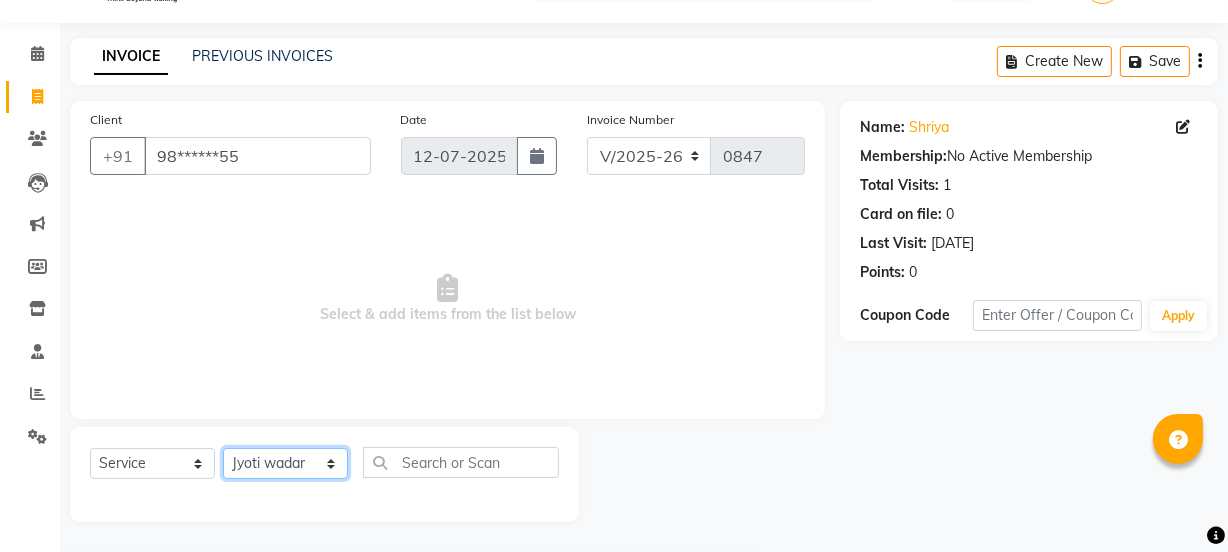 click on "Select Stylist [PERSON_NAME] wadar Manager [PERSON_NAME] [PERSON_NAME]  [PERSON_NAME] [PERSON_NAME]  [PERSON_NAME] [PERSON_NAME] [PERSON_NAME]" 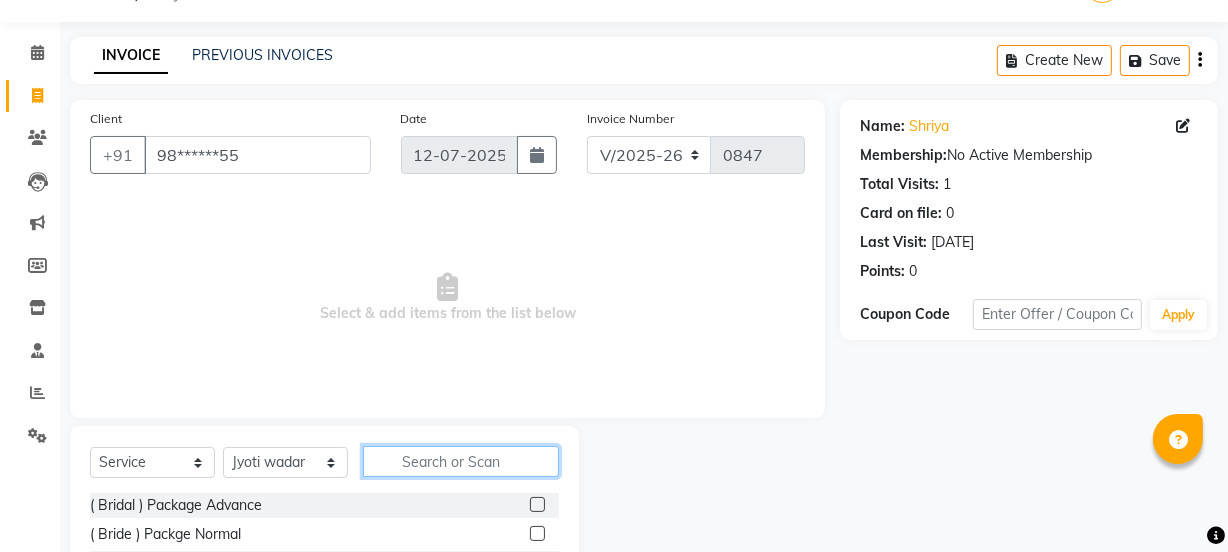 click 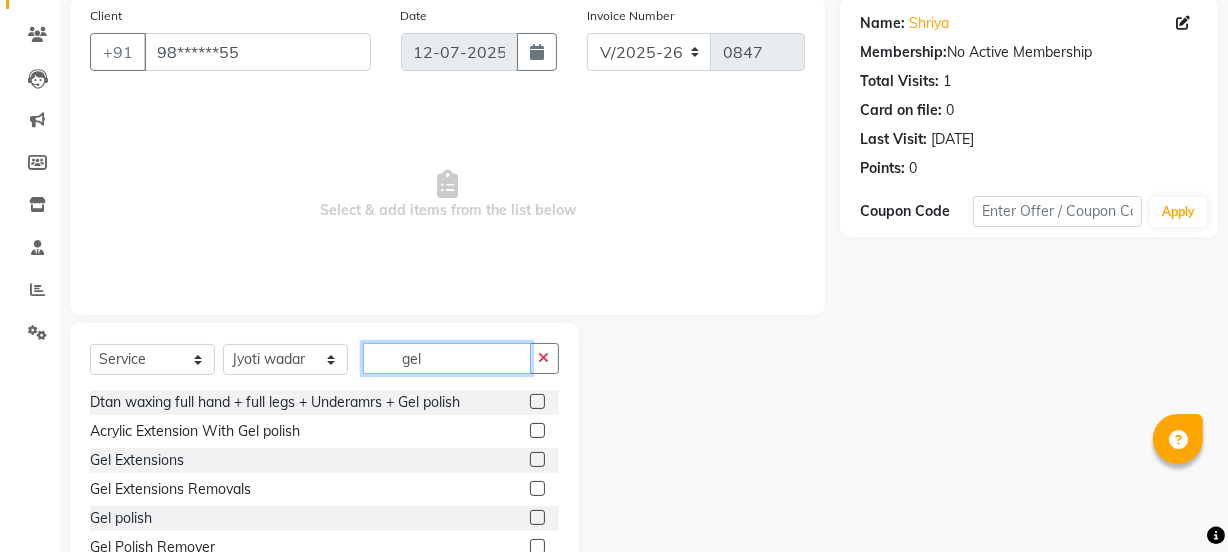 scroll, scrollTop: 240, scrollLeft: 0, axis: vertical 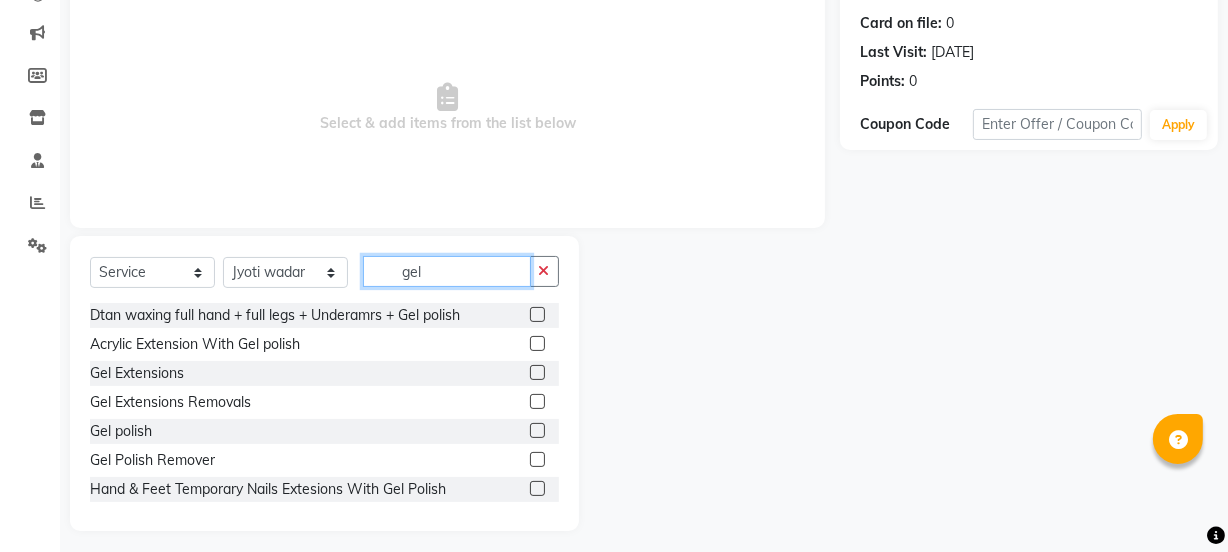 type on "gel" 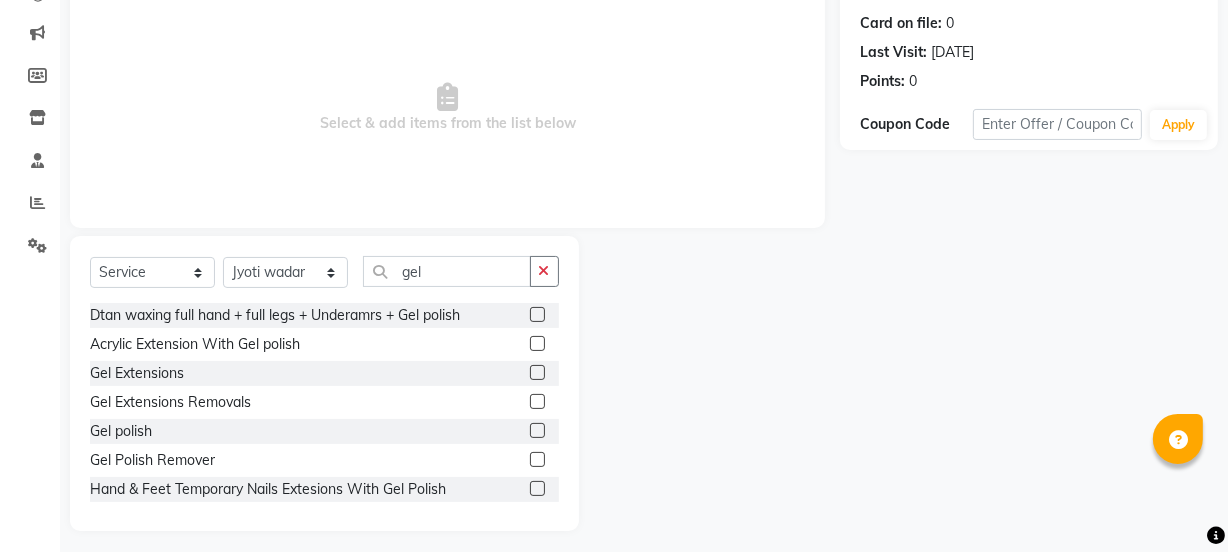 click 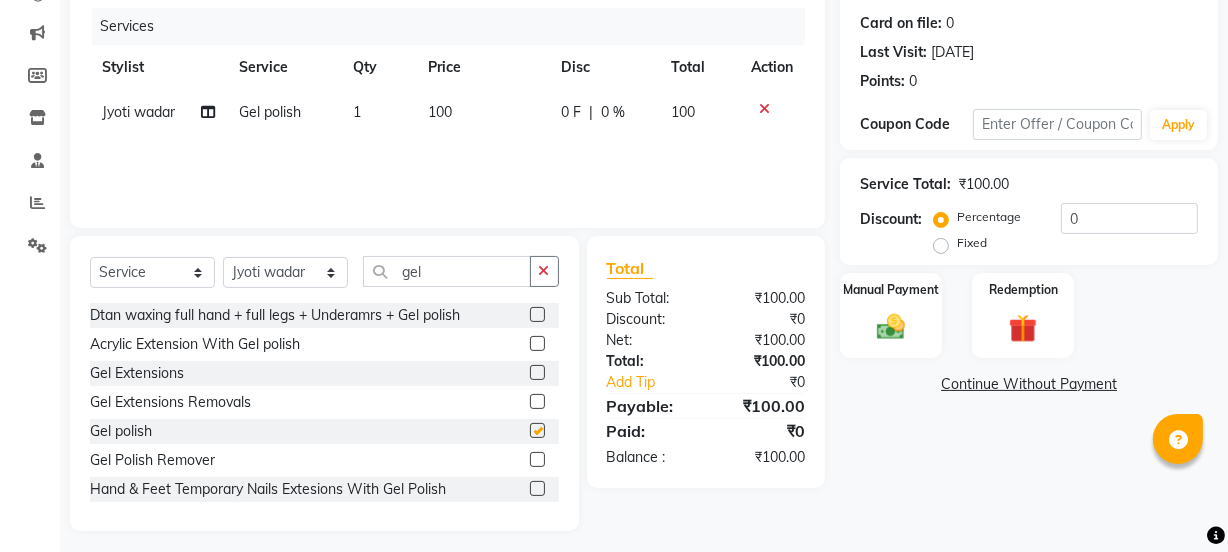 checkbox on "false" 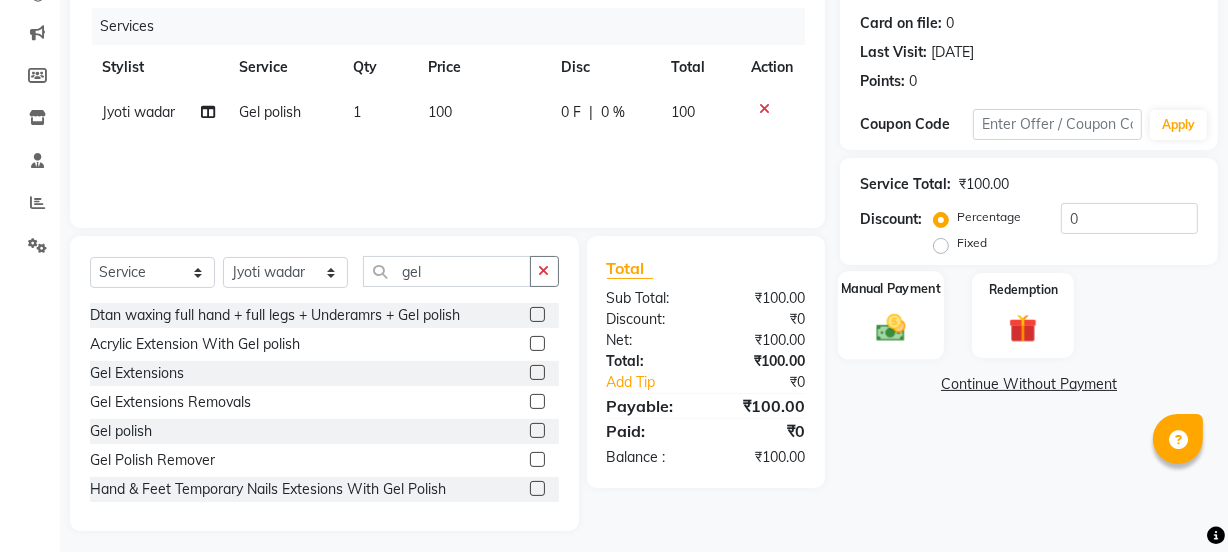 click 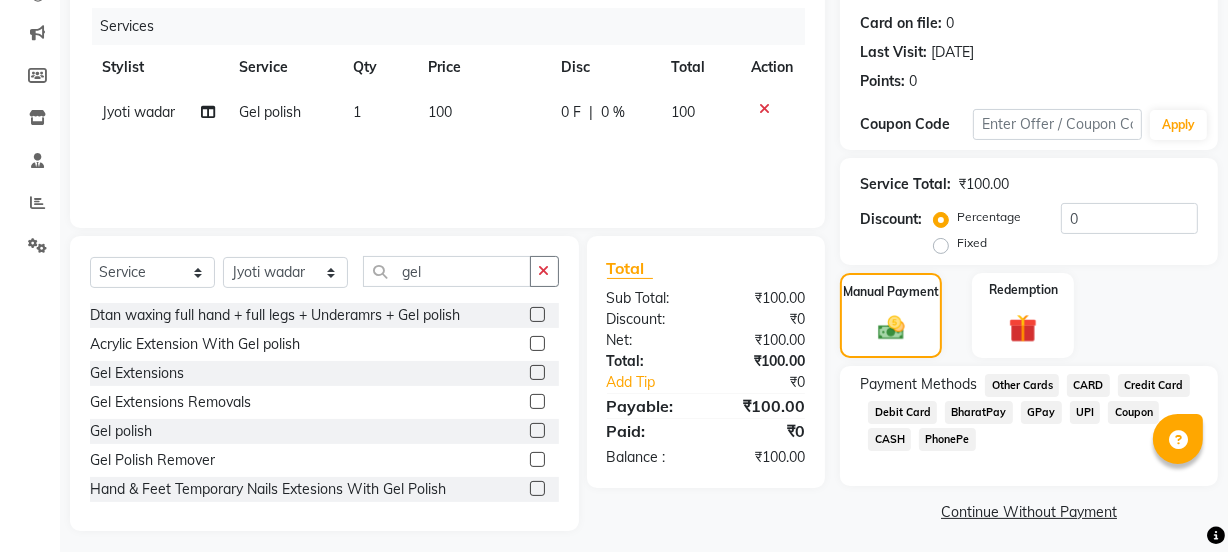 scroll, scrollTop: 250, scrollLeft: 0, axis: vertical 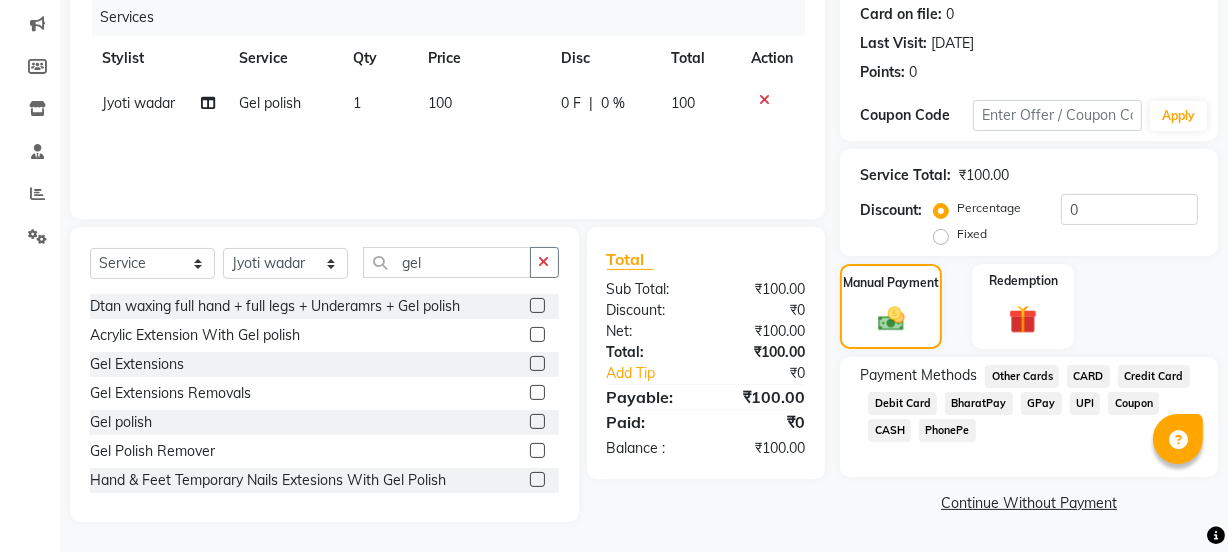 click on "GPay" 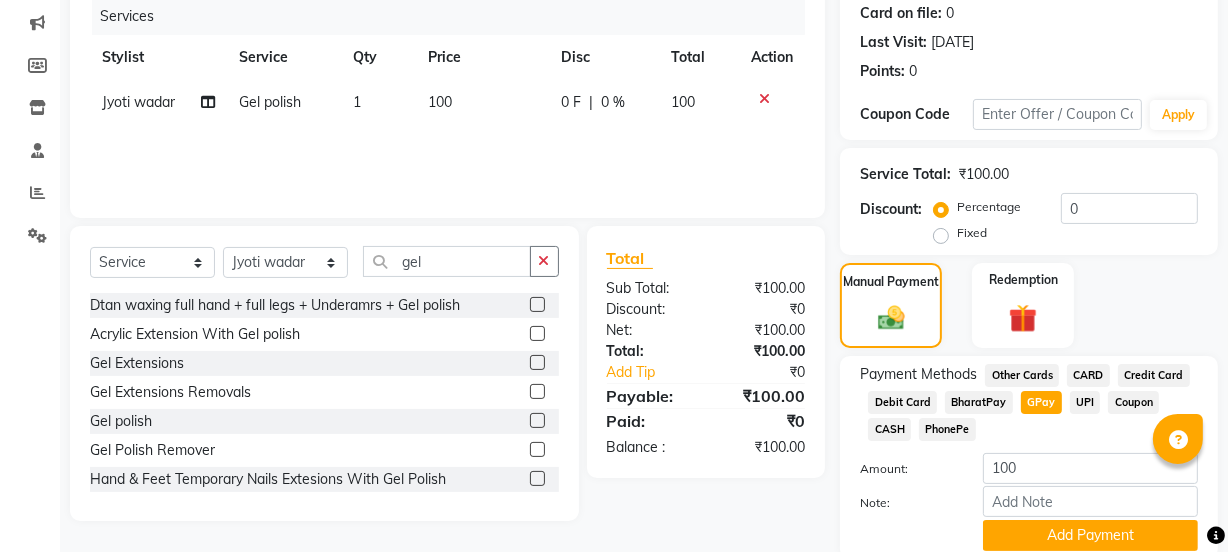 scroll, scrollTop: 328, scrollLeft: 0, axis: vertical 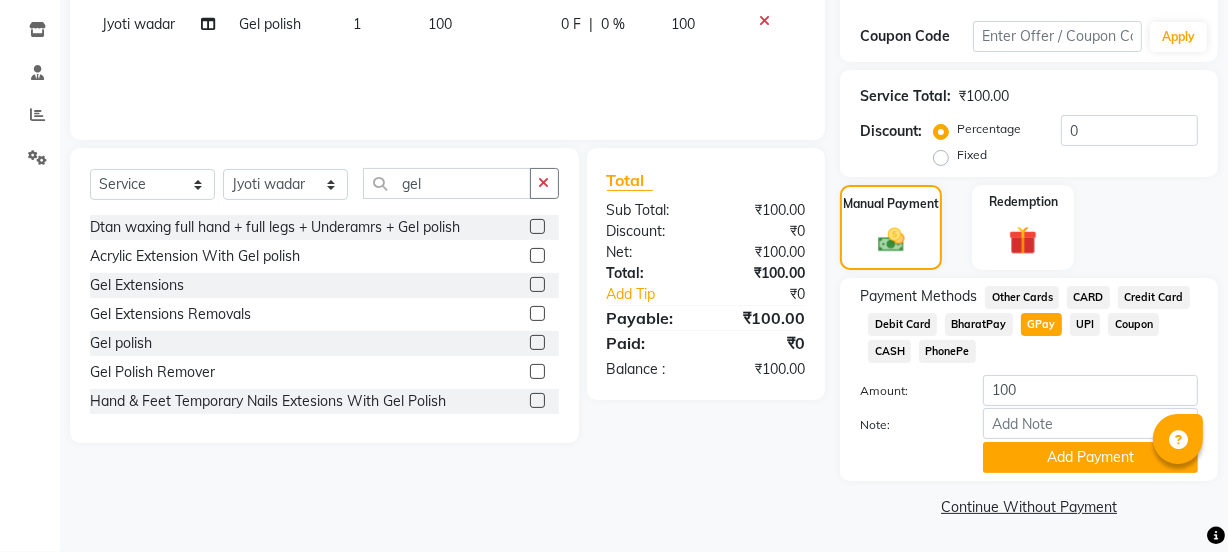 click on "Payment Methods  Other Cards   CARD   Credit Card   Debit Card   BharatPay   GPay   UPI   Coupon   CASH   PhonePe  Amount: 100 Note: Add Payment" 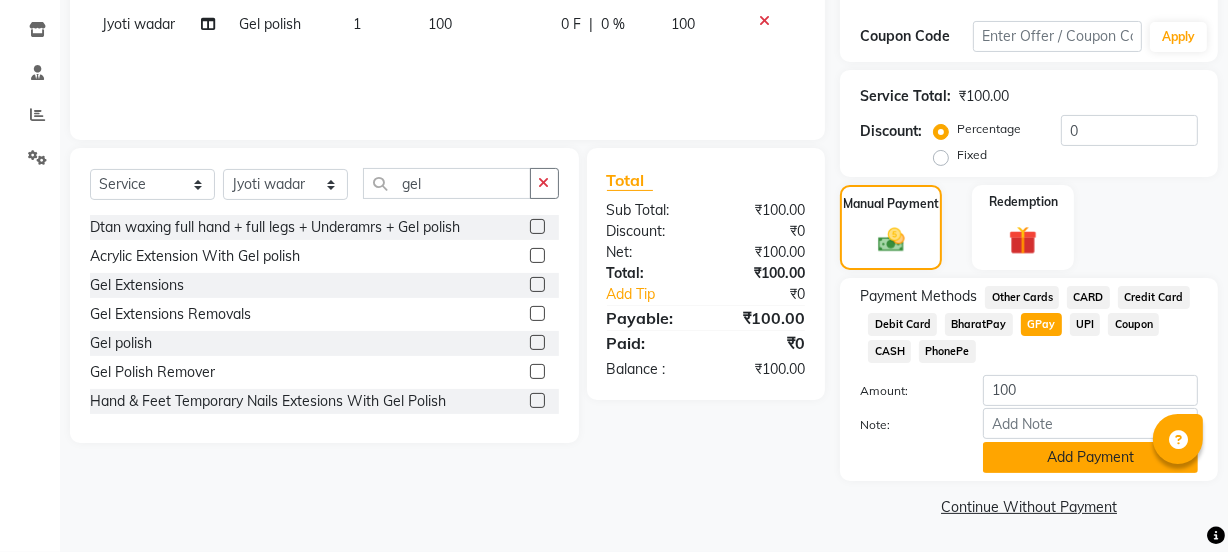 click on "Add Payment" 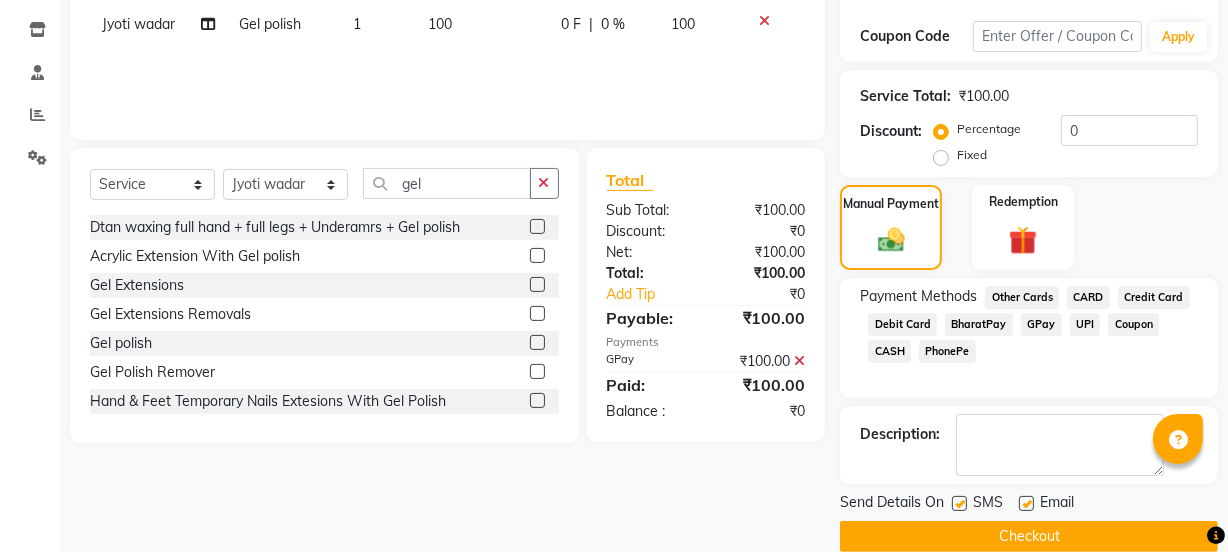 click 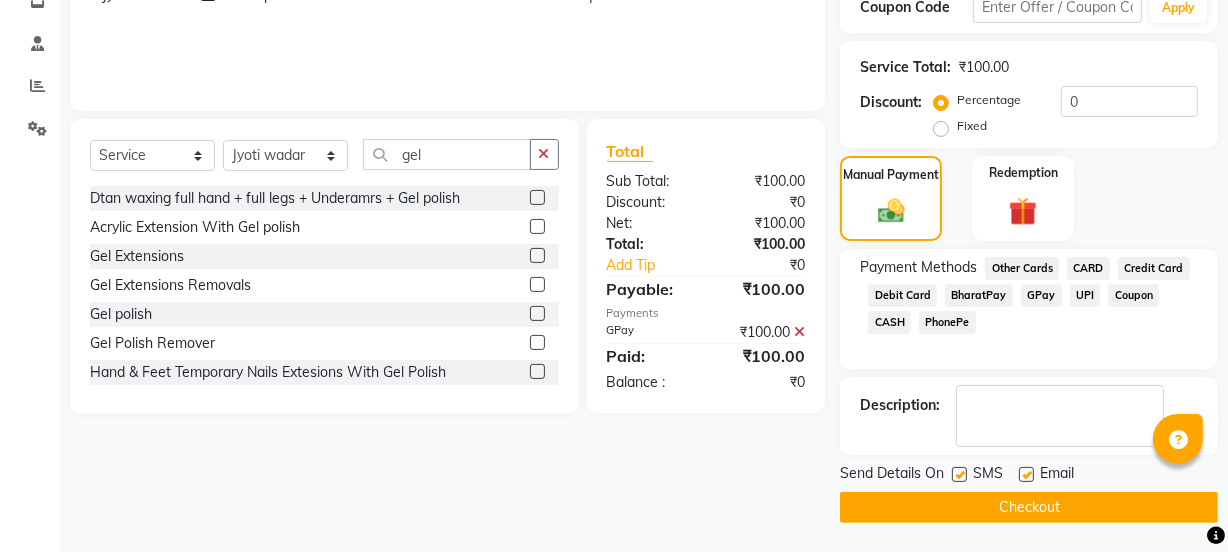 click on "Checkout" 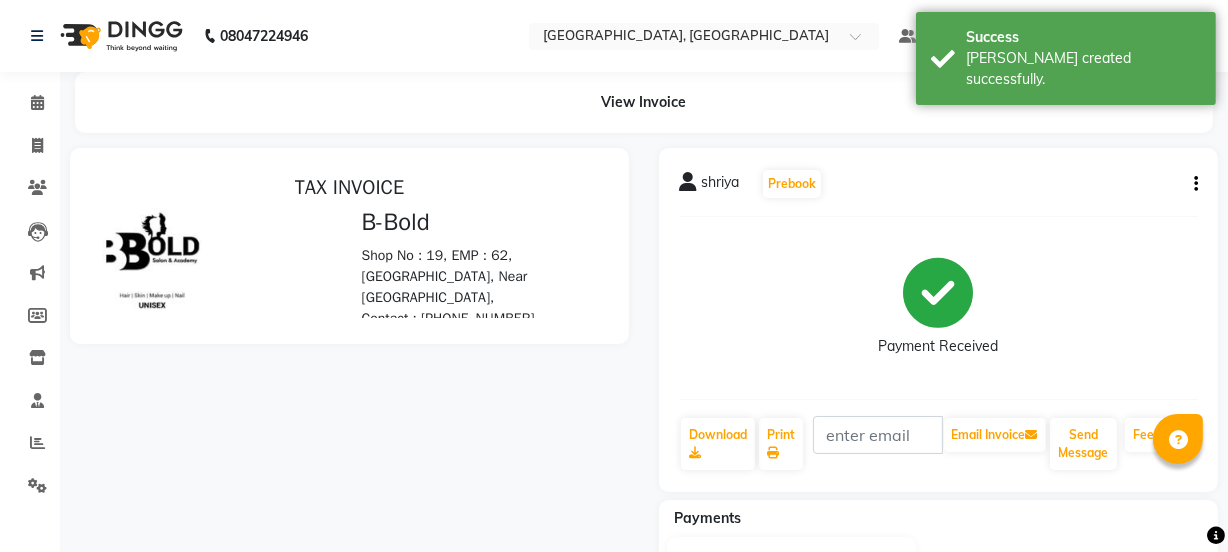 scroll, scrollTop: 0, scrollLeft: 0, axis: both 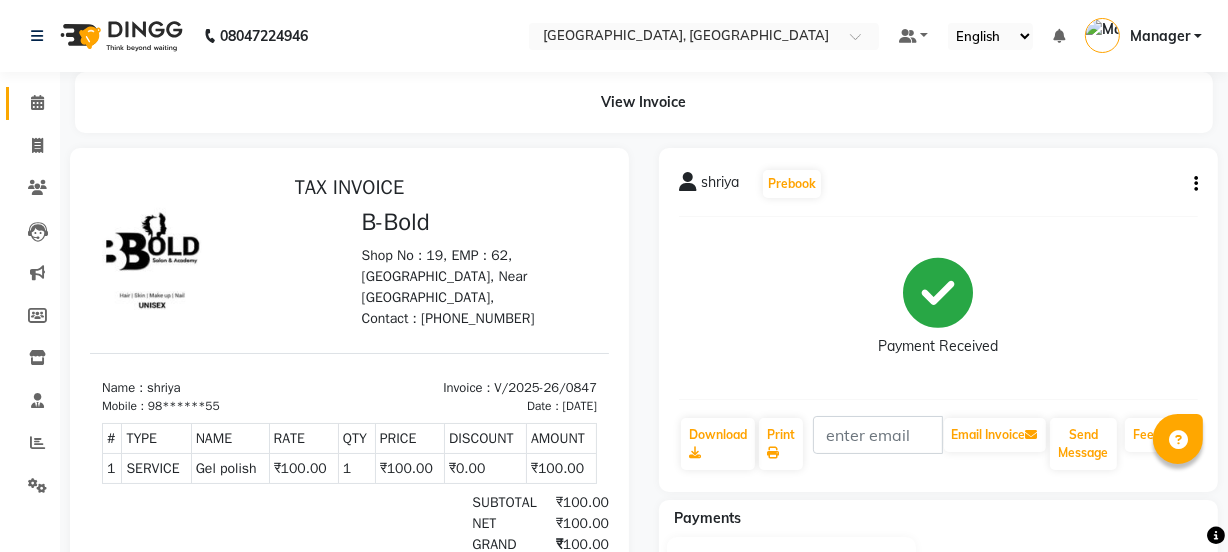 click 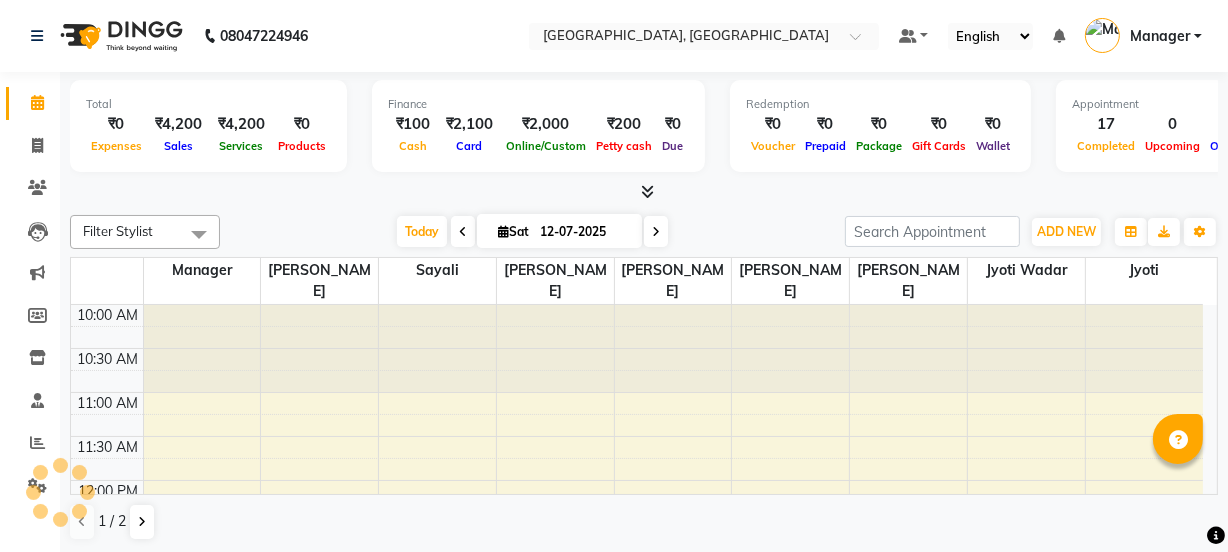 scroll, scrollTop: 0, scrollLeft: 0, axis: both 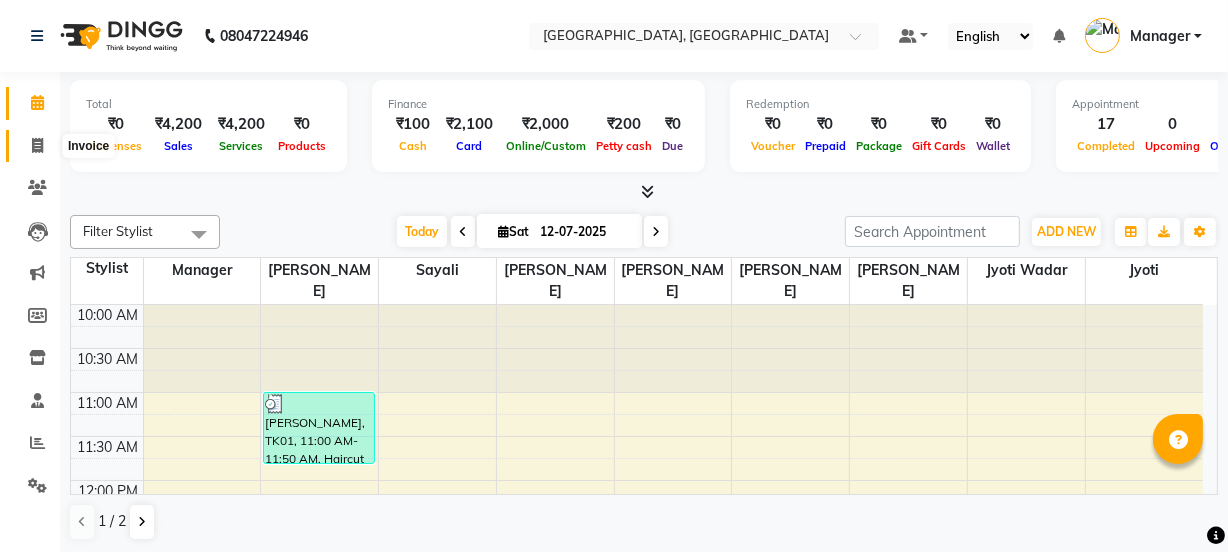 click 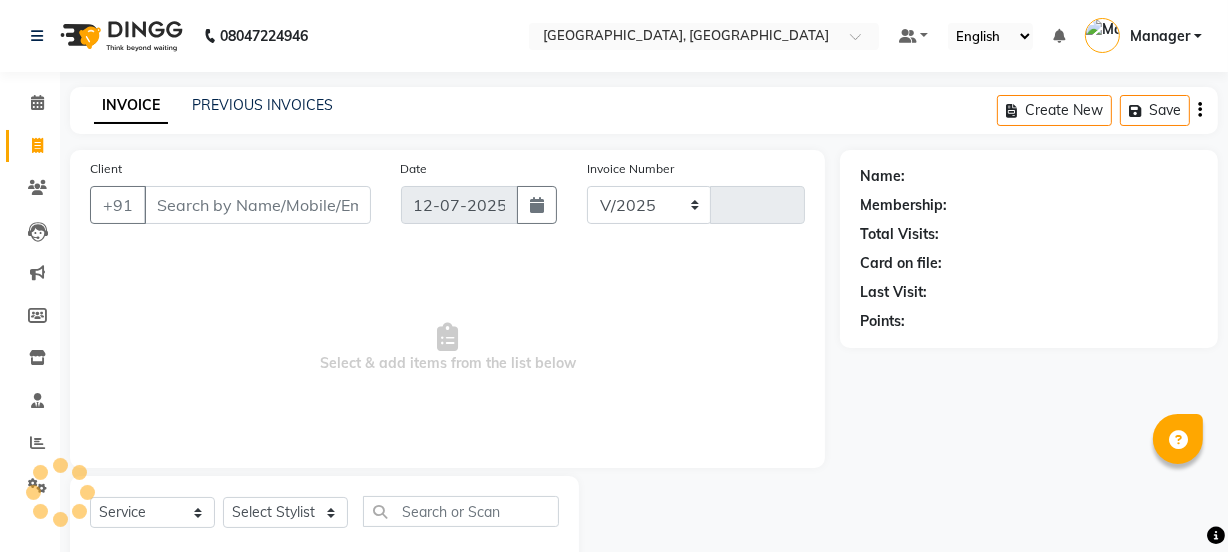 select on "7742" 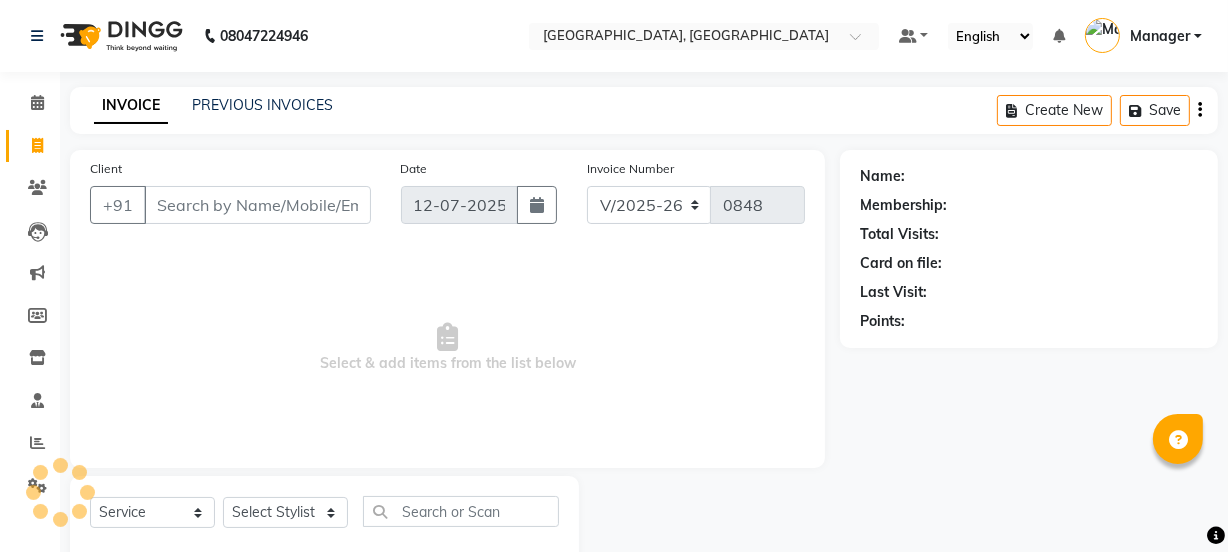 click on "Client" at bounding box center (257, 205) 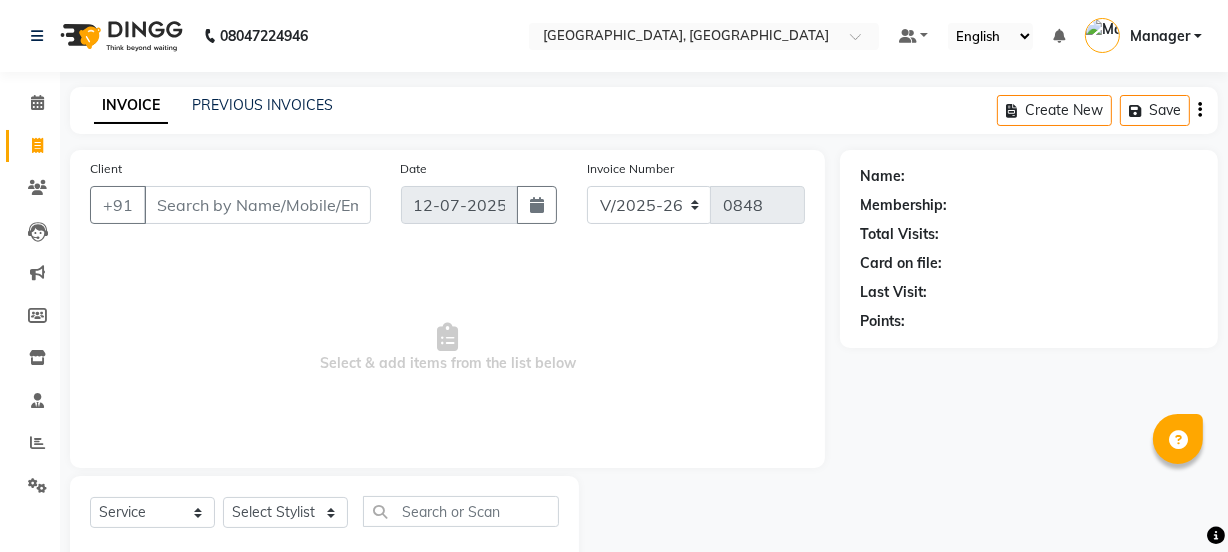select on "membership" 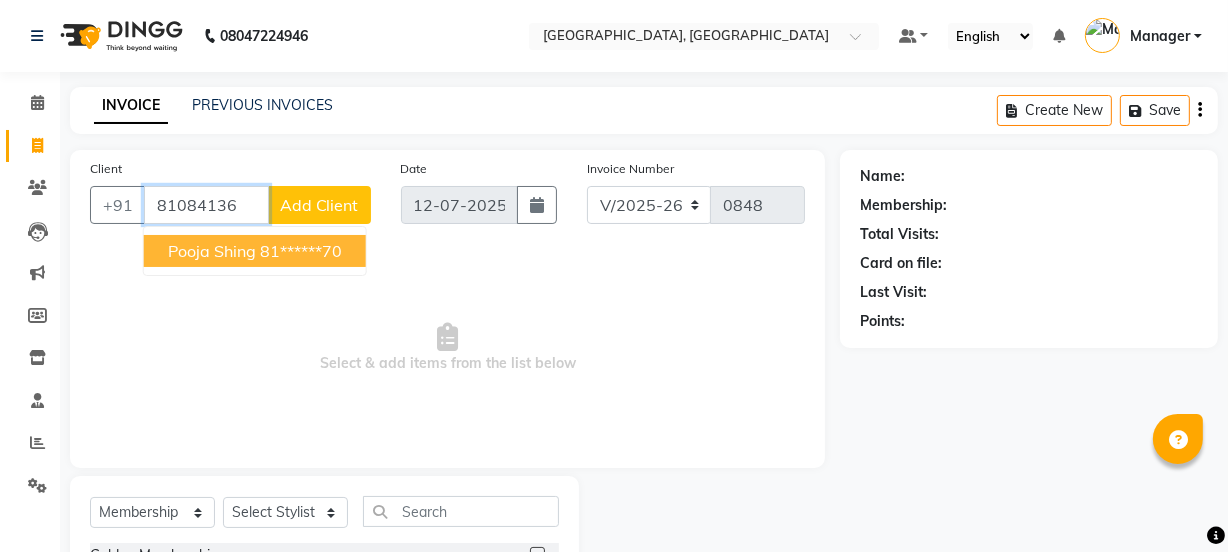 click on "[PERSON_NAME]  81******70" at bounding box center [255, 251] 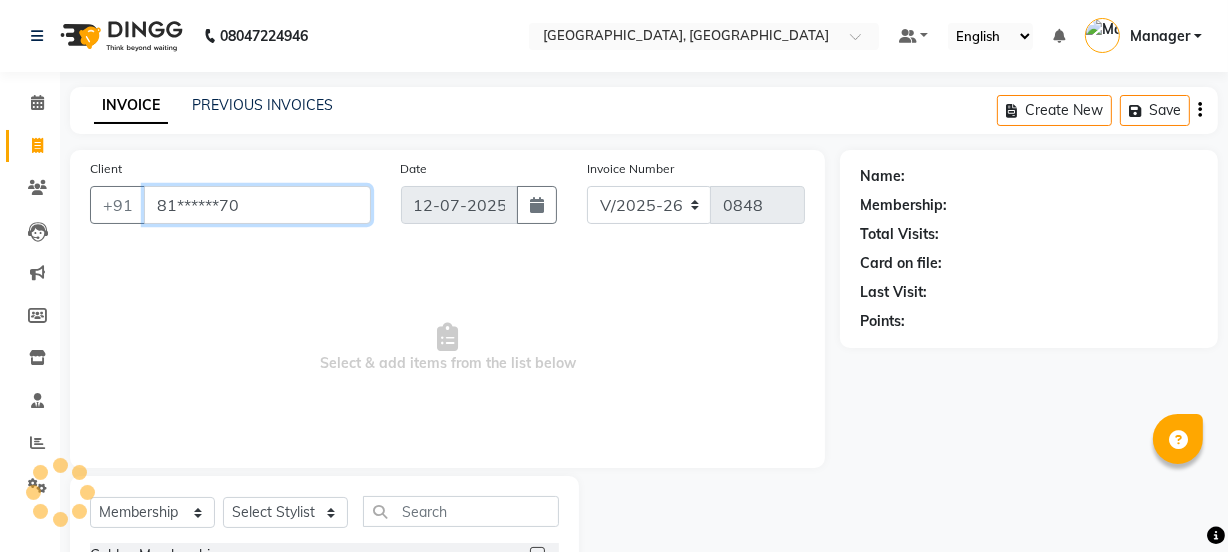 type on "81******70" 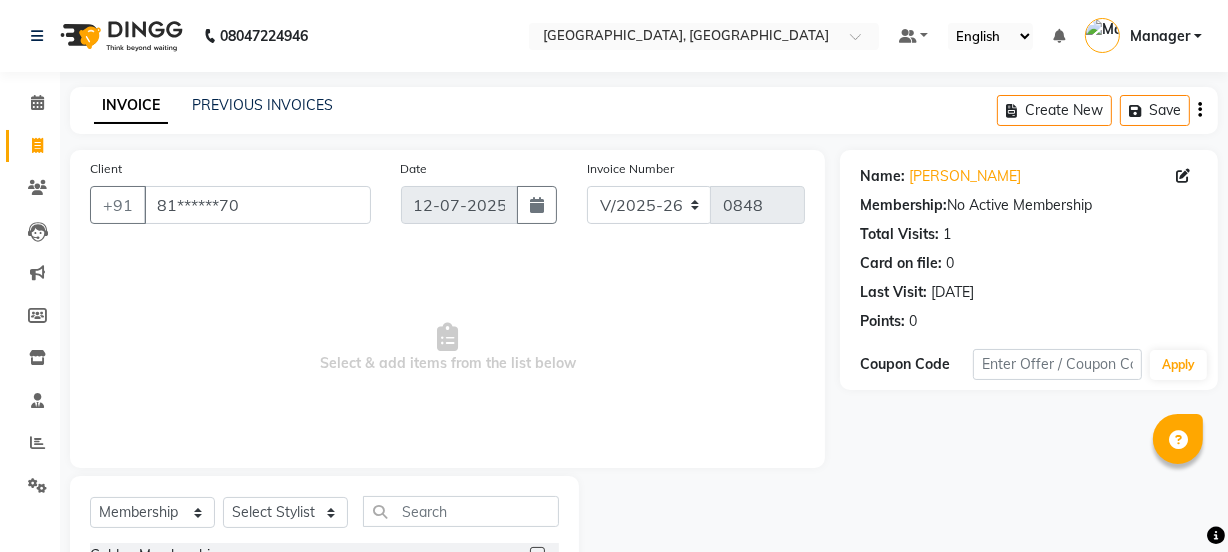 scroll, scrollTop: 136, scrollLeft: 0, axis: vertical 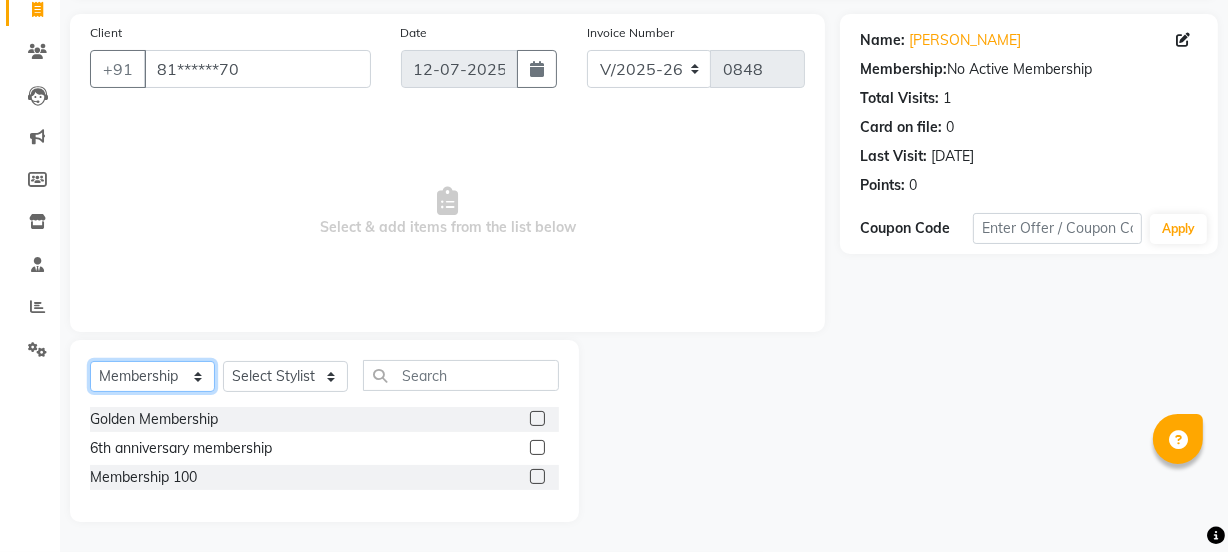 click on "Select  Service  Product  Membership  Package Voucher Prepaid Gift Card" 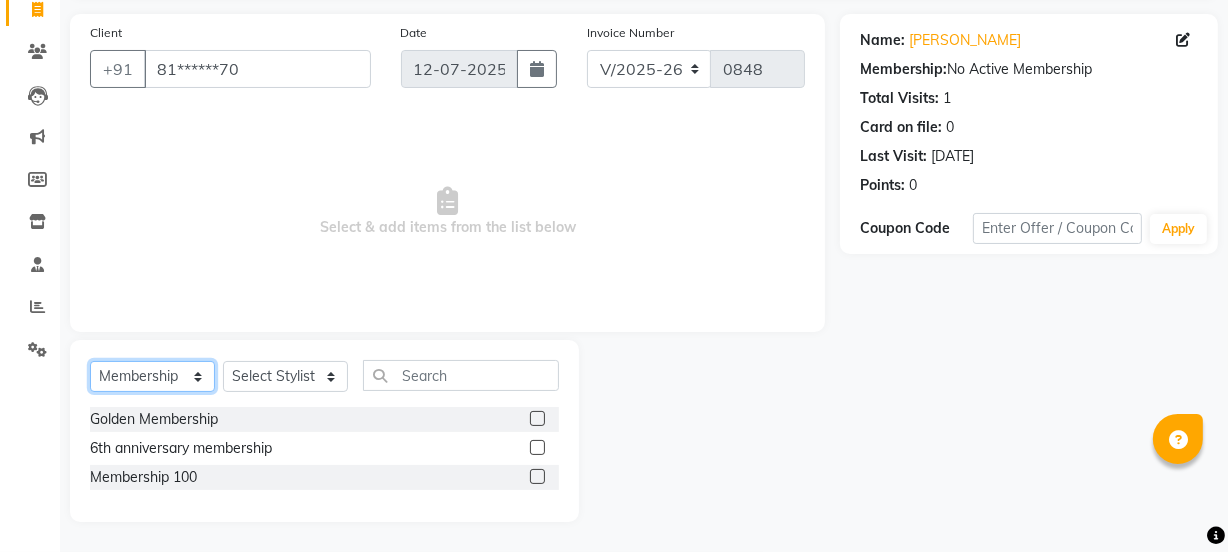 select on "service" 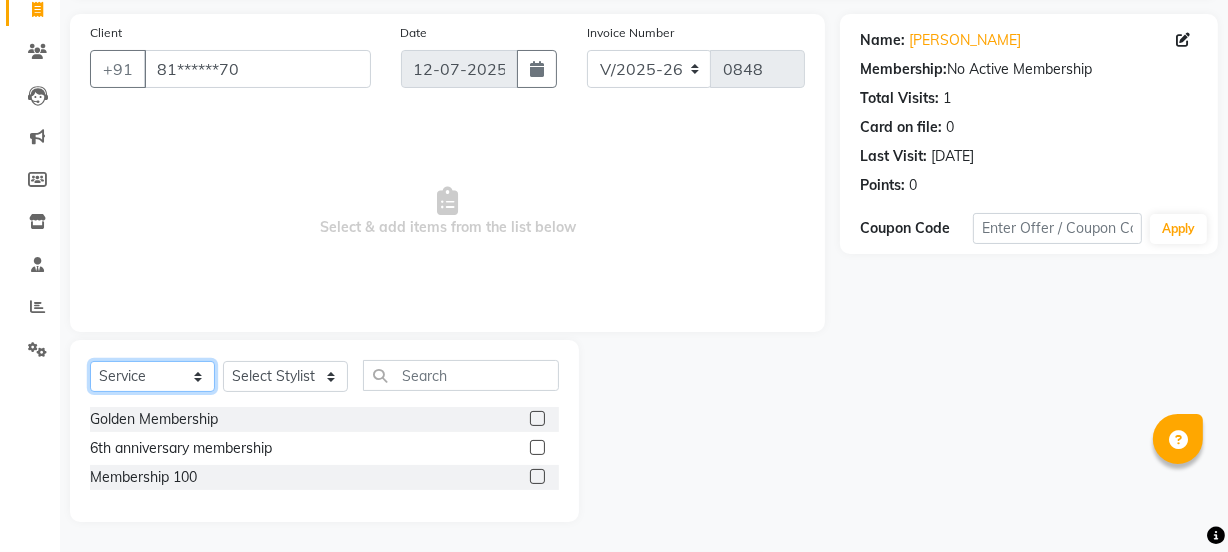click on "Select  Service  Product  Membership  Package Voucher Prepaid Gift Card" 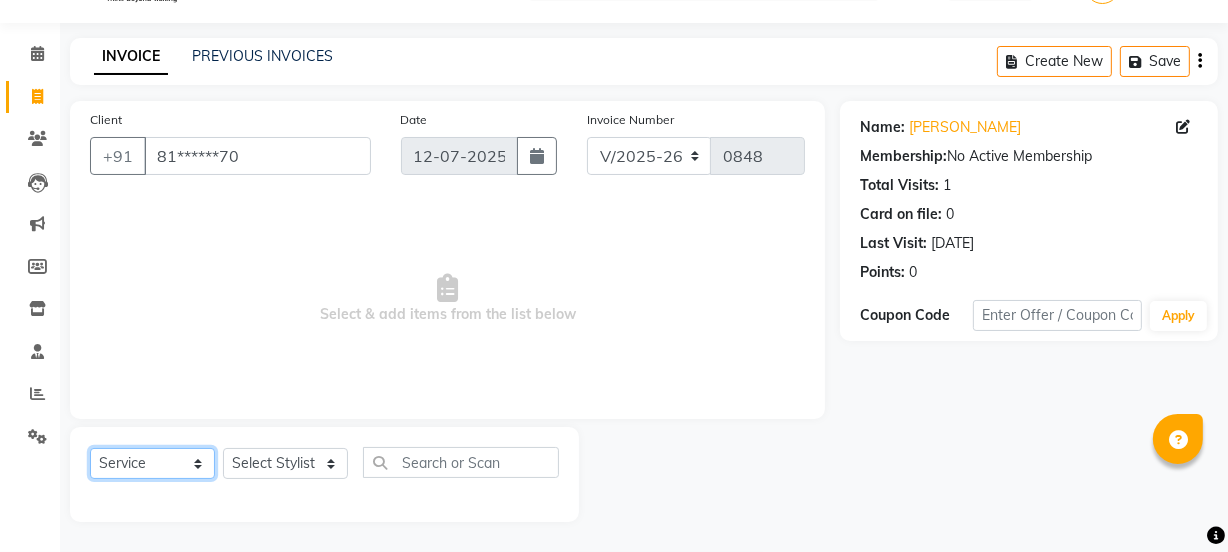 scroll, scrollTop: 50, scrollLeft: 0, axis: vertical 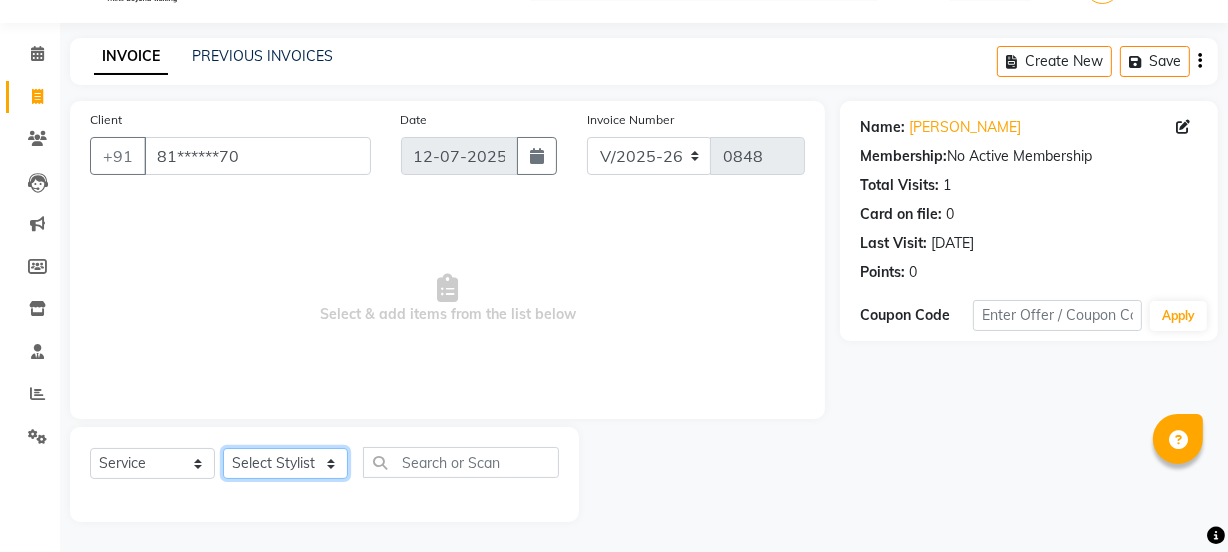 click on "Select Stylist [PERSON_NAME] wadar Manager [PERSON_NAME] [PERSON_NAME]  [PERSON_NAME] [PERSON_NAME]  [PERSON_NAME] [PERSON_NAME] [PERSON_NAME]" 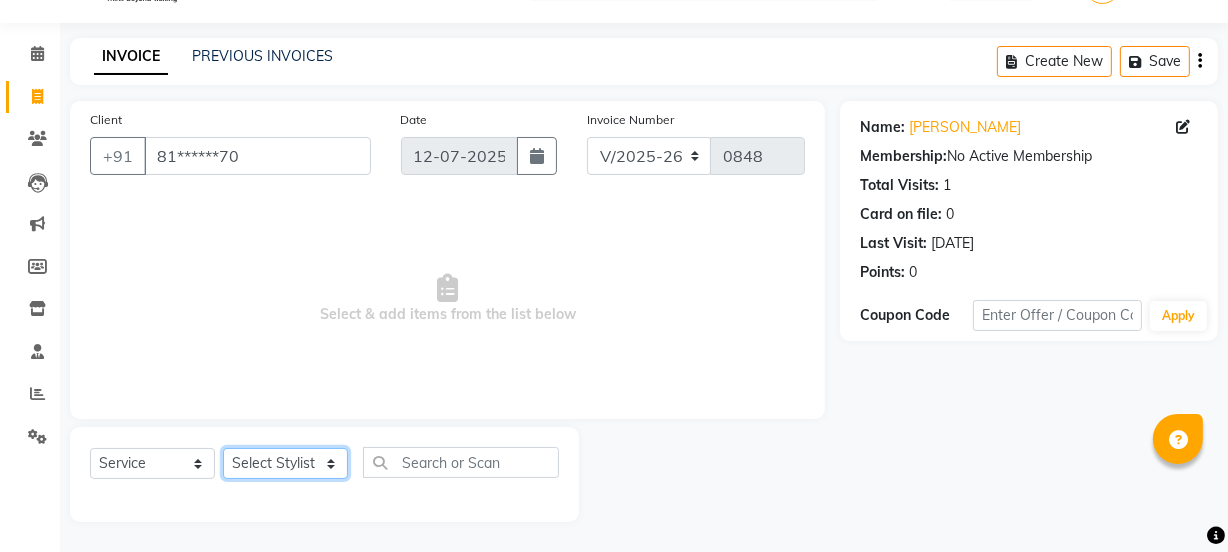 select on "84525" 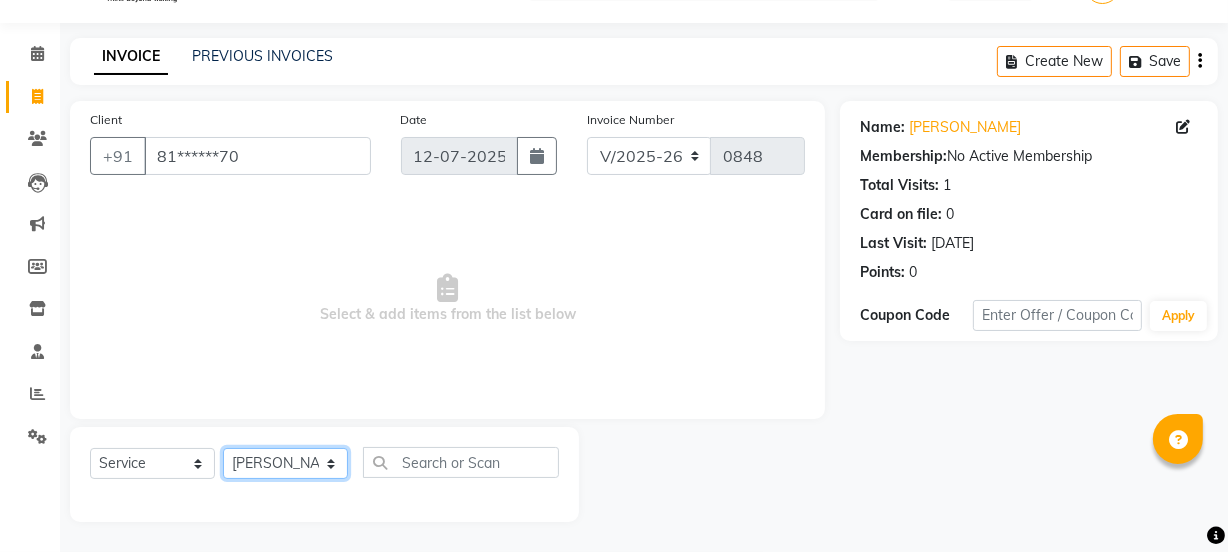 click on "Select Stylist [PERSON_NAME] wadar Manager [PERSON_NAME] [PERSON_NAME]  [PERSON_NAME] [PERSON_NAME]  [PERSON_NAME] [PERSON_NAME] [PERSON_NAME]" 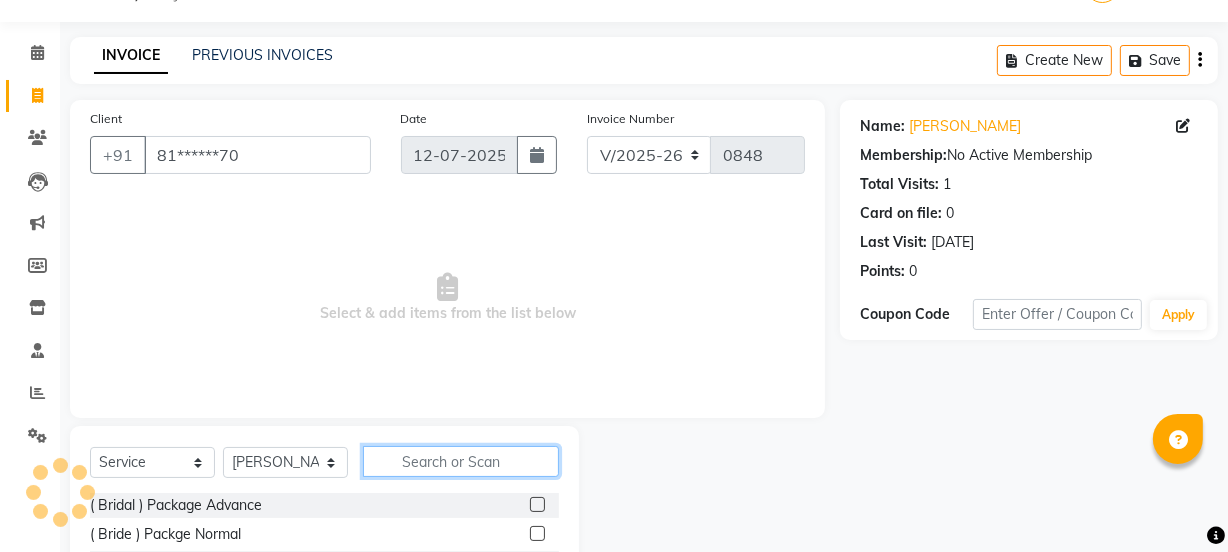 click 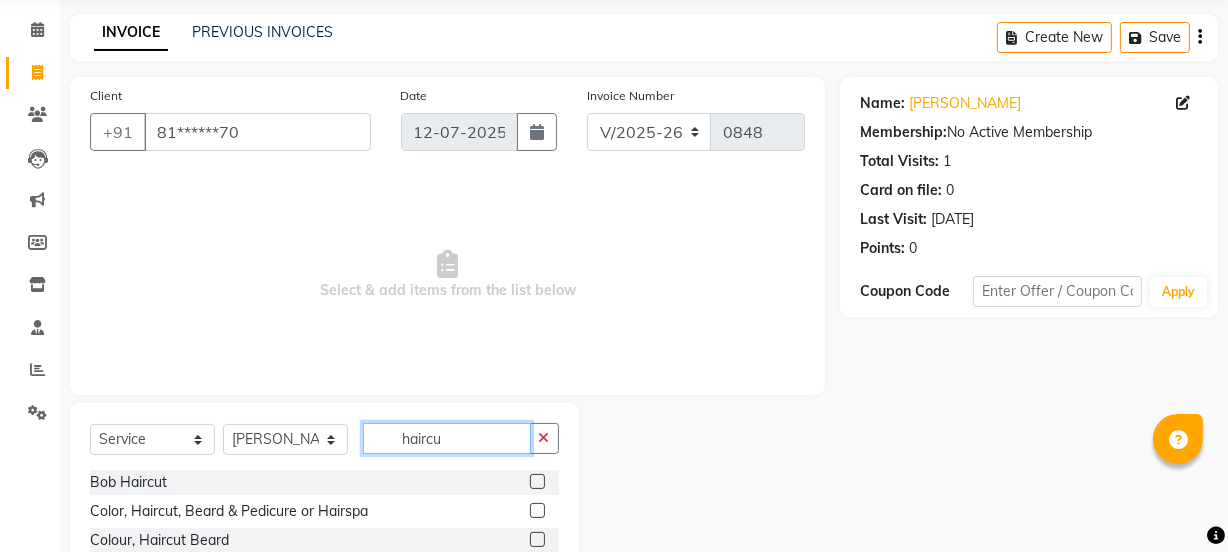scroll, scrollTop: 186, scrollLeft: 0, axis: vertical 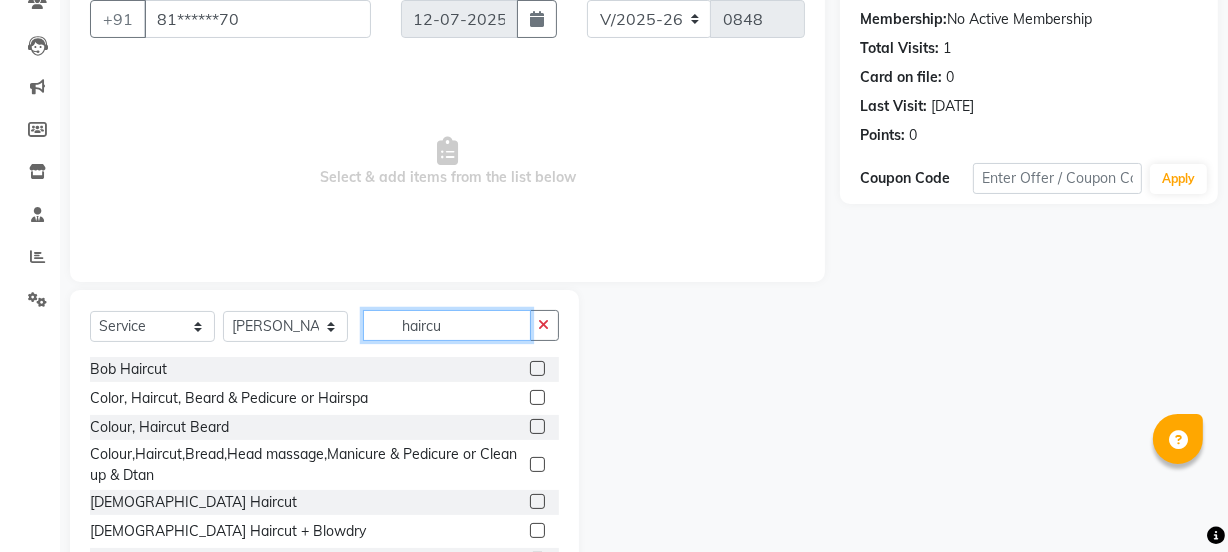 type on "haircu" 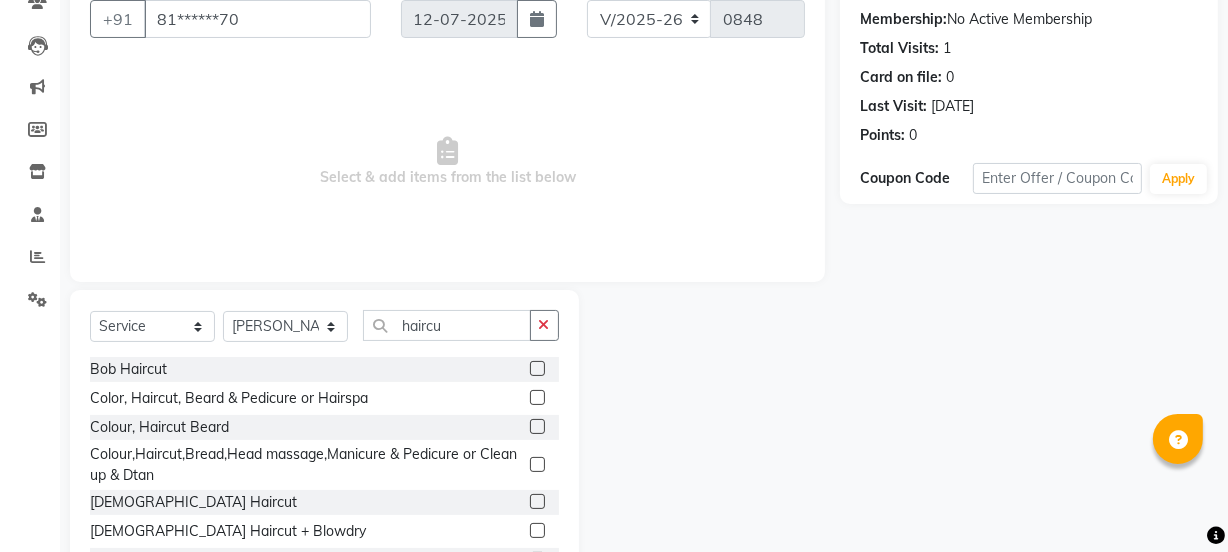 click 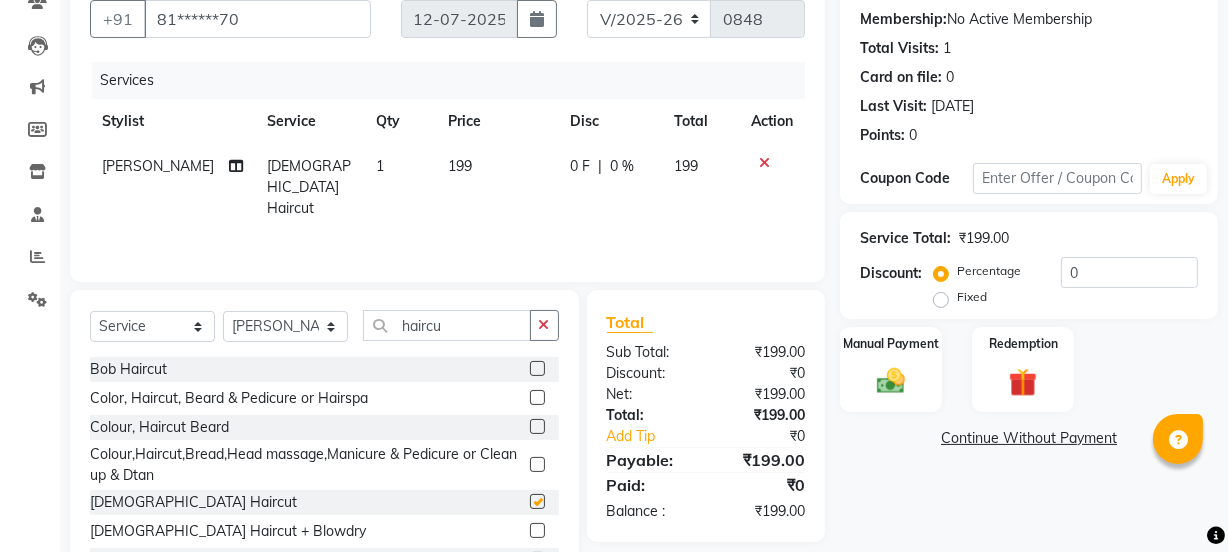 checkbox on "false" 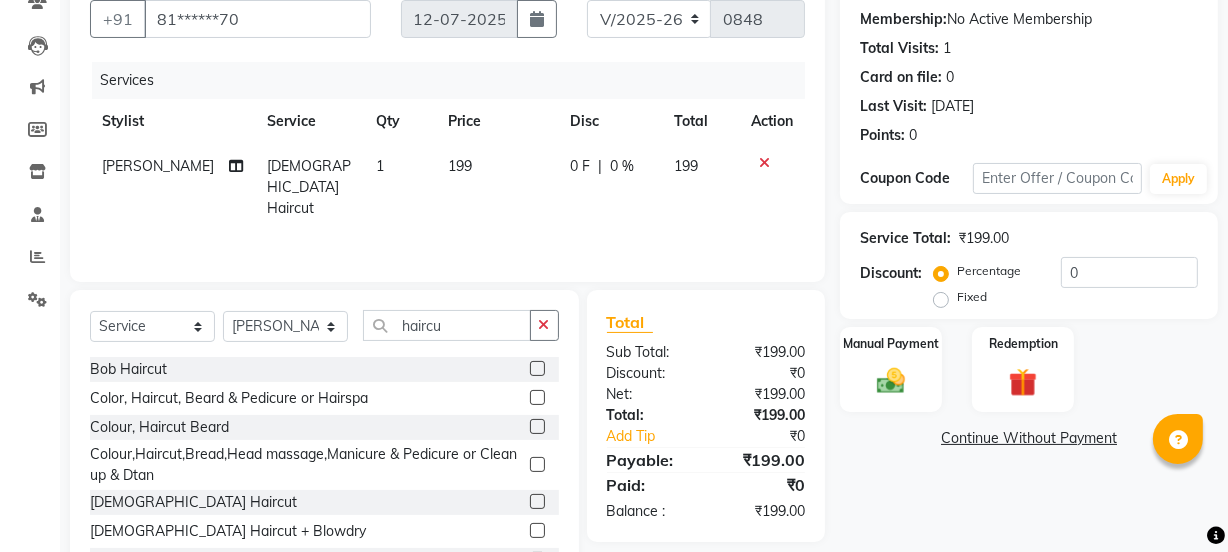 click on "199" 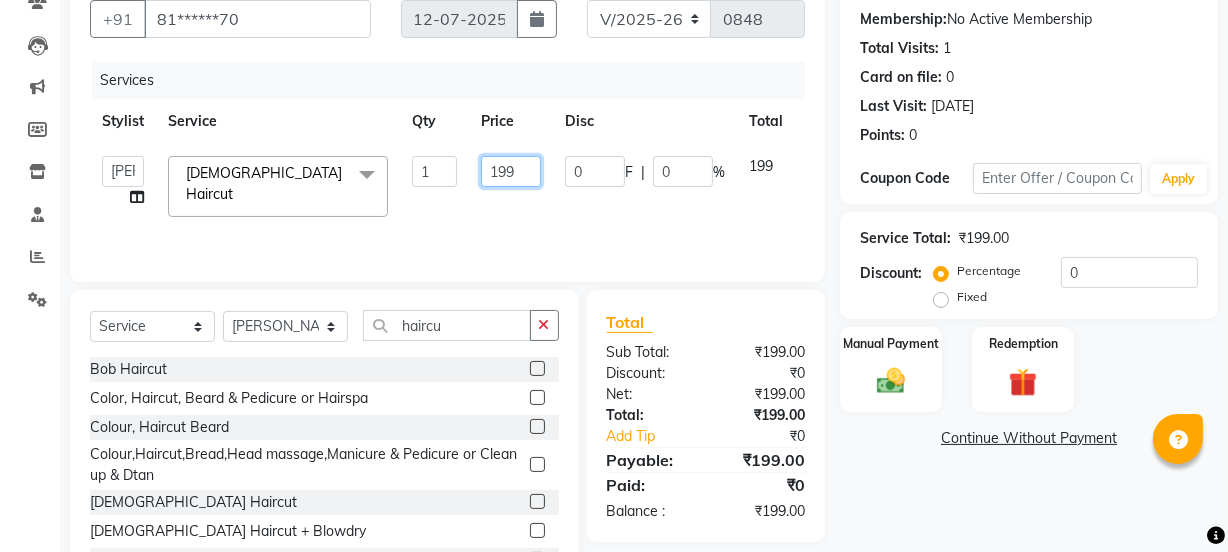 click on "199" 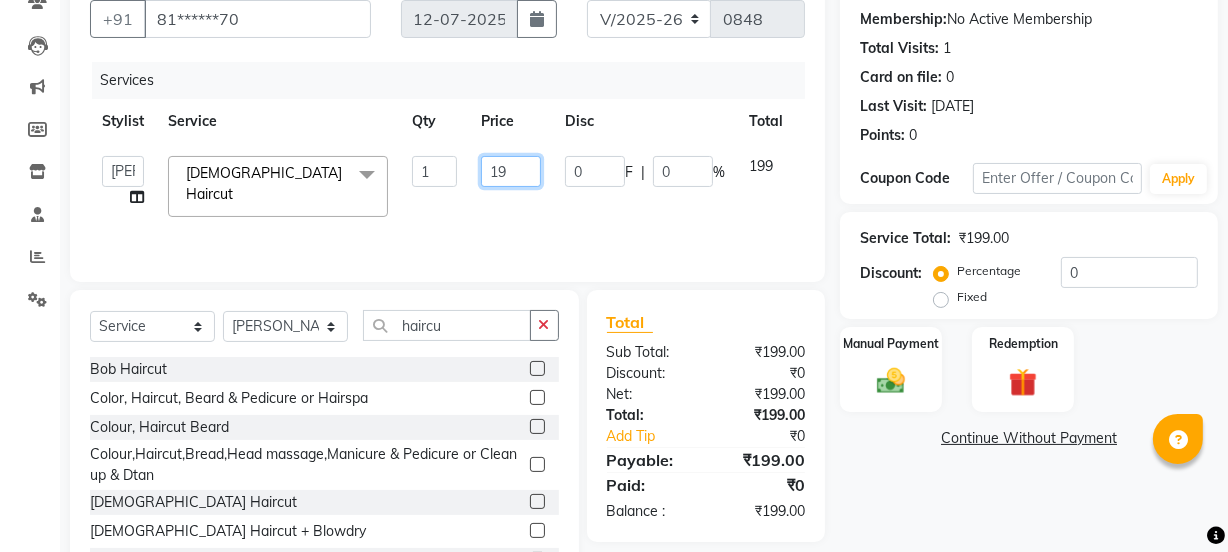 type on "1" 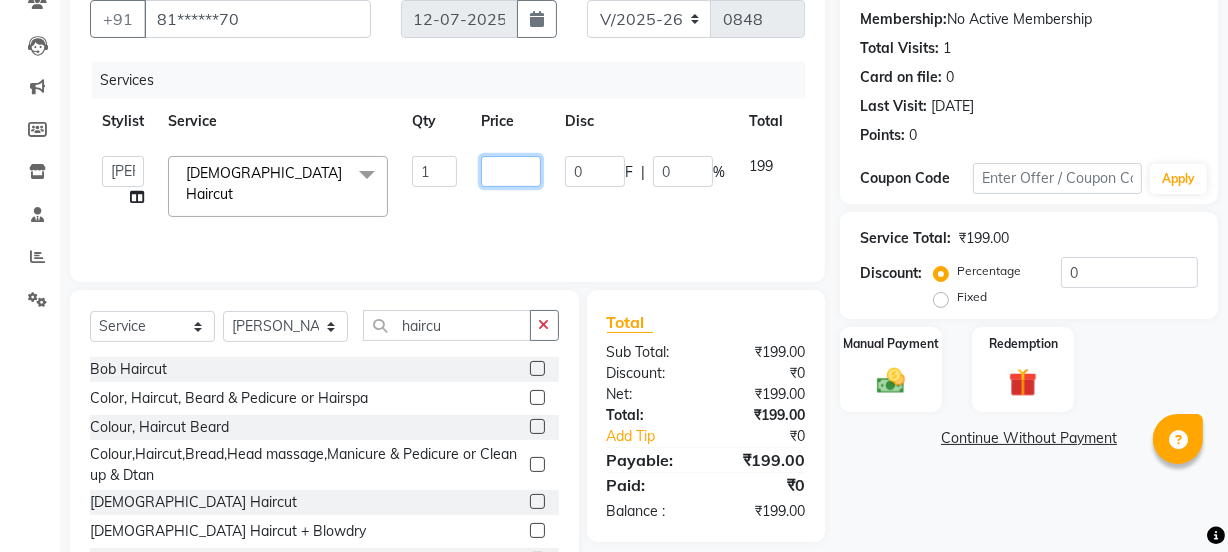 type on "2" 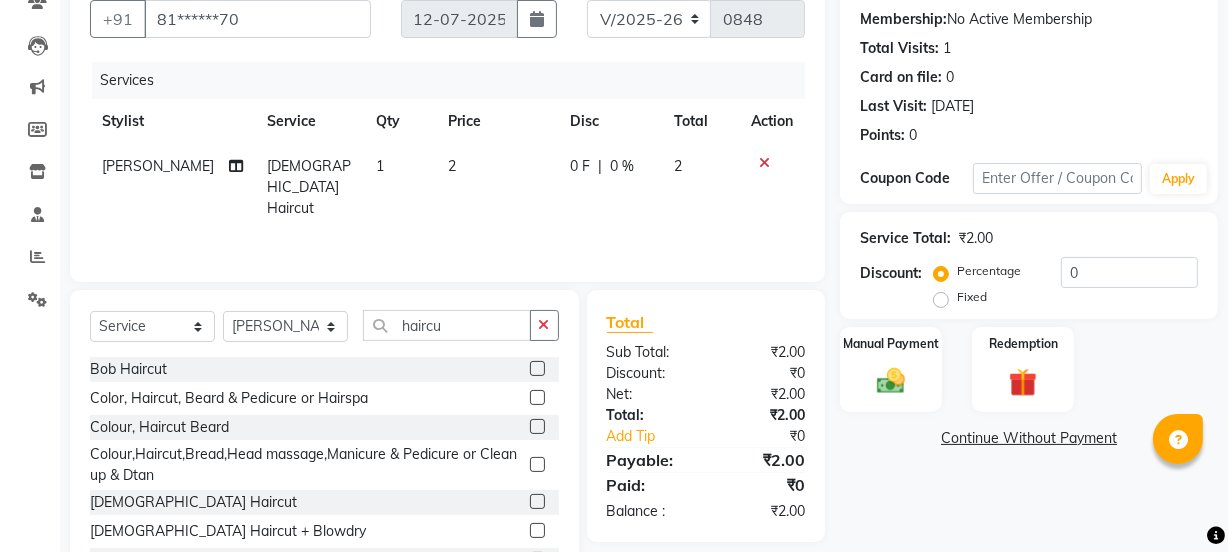 click on "2" 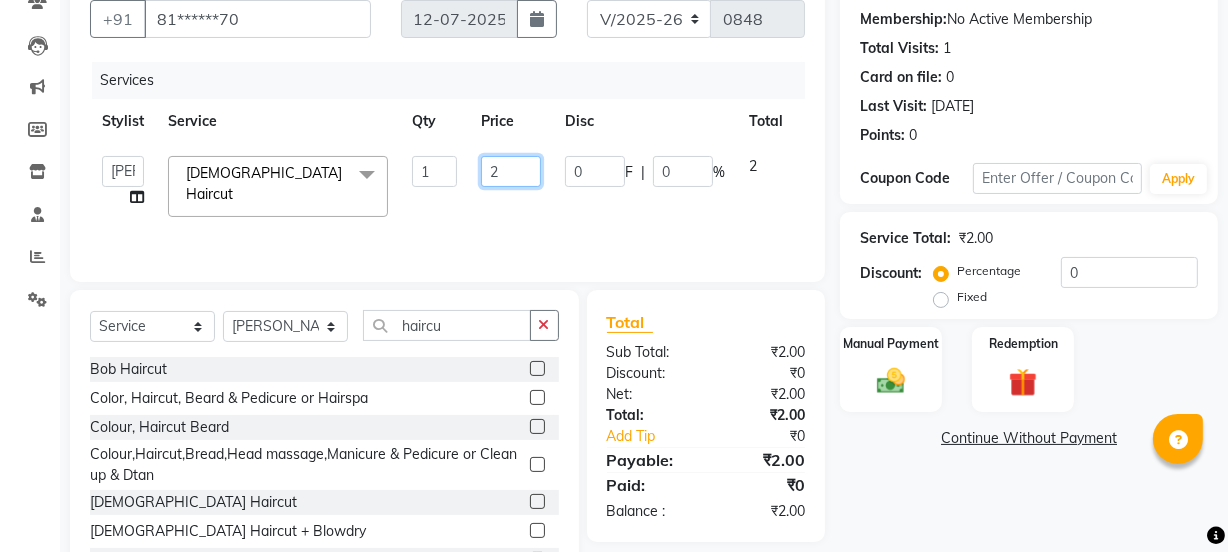 click on "2" 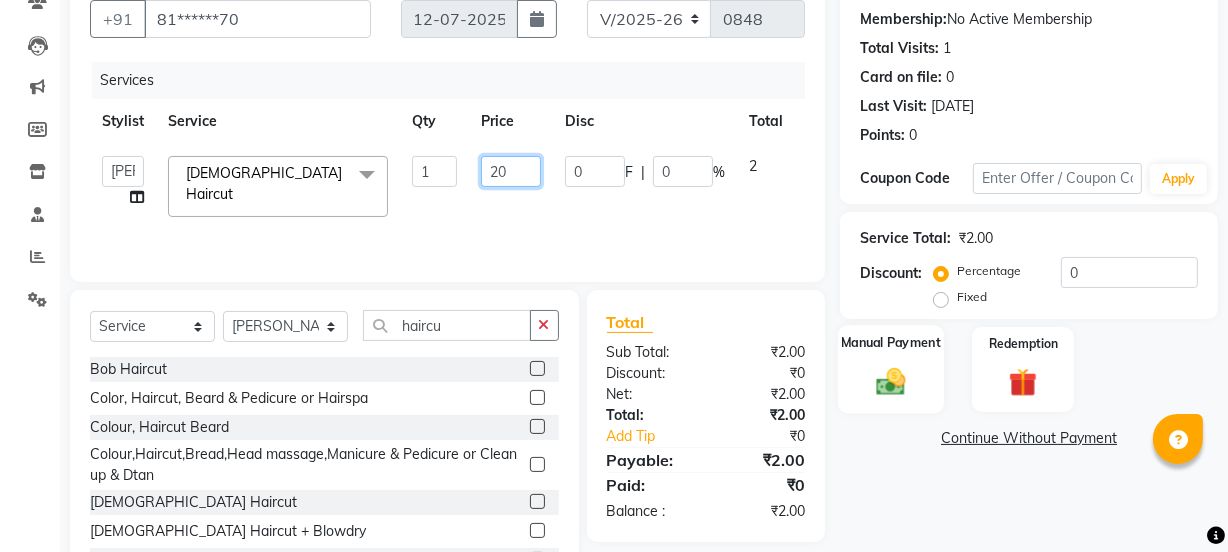 type on "200" 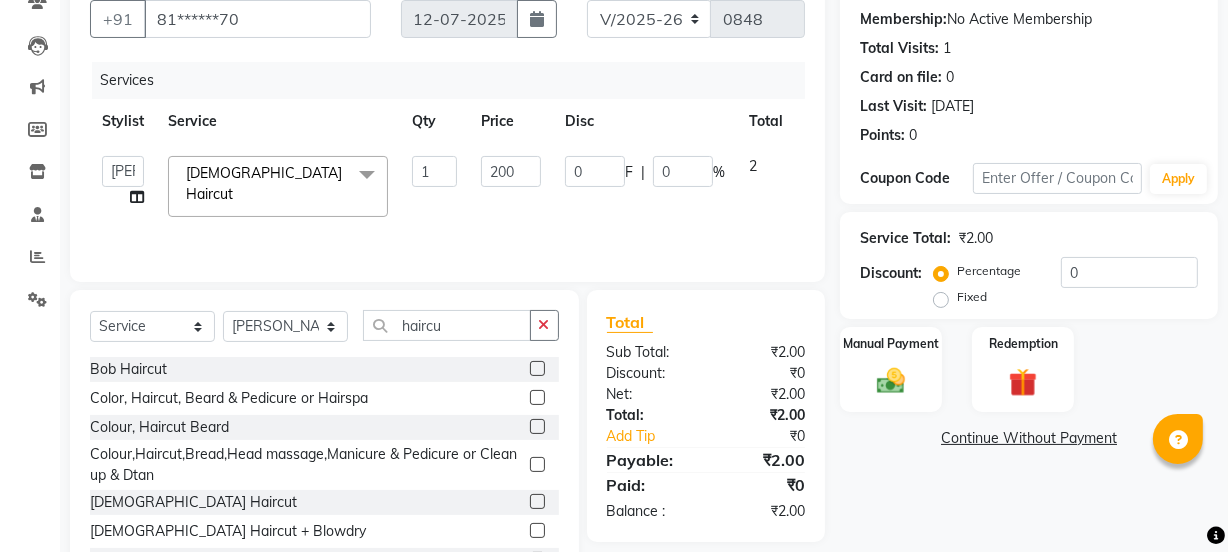 click on "Services Stylist Service Qty Price Disc Total Action  Jyoti   Jyoti wadar   Manager   [PERSON_NAME]   [PERSON_NAME]    [PERSON_NAME] [PERSON_NAME]    [PERSON_NAME]   [PERSON_NAME]   [PERSON_NAME]  [DEMOGRAPHIC_DATA] Haircut  x ( Bridal ) Package Advance ( Bride ) Packge Normal ( Groom )  Packges Normal ( Groom ) Packges Advance Couple Classic Facial Bluetox  03 Advance Facial 03+ Facial  + Hydra Facial 03+ signature 03+ signature hydra Advance Dtan Argan  Underamrs Argan  Upperlips Aroma Essential Manicure Aroma Essential Pedicure Aroma Essentials Manicure + Pedicure Back  Bleach Back & Chest Back Flover ( [DEMOGRAPHIC_DATA] ) Back massage Back Polish Back wax Basic Makeup Bikini  Wax Argan Bikini Wax Floverd Bikini Wax honey Body Bleach Body massage Body polishing +body bleach Body Polishning Chest Flover ( [DEMOGRAPHIC_DATA] ) Chest Lips Wax Chest wax Chin Argan  wax Chin threading Classic Coffee Manicure Classic Coffee Manicure + Pedicure Classic Coffee Pedicure Classic facial Classic Faical + Waxing + Classic Pedicure Crystal Glow facial Fa  Argan Mask 1" 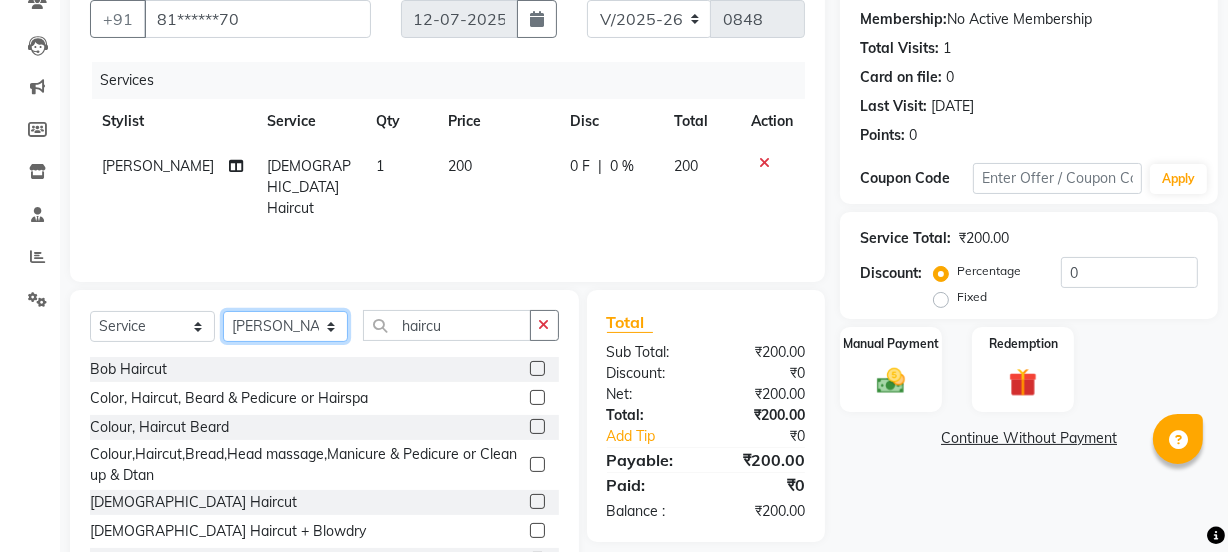 click on "Select Stylist [PERSON_NAME] wadar Manager [PERSON_NAME] [PERSON_NAME]  [PERSON_NAME] [PERSON_NAME]  [PERSON_NAME] [PERSON_NAME] [PERSON_NAME]" 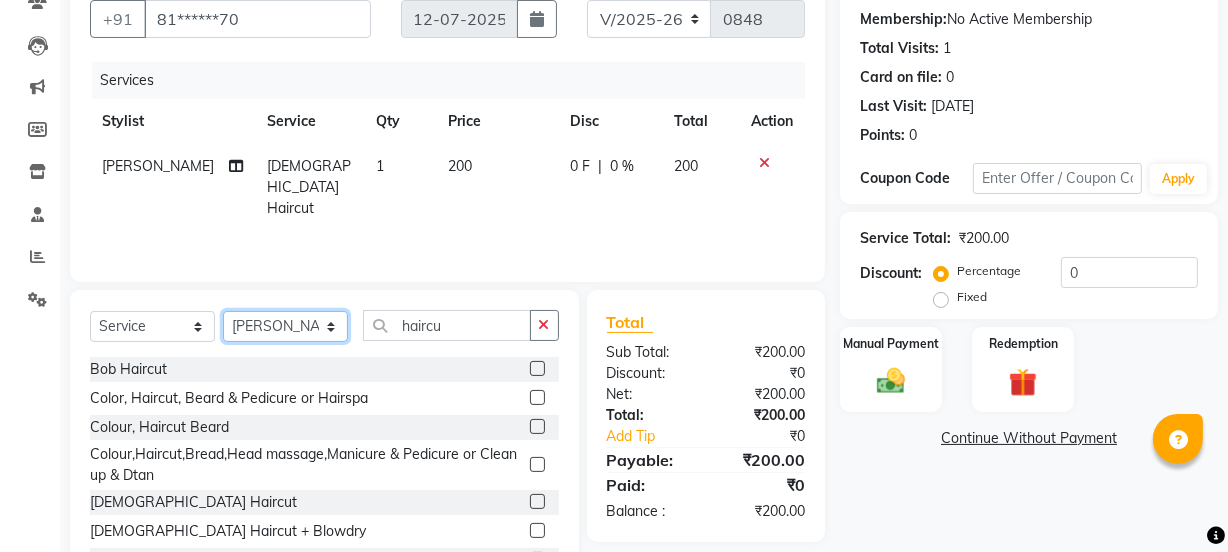 select on "70111" 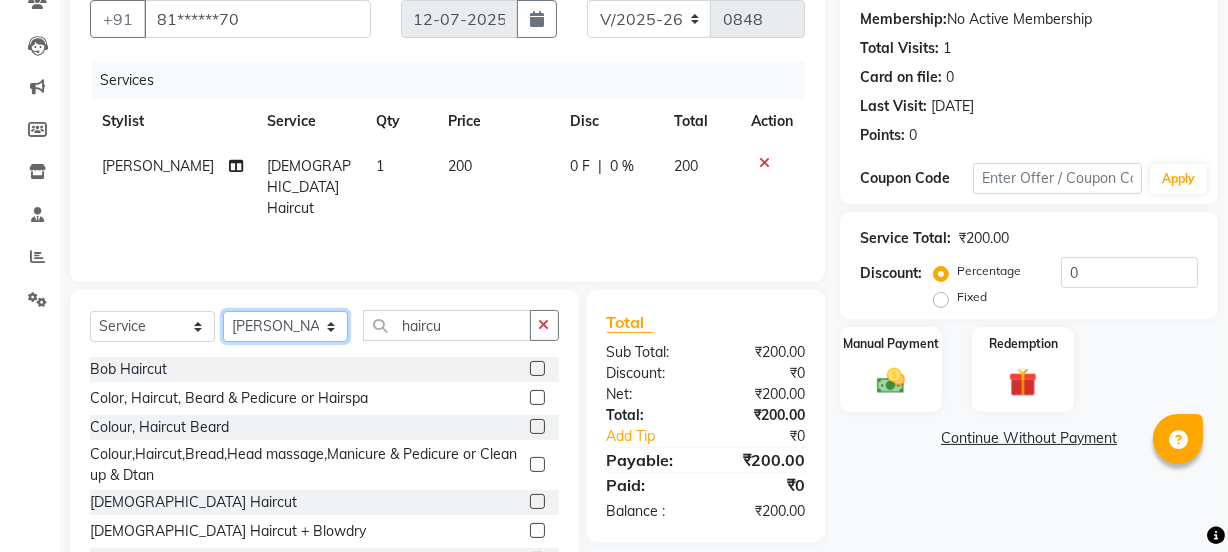 click on "Select Stylist [PERSON_NAME] wadar Manager [PERSON_NAME] [PERSON_NAME]  [PERSON_NAME] [PERSON_NAME]  [PERSON_NAME] [PERSON_NAME] [PERSON_NAME]" 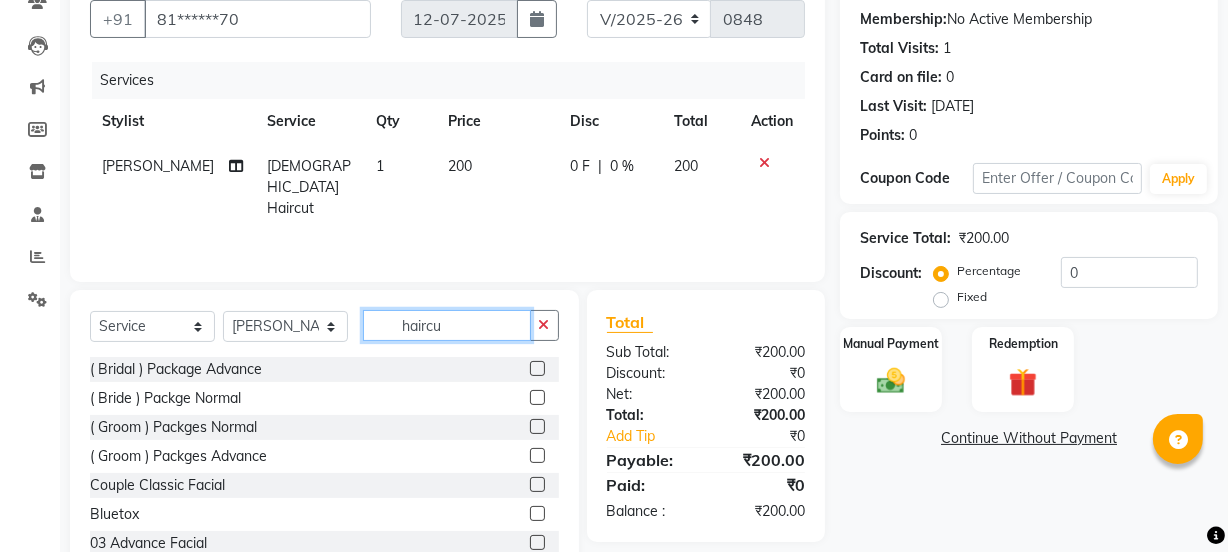 click on "haircu" 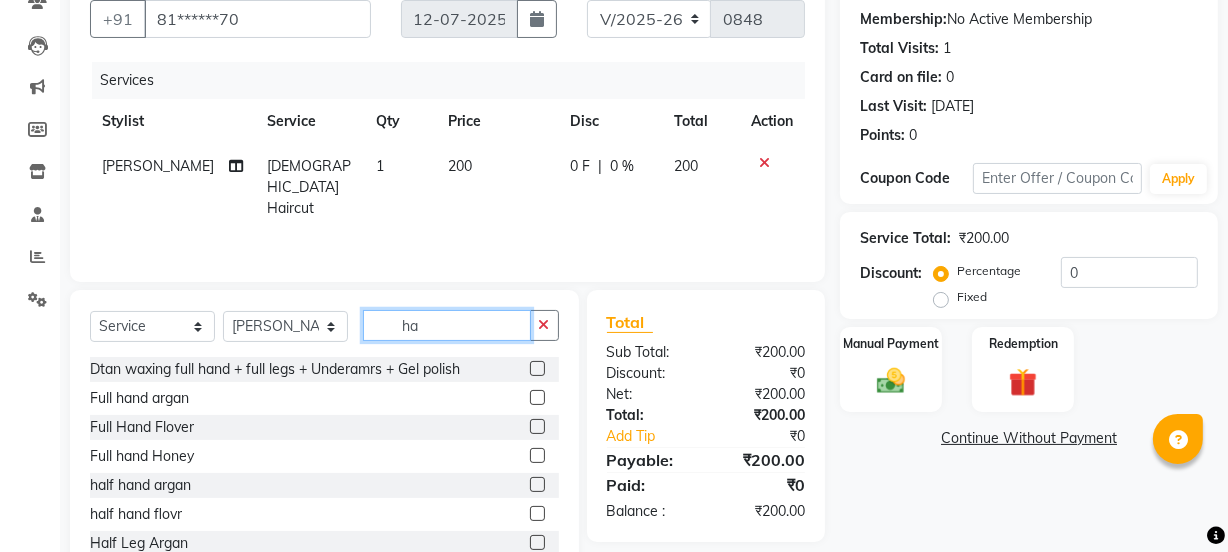 type on "h" 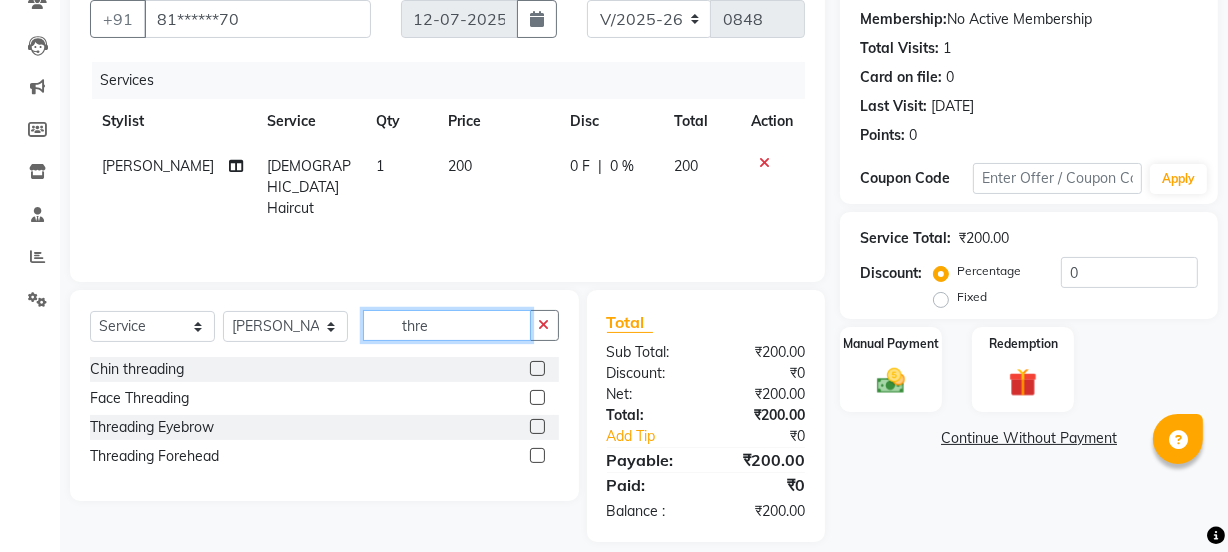 type on "thre" 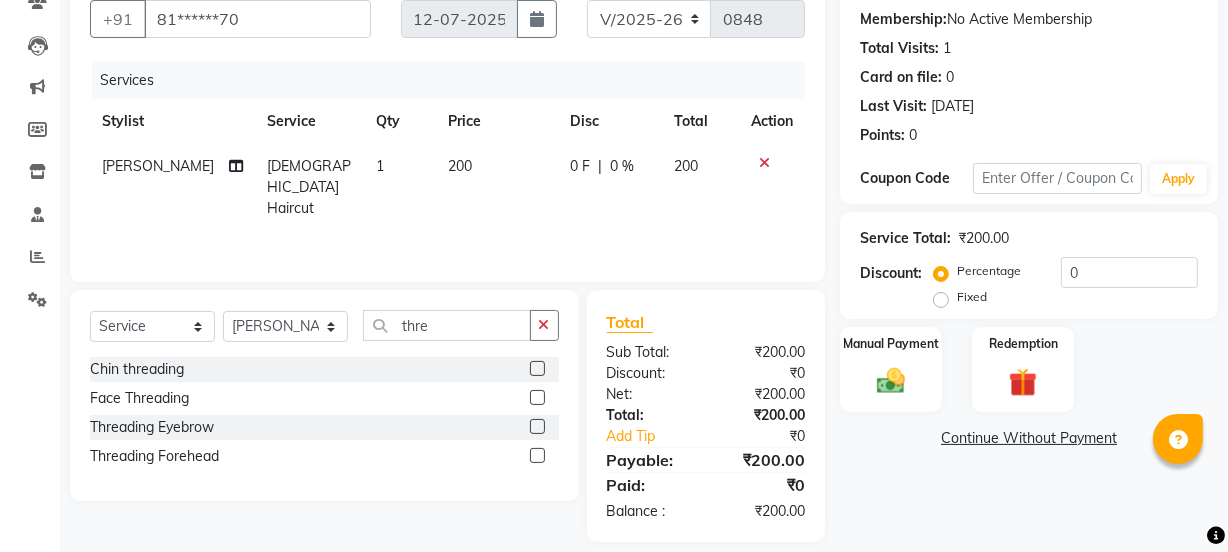 click 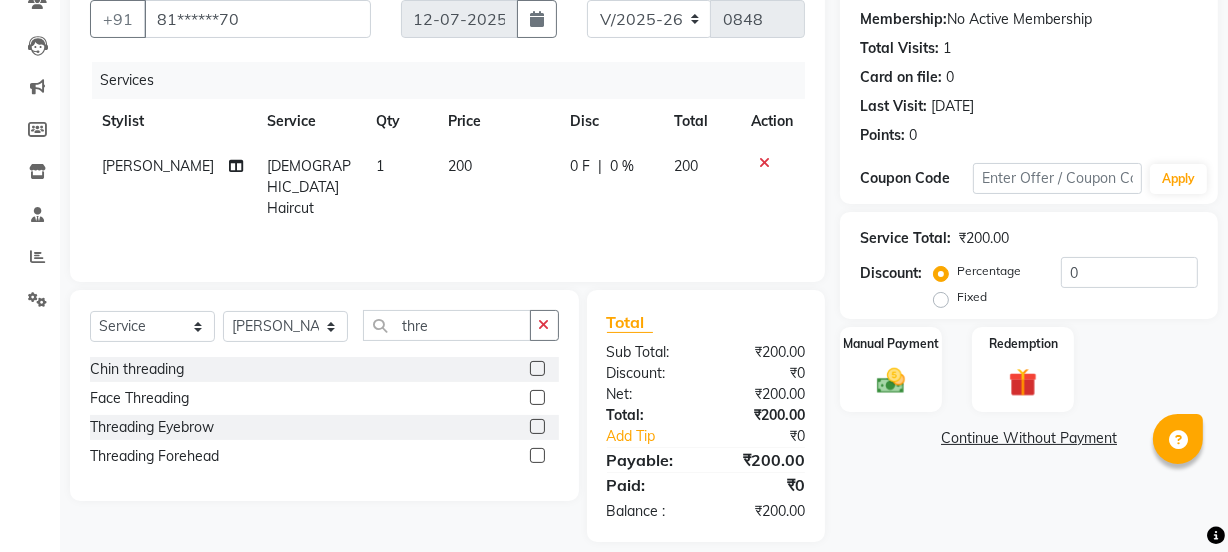 click at bounding box center [536, 427] 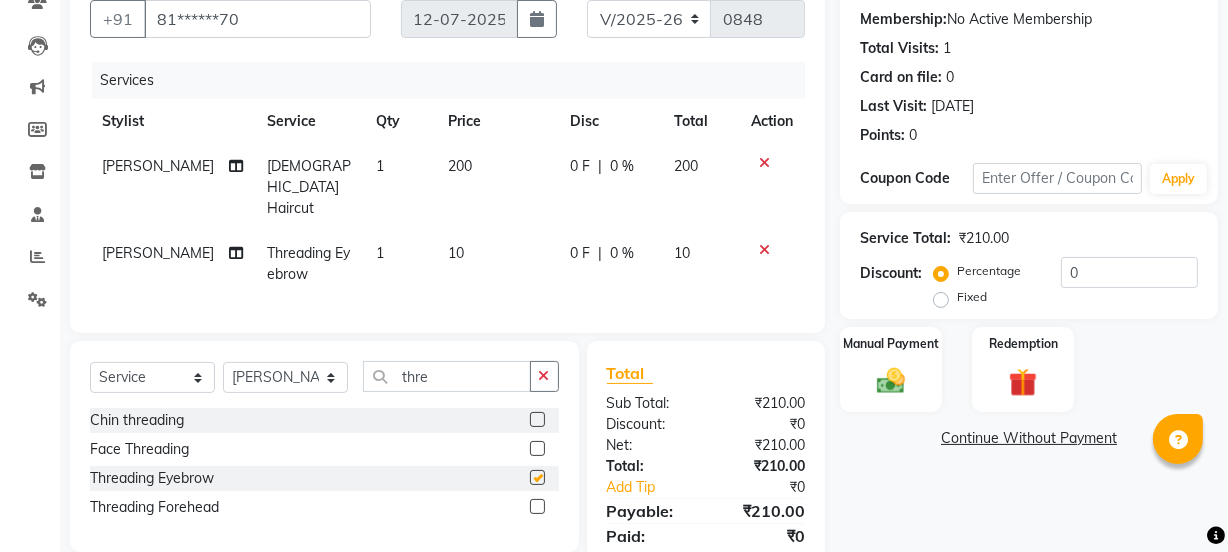 checkbox on "false" 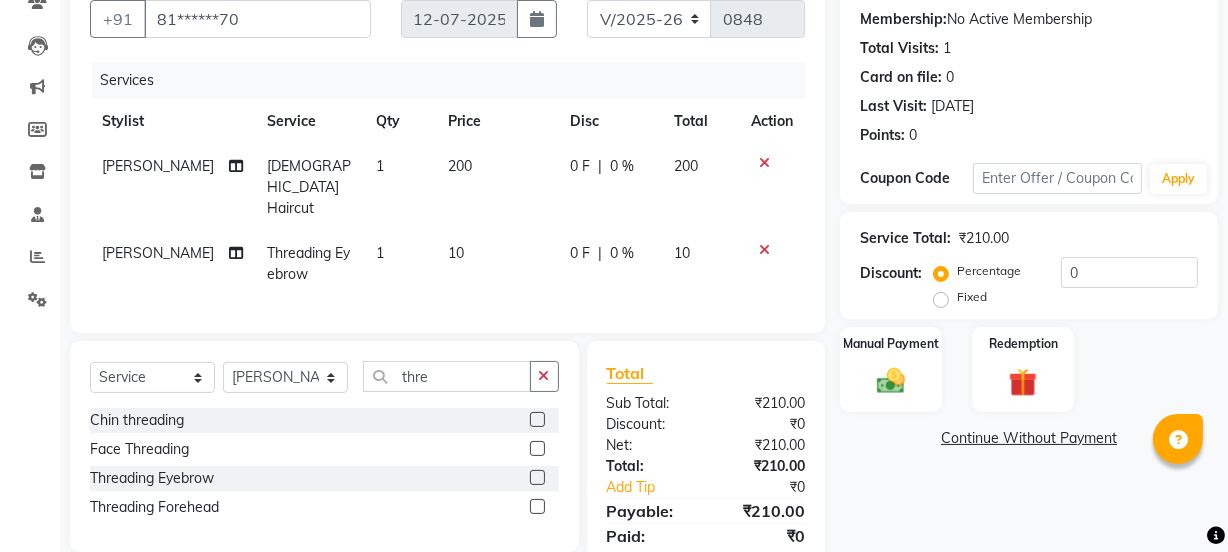 scroll, scrollTop: 250, scrollLeft: 0, axis: vertical 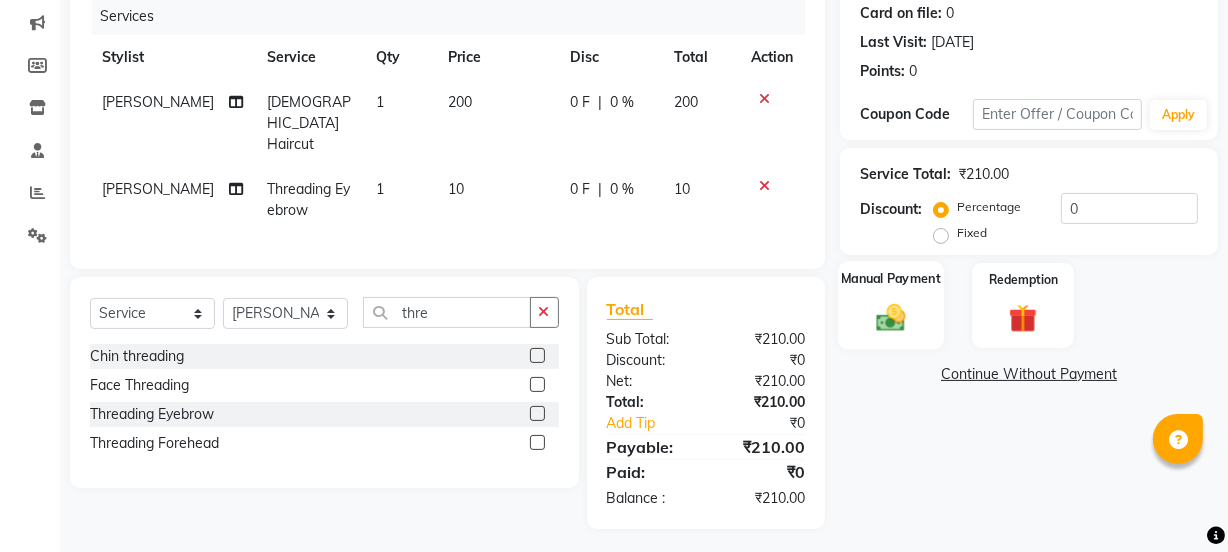 click on "Manual Payment" 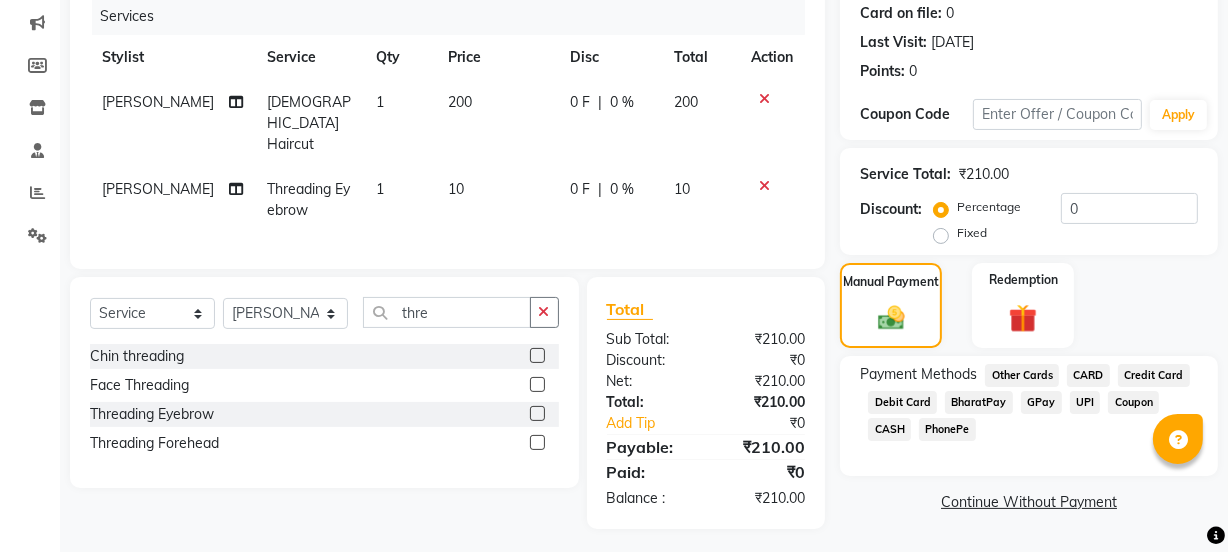 click on "GPay" 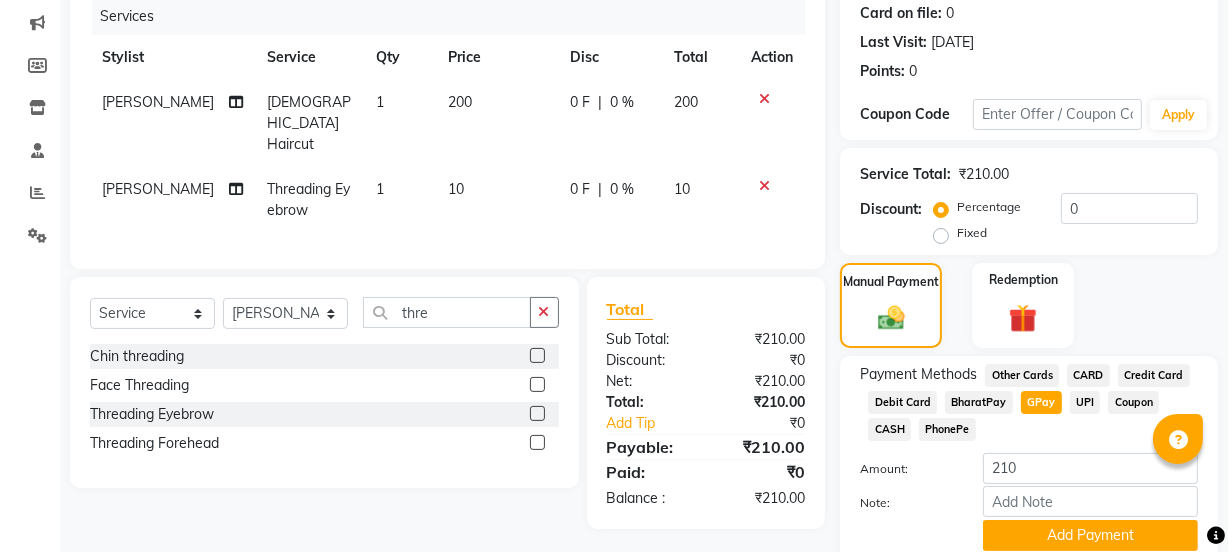 scroll, scrollTop: 328, scrollLeft: 0, axis: vertical 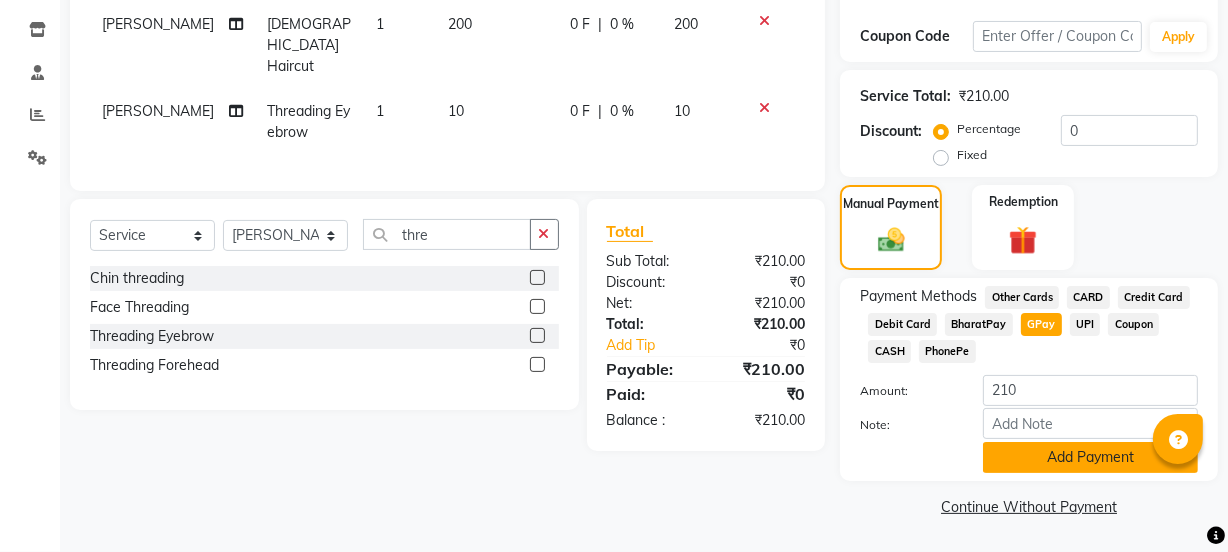 click on "Add Payment" 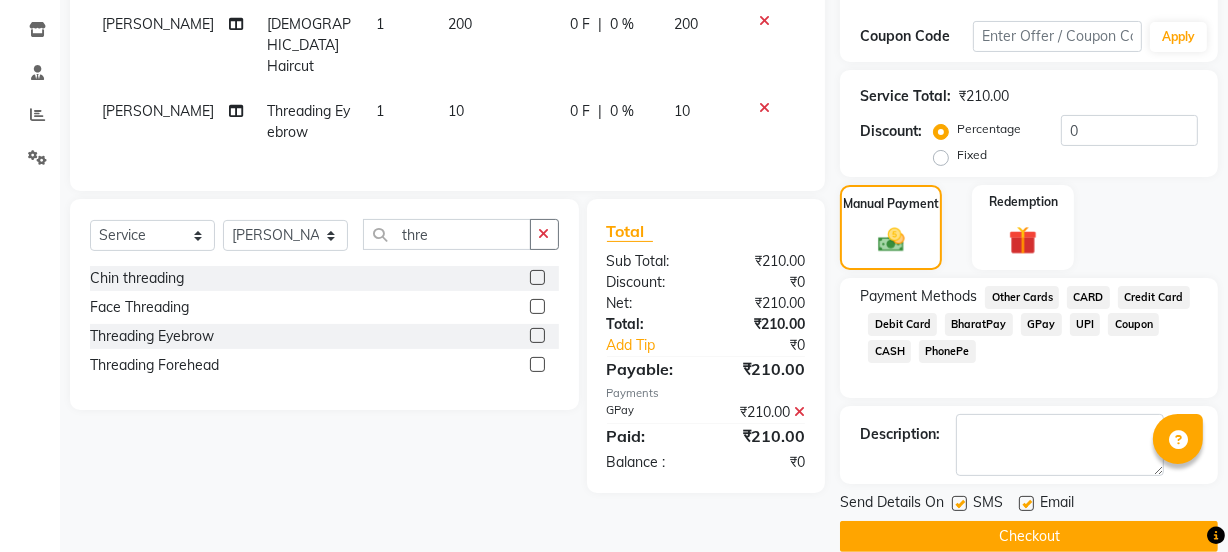 scroll, scrollTop: 357, scrollLeft: 0, axis: vertical 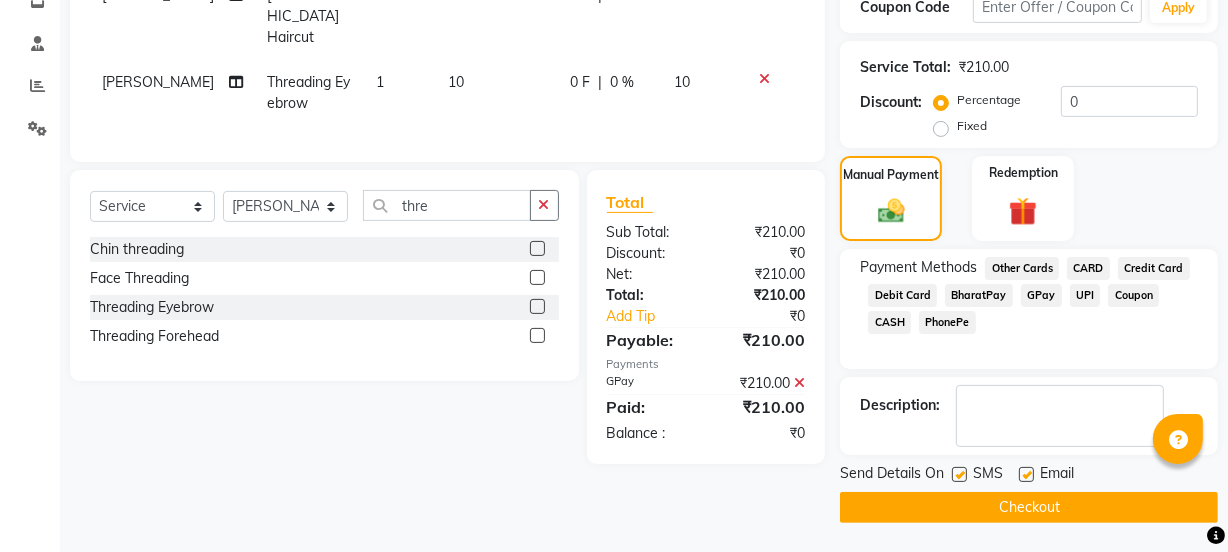 click on "Checkout" 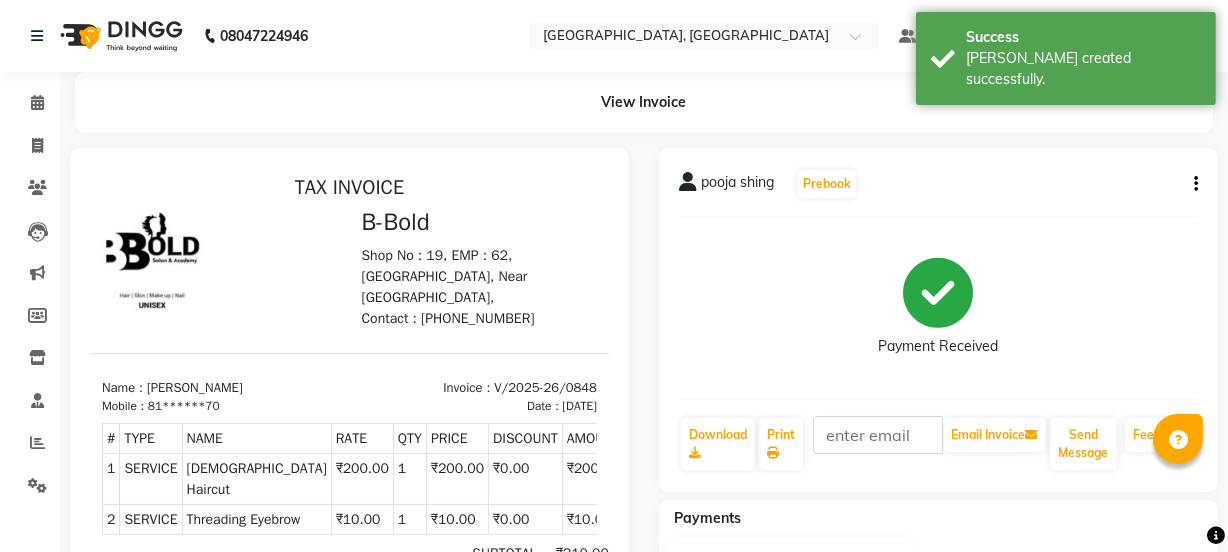 scroll, scrollTop: 0, scrollLeft: 0, axis: both 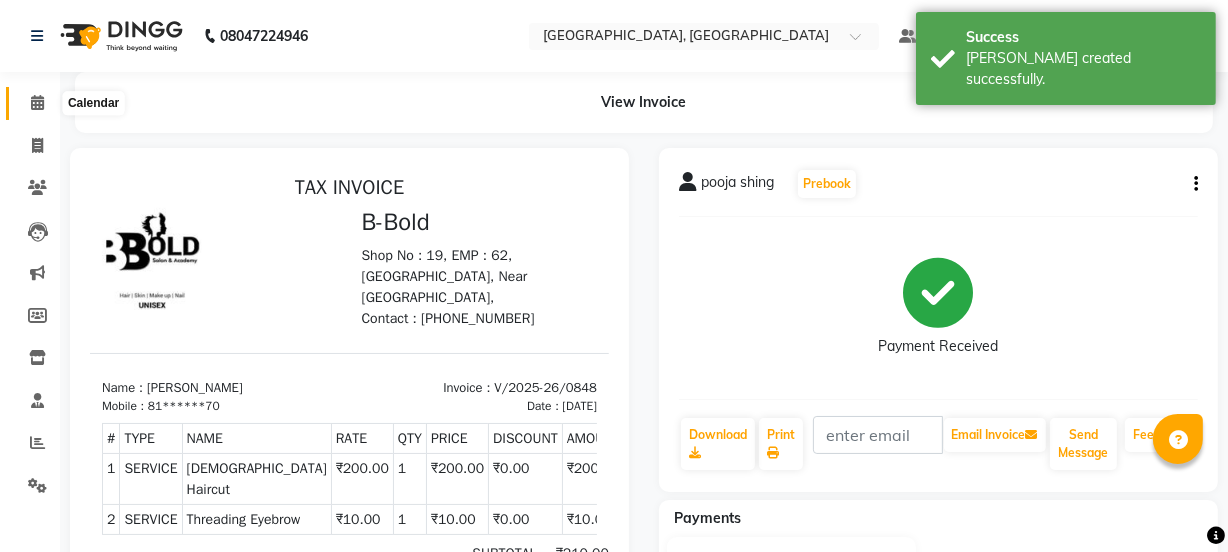 click 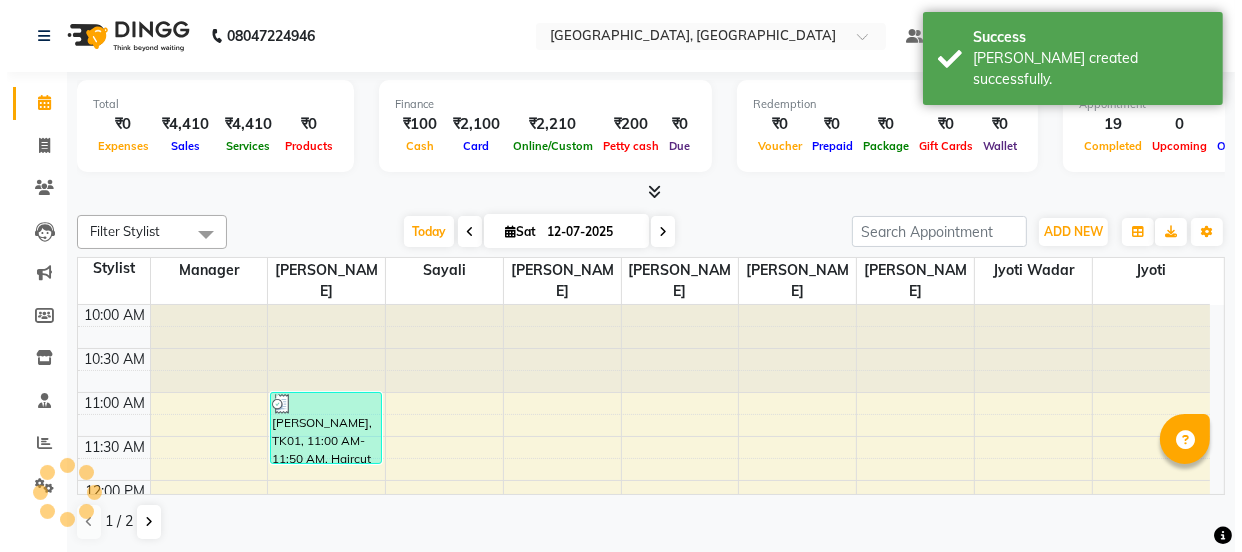 scroll, scrollTop: 0, scrollLeft: 0, axis: both 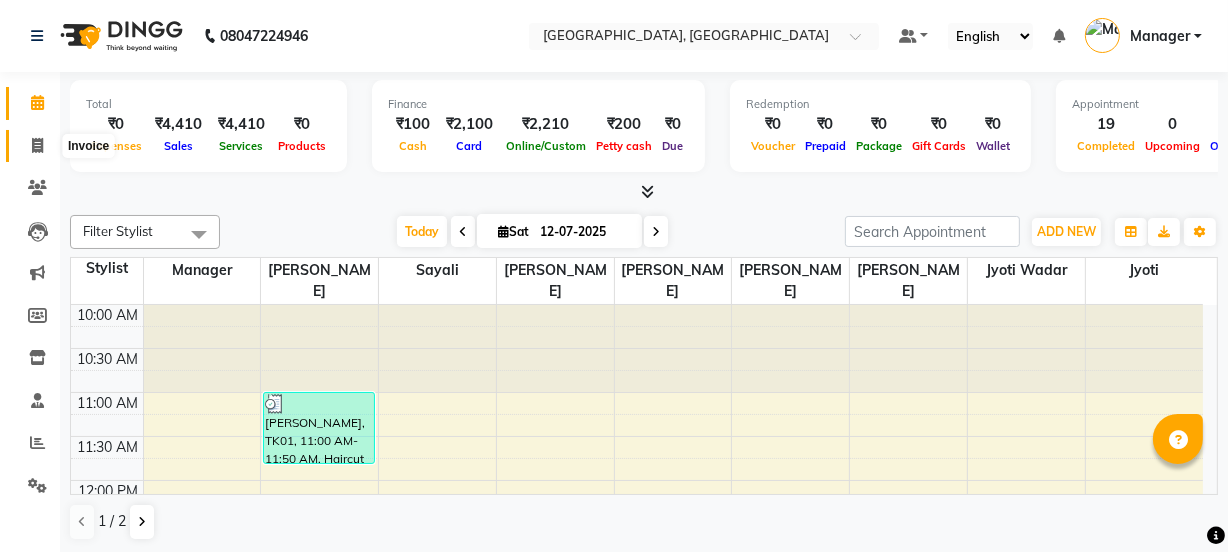 click 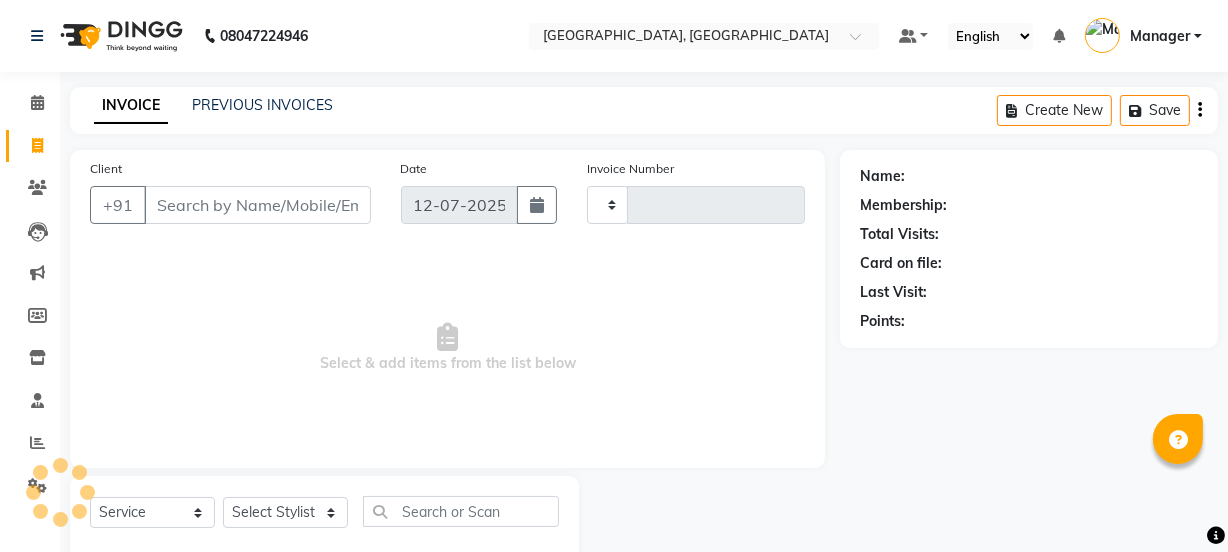 type on "0849" 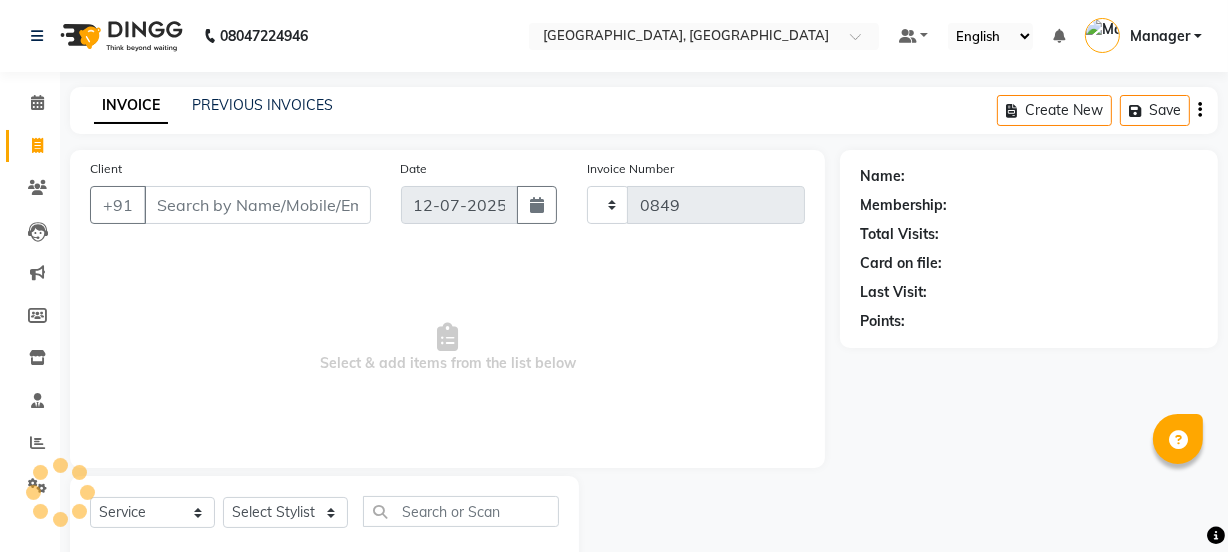 select on "7742" 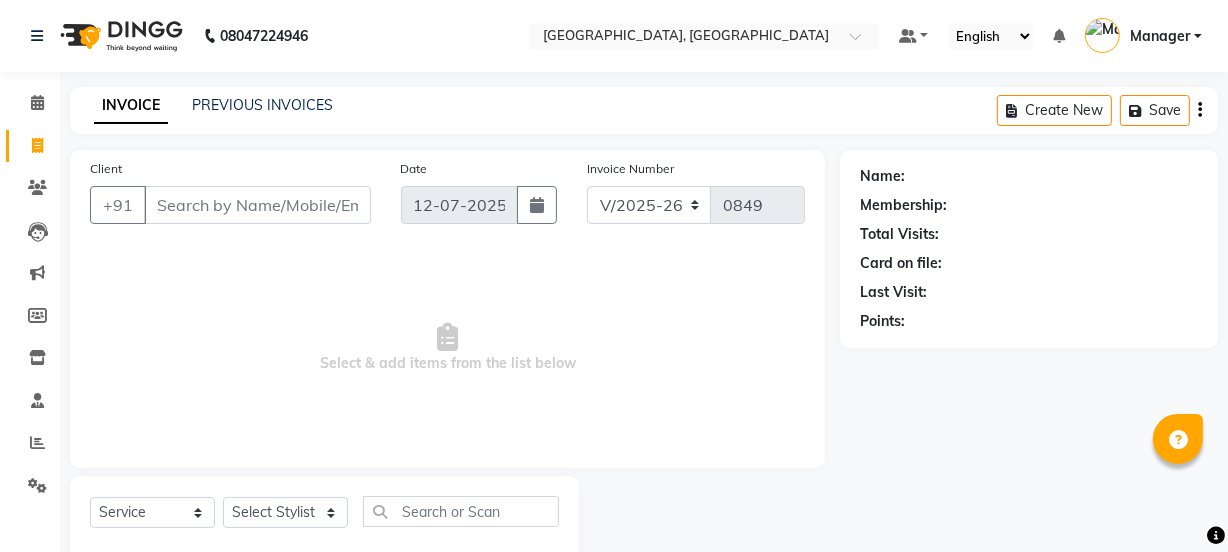 click on "Client" at bounding box center (257, 205) 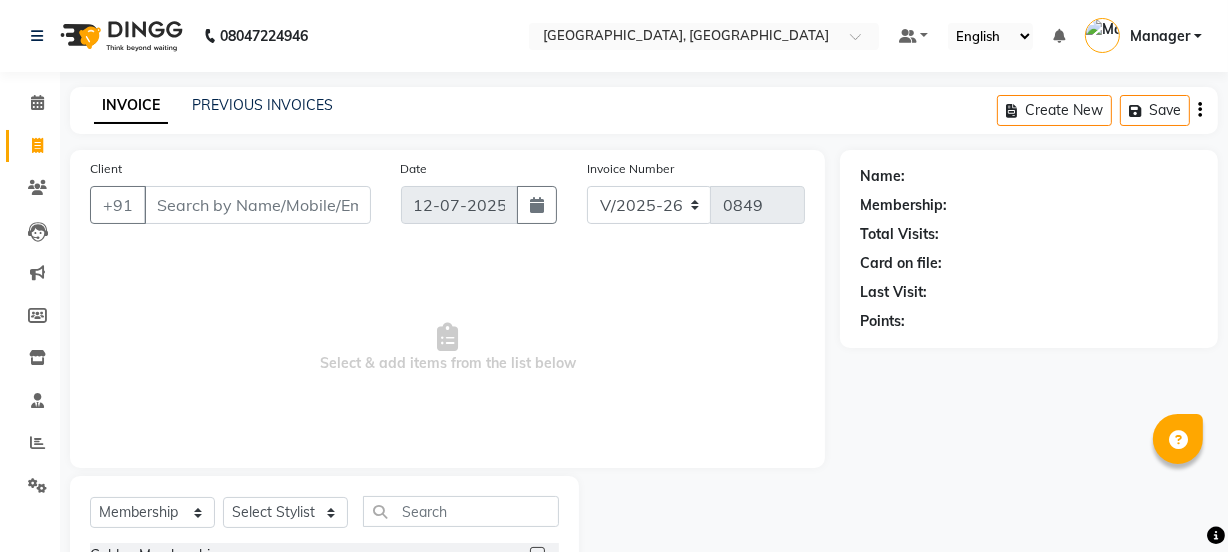 click on "Client" at bounding box center (257, 205) 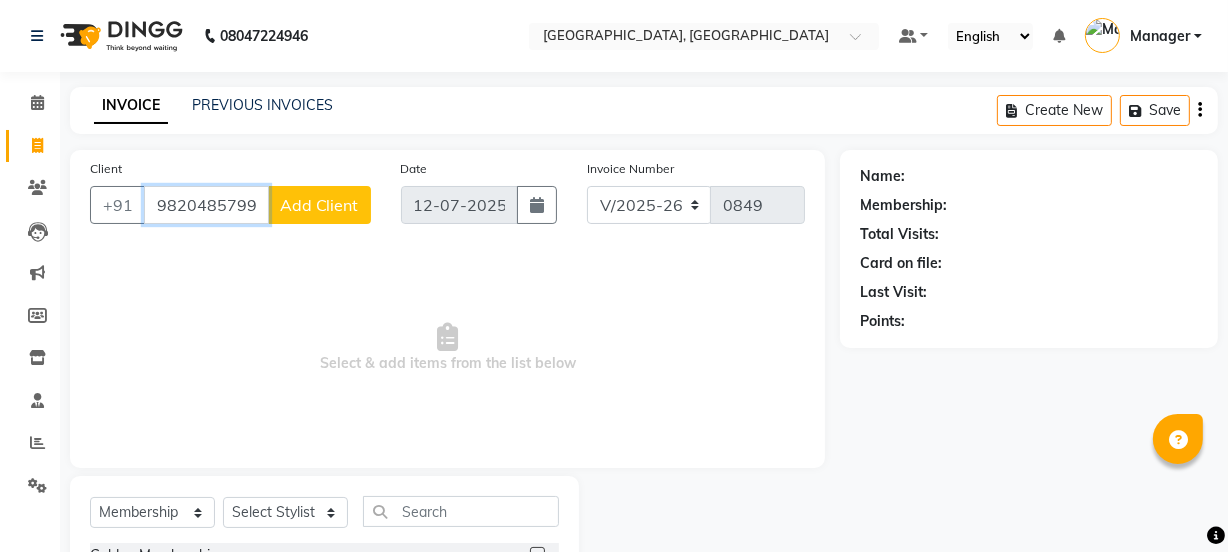 type on "9820485799" 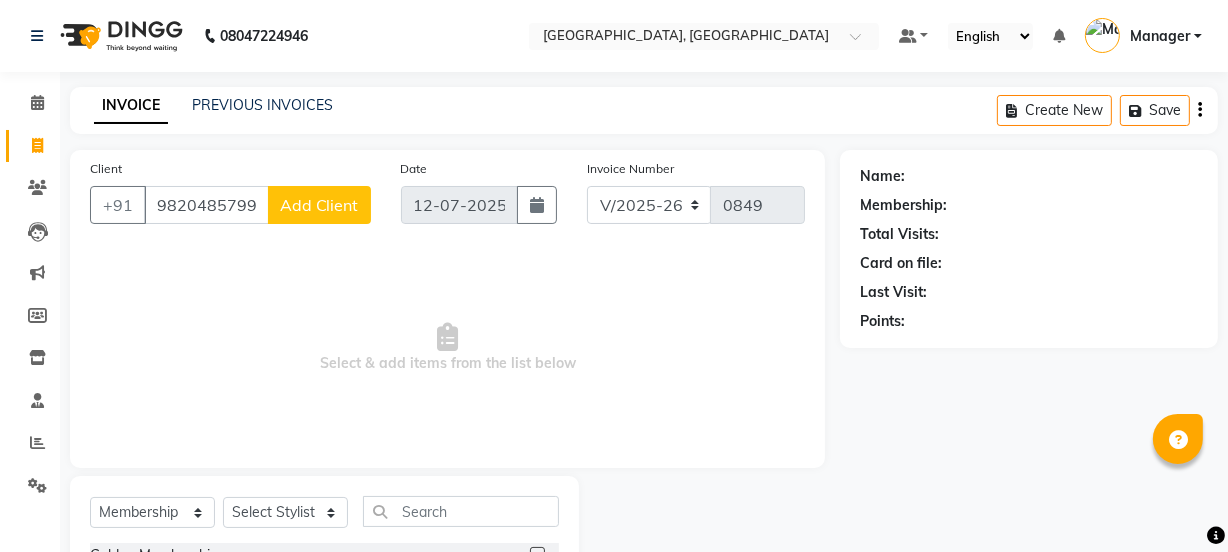 click on "Add Client" 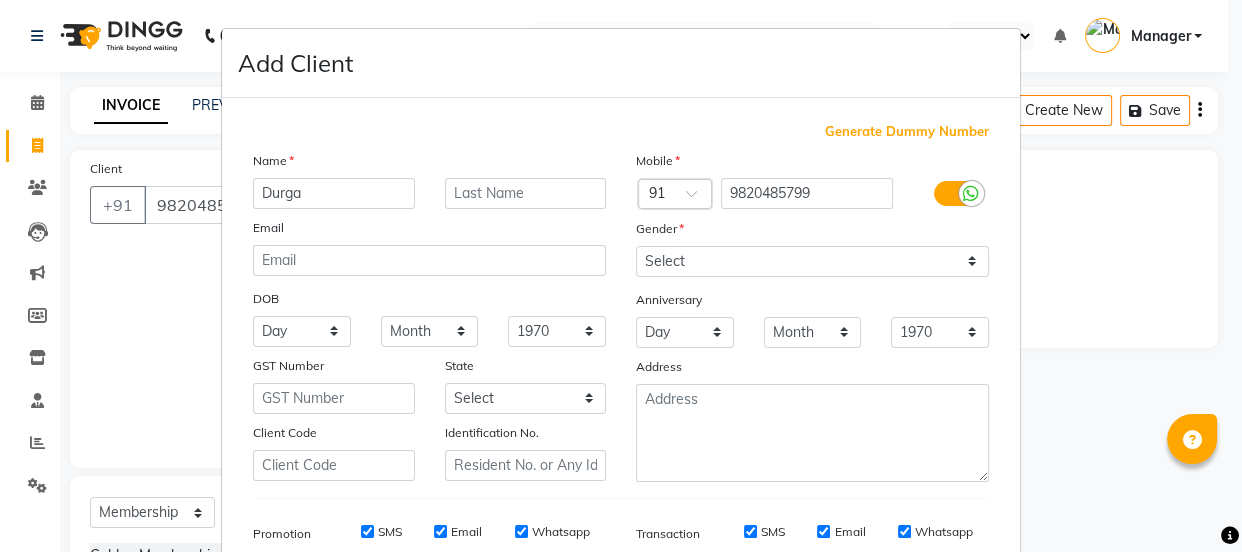type on "Durga" 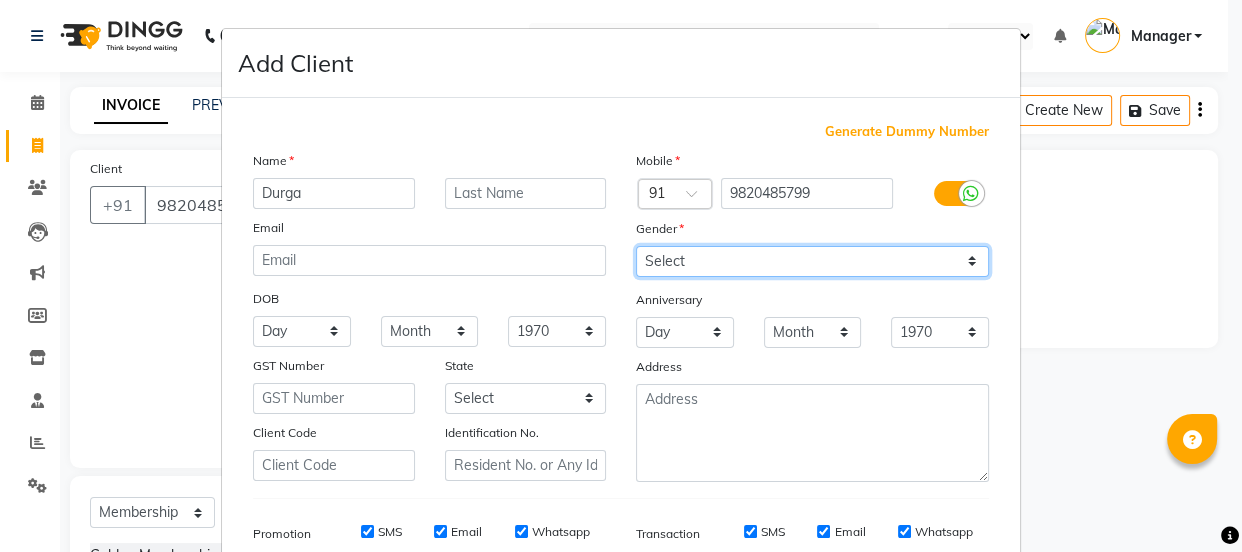 click on "Select [DEMOGRAPHIC_DATA] [DEMOGRAPHIC_DATA] Other Prefer Not To Say" at bounding box center [812, 261] 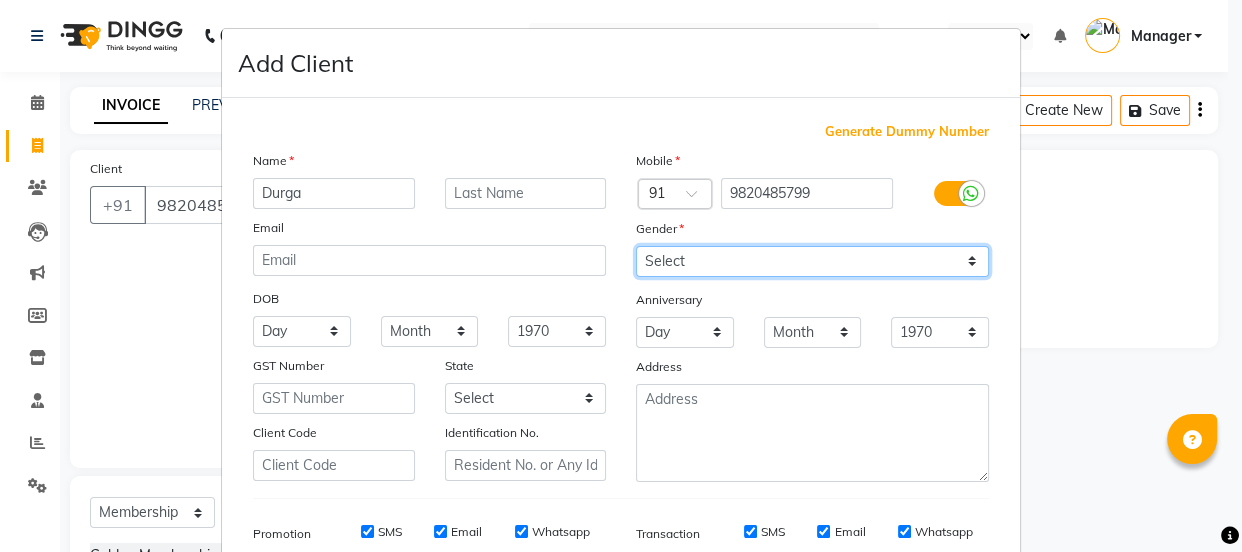 select on "[DEMOGRAPHIC_DATA]" 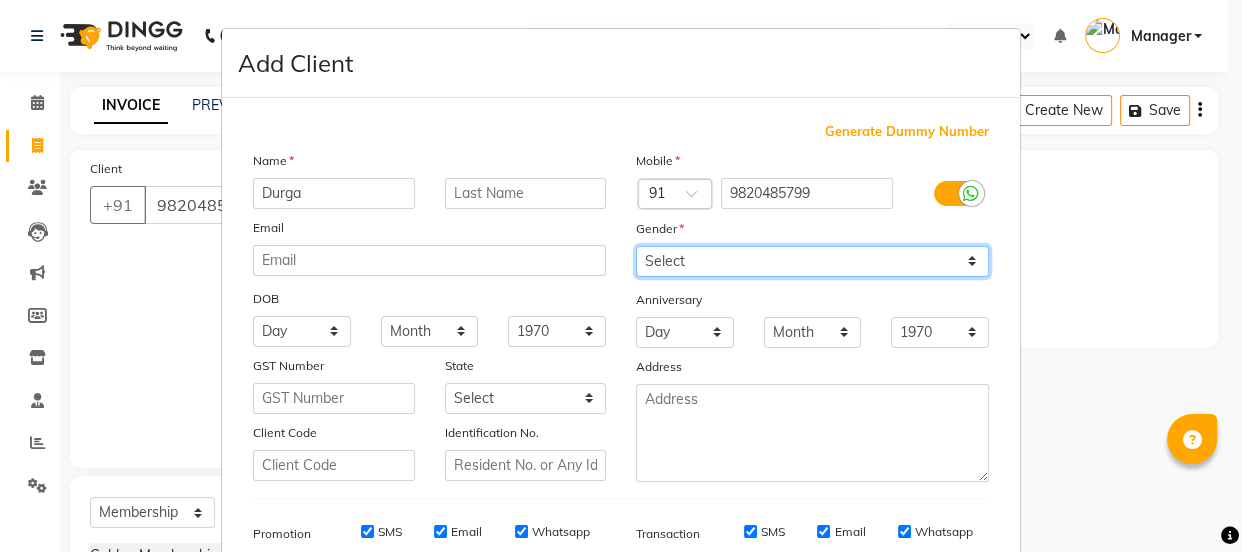 click on "Select [DEMOGRAPHIC_DATA] [DEMOGRAPHIC_DATA] Other Prefer Not To Say" at bounding box center (812, 261) 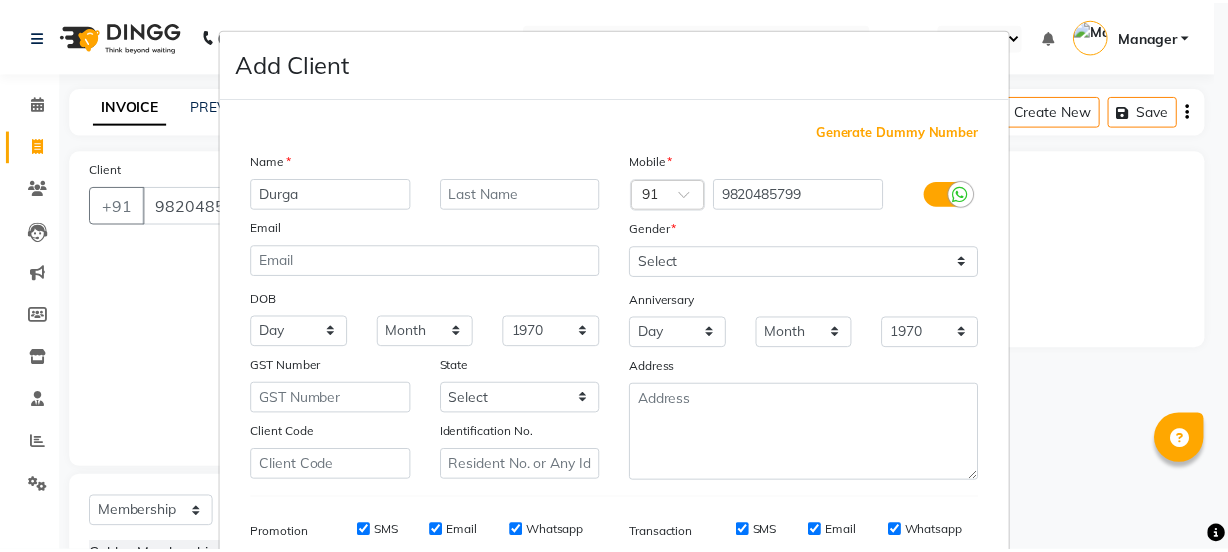 scroll, scrollTop: 301, scrollLeft: 0, axis: vertical 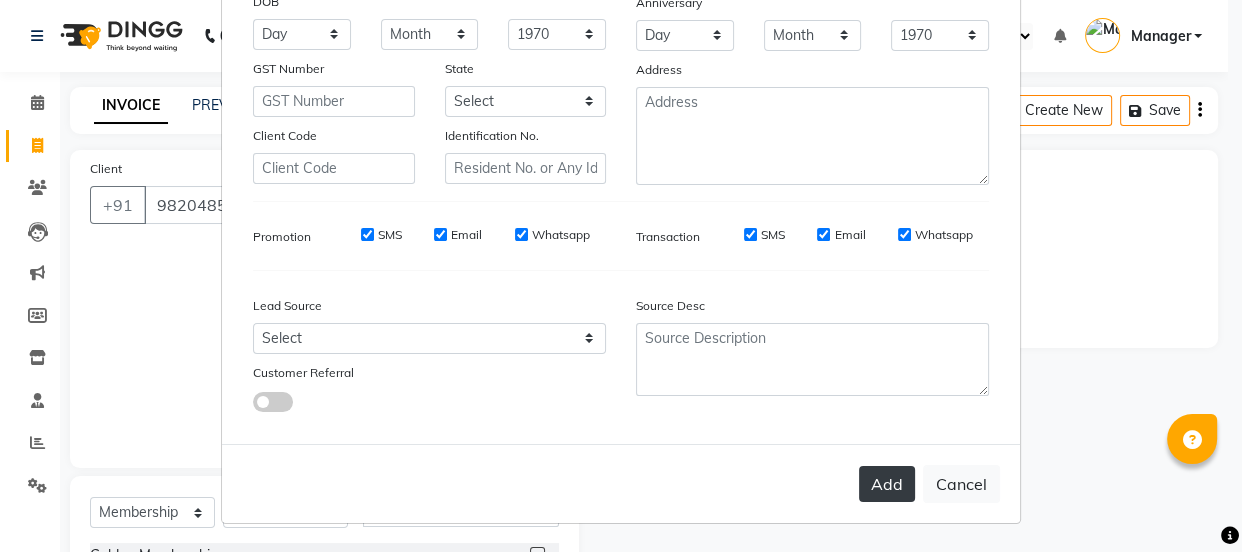click on "Add" at bounding box center [887, 484] 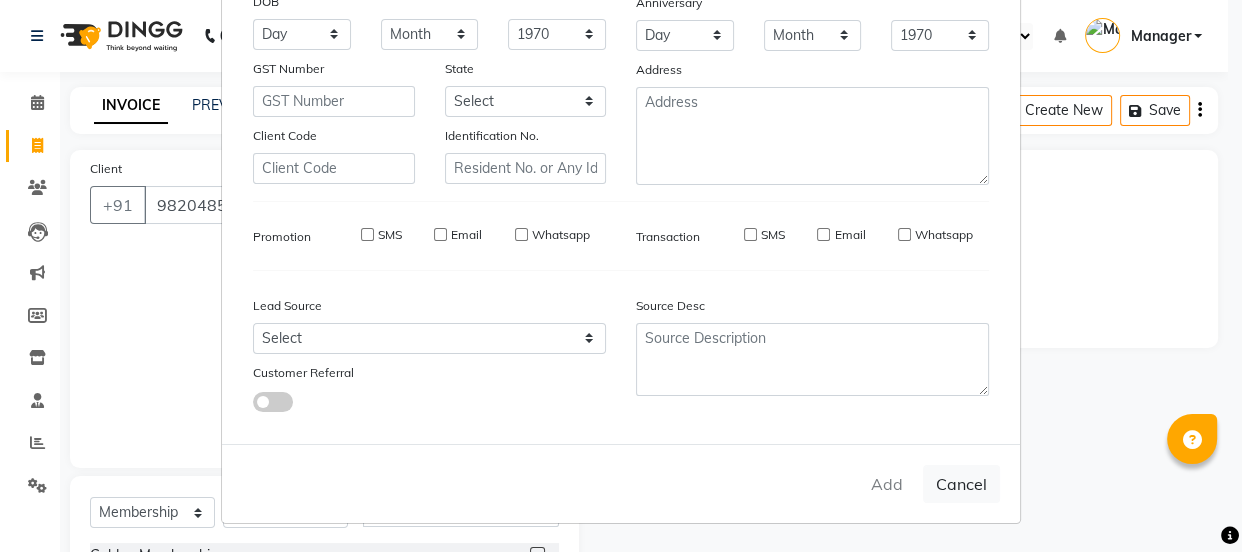 type on "98******99" 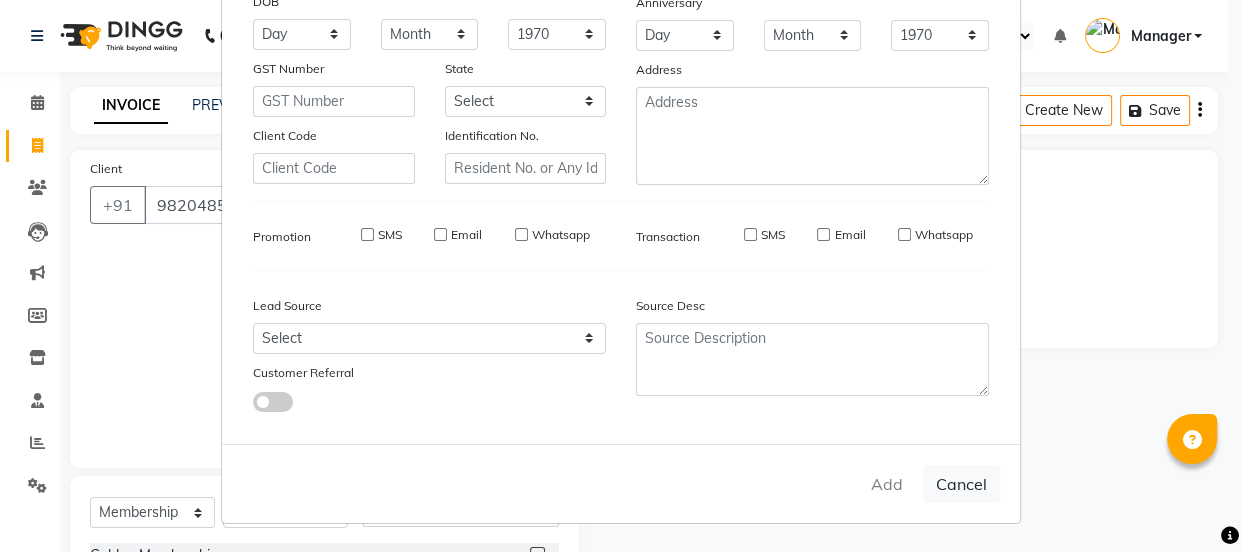 type 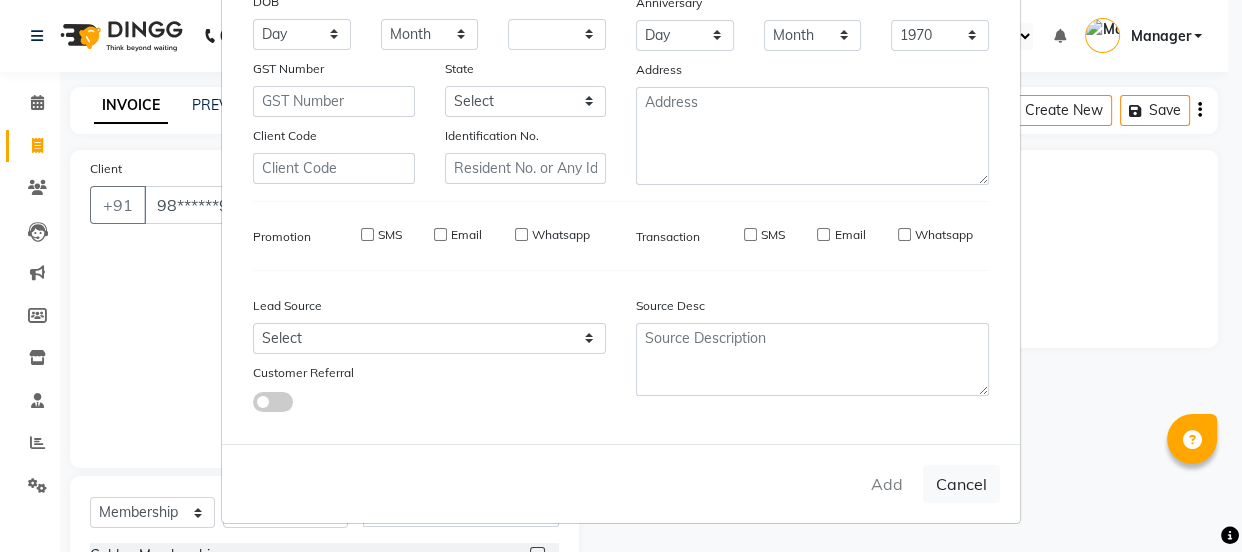 select 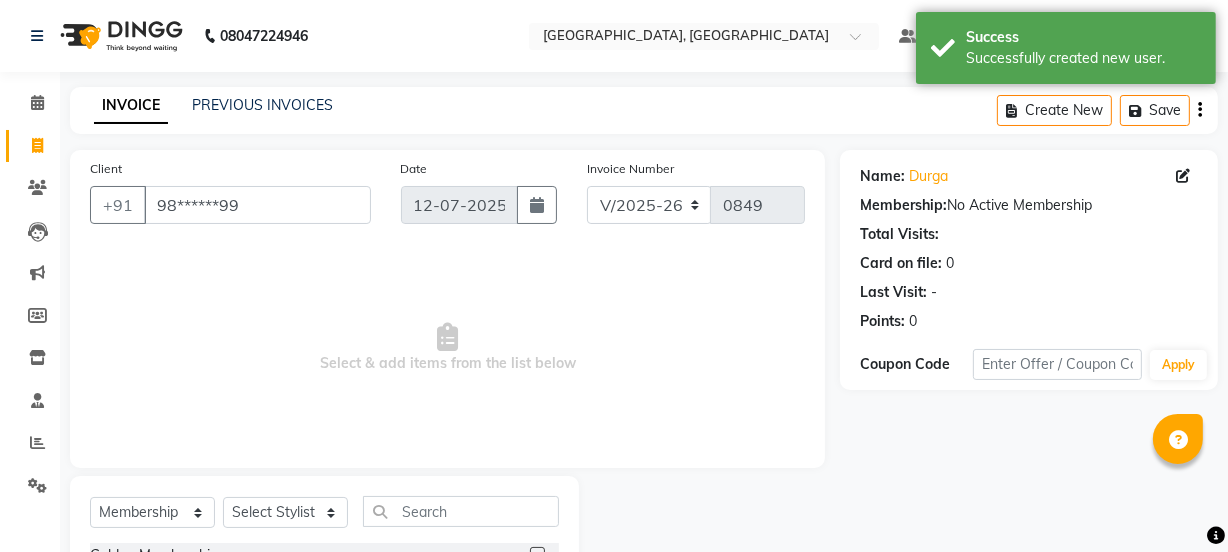 scroll, scrollTop: 136, scrollLeft: 0, axis: vertical 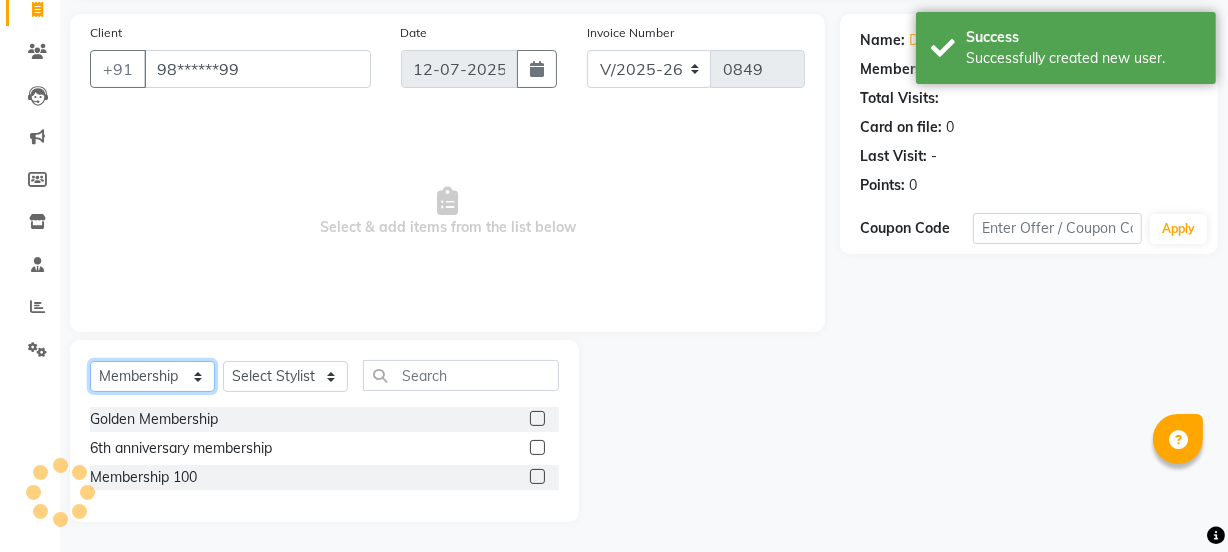 click on "Select  Service  Product  Membership  Package Voucher Prepaid Gift Card" 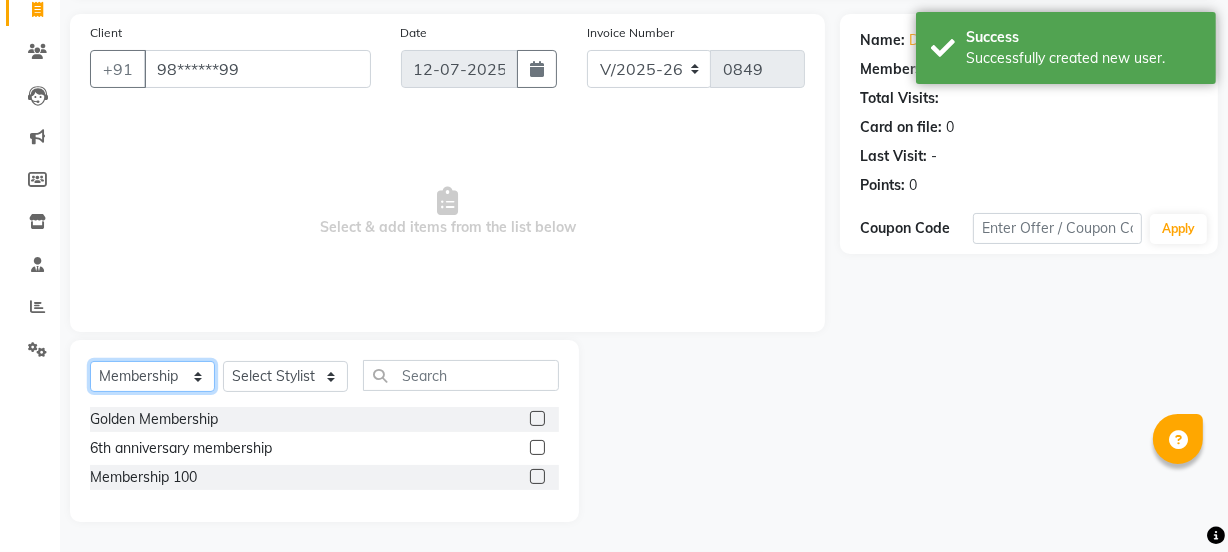select on "service" 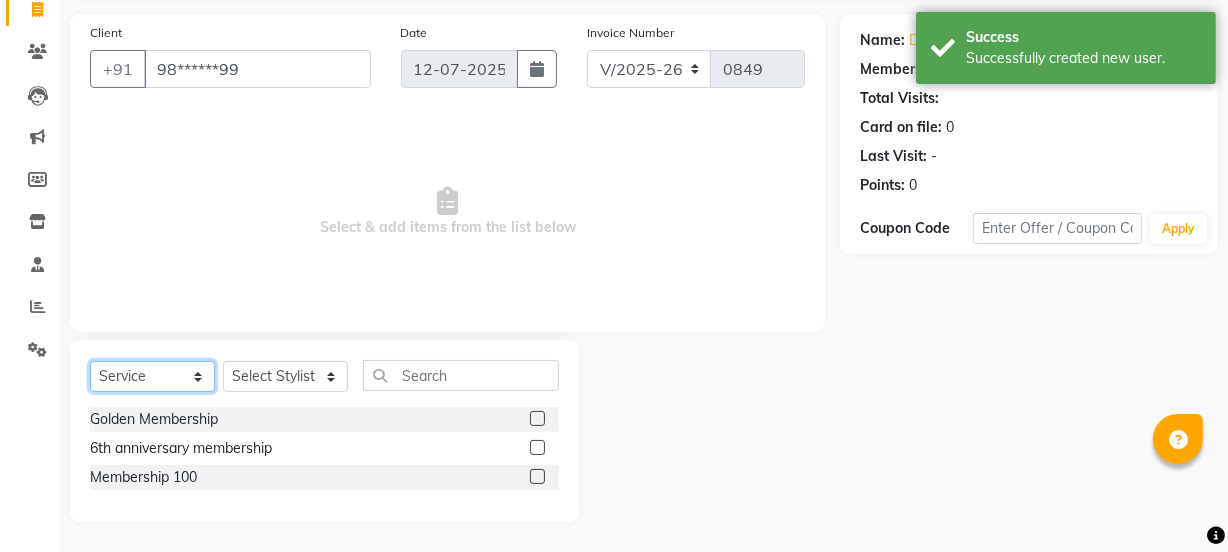 click on "Select  Service  Product  Membership  Package Voucher Prepaid Gift Card" 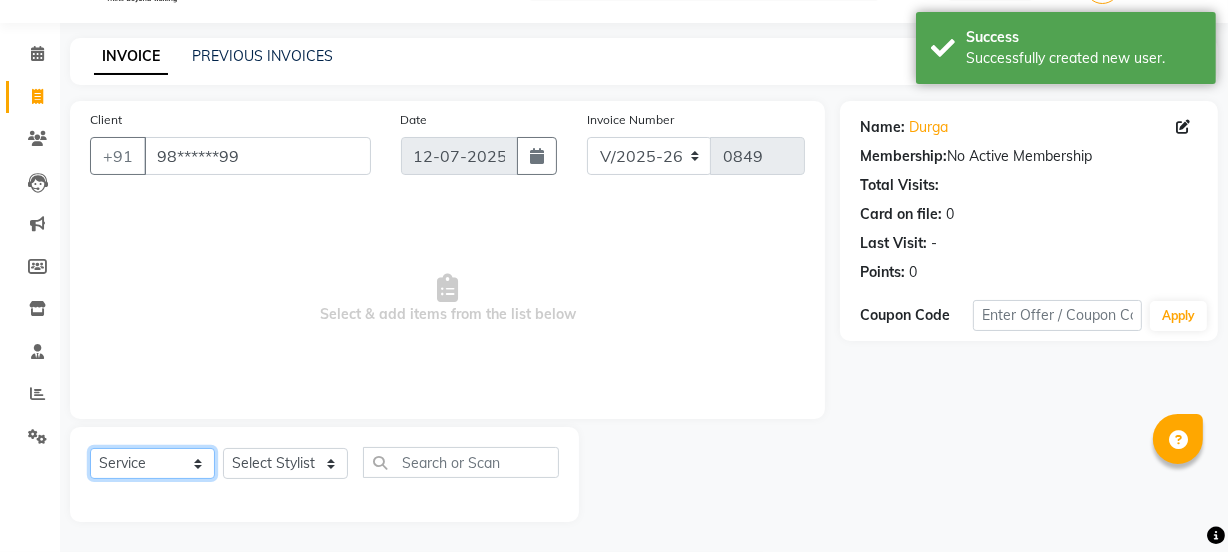 scroll, scrollTop: 50, scrollLeft: 0, axis: vertical 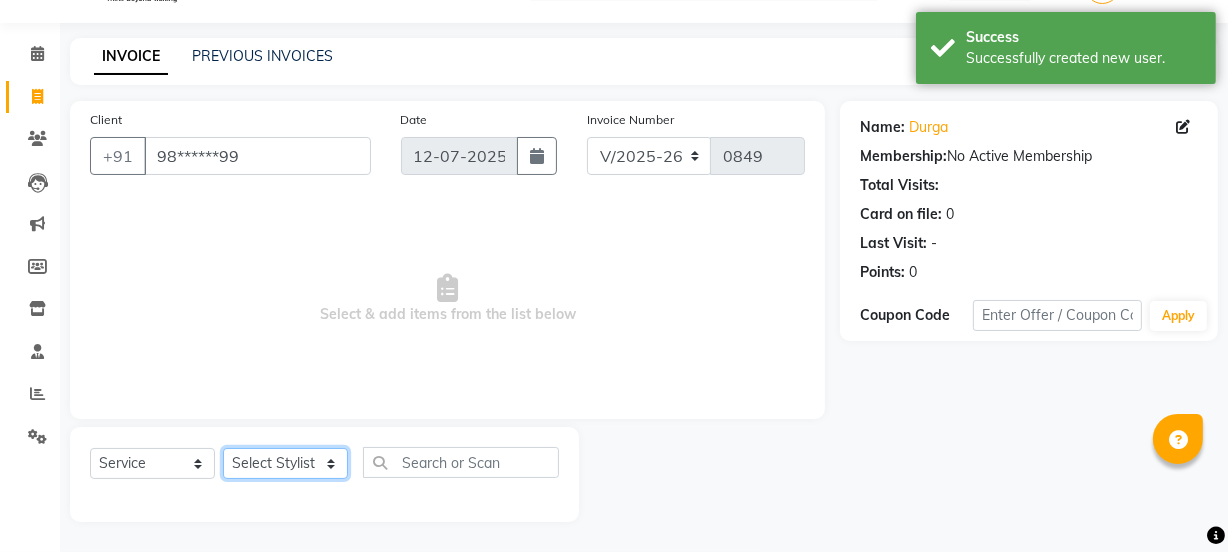 click on "Select Stylist [PERSON_NAME] wadar Manager [PERSON_NAME] [PERSON_NAME]  [PERSON_NAME] [PERSON_NAME]  [PERSON_NAME] [PERSON_NAME] [PERSON_NAME]" 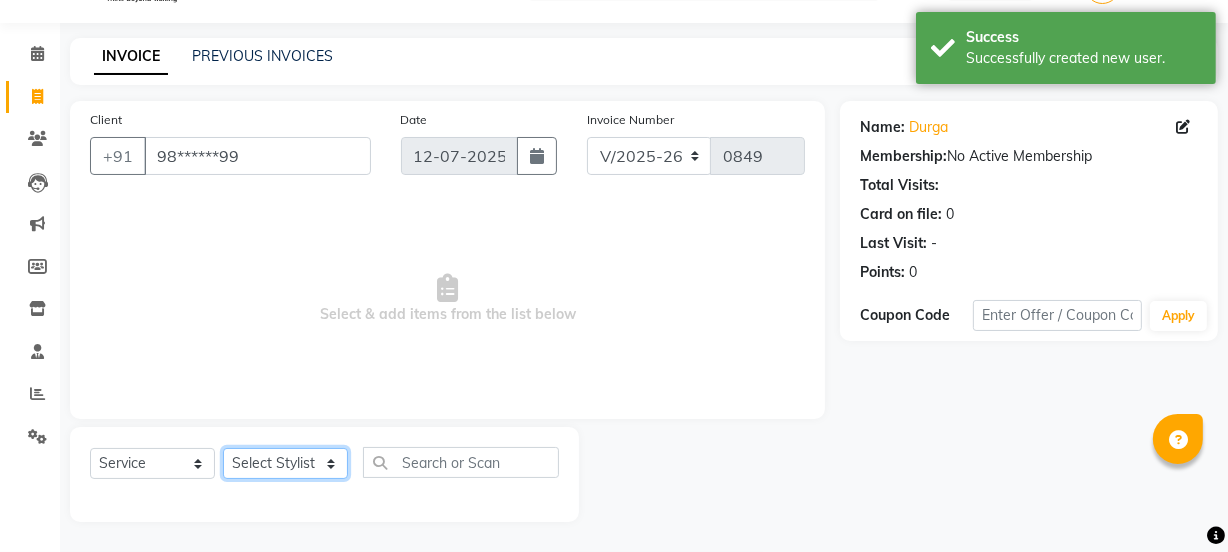 select on "85918" 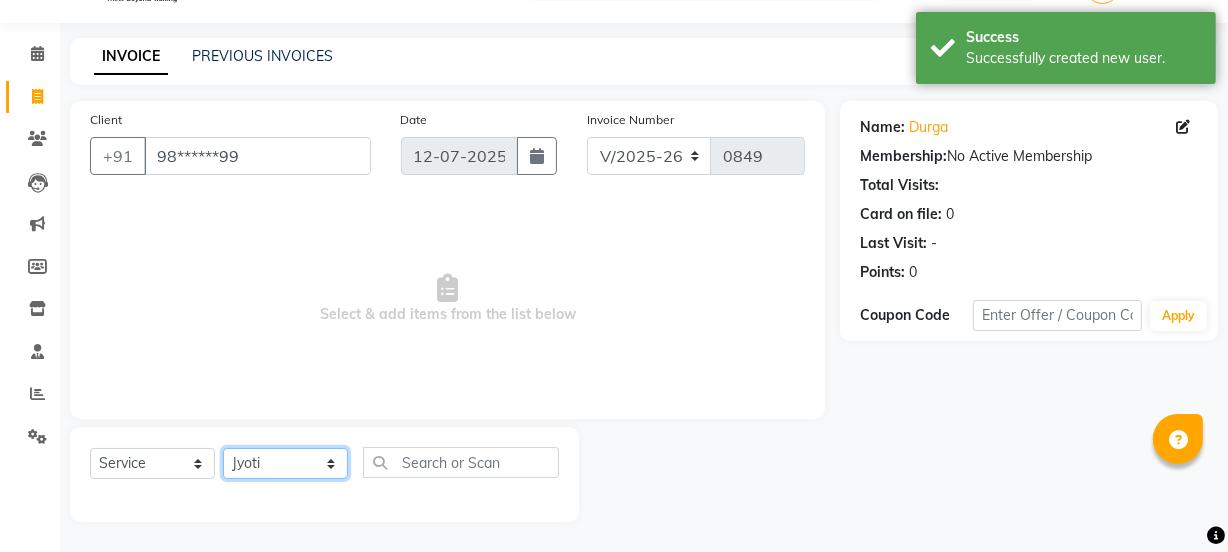 click on "Select Stylist [PERSON_NAME] wadar Manager [PERSON_NAME] [PERSON_NAME]  [PERSON_NAME] [PERSON_NAME]  [PERSON_NAME] [PERSON_NAME] [PERSON_NAME]" 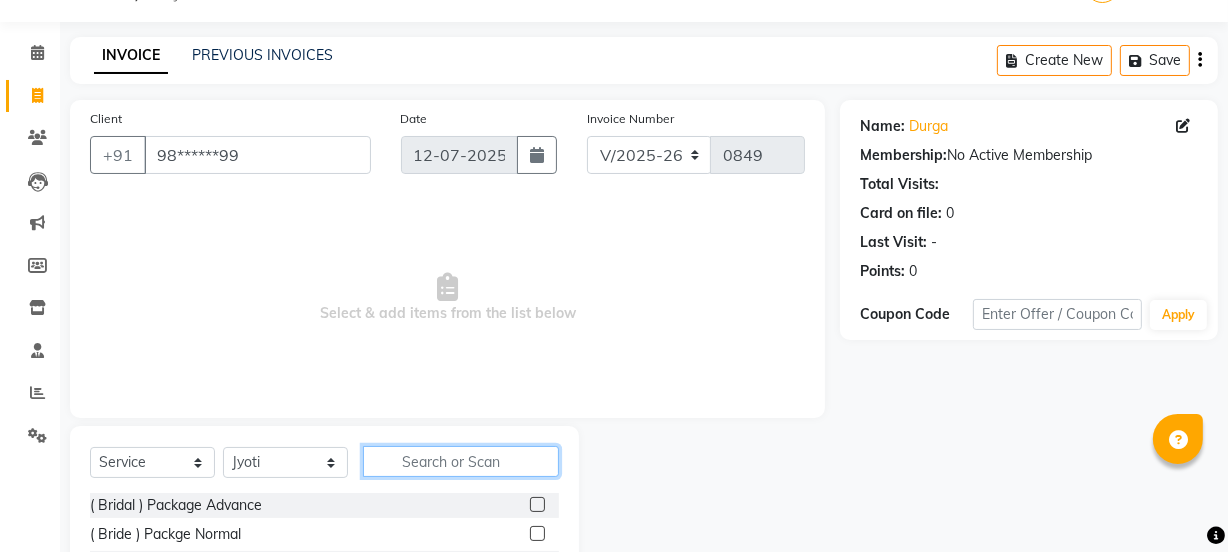 click 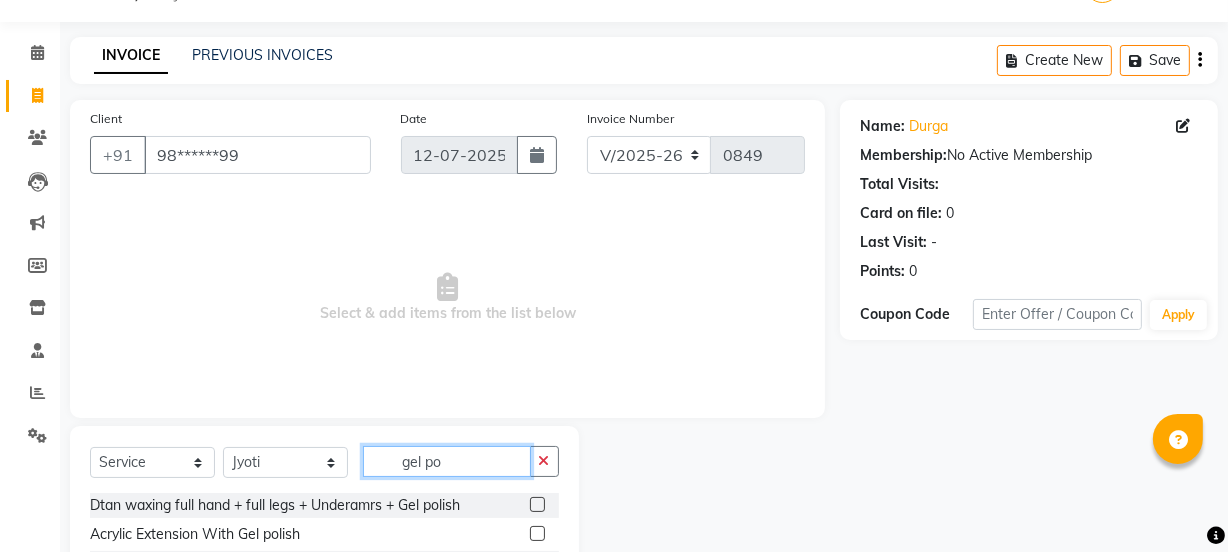 scroll, scrollTop: 223, scrollLeft: 0, axis: vertical 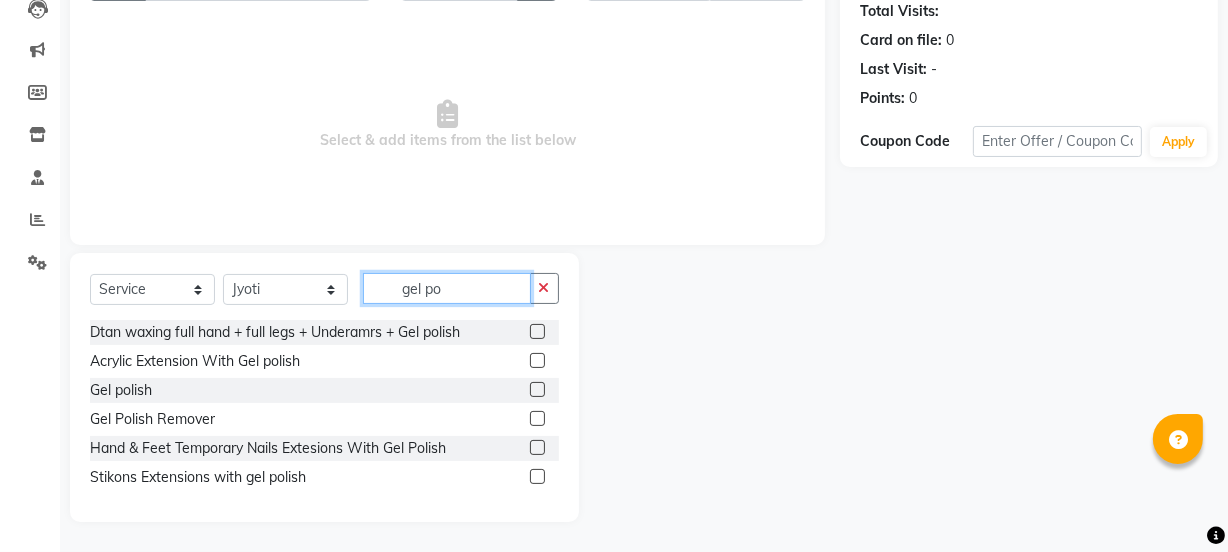 type on "gel po" 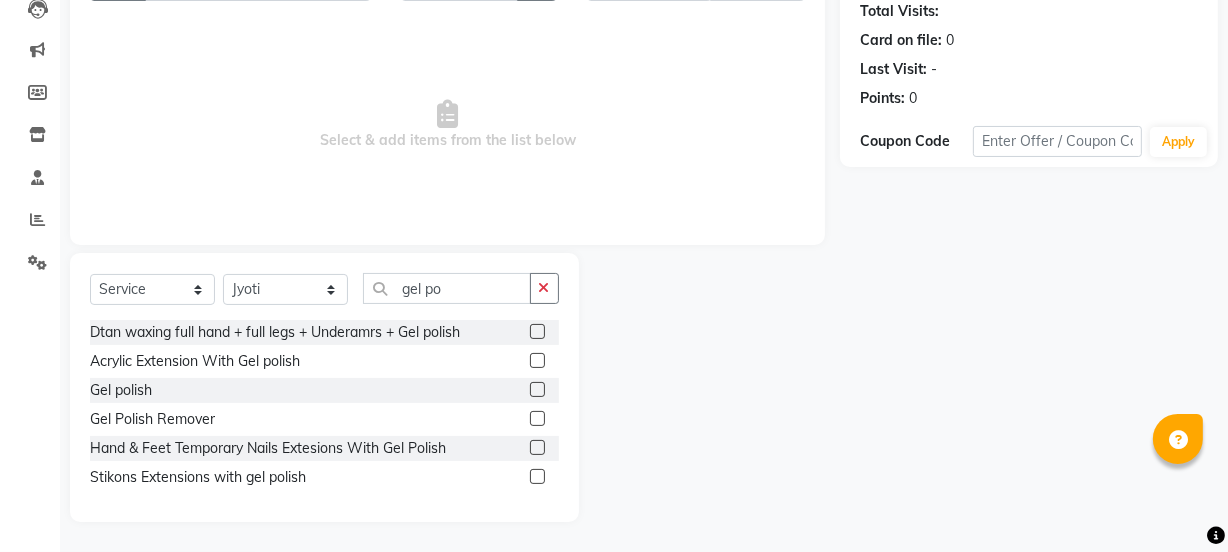 click 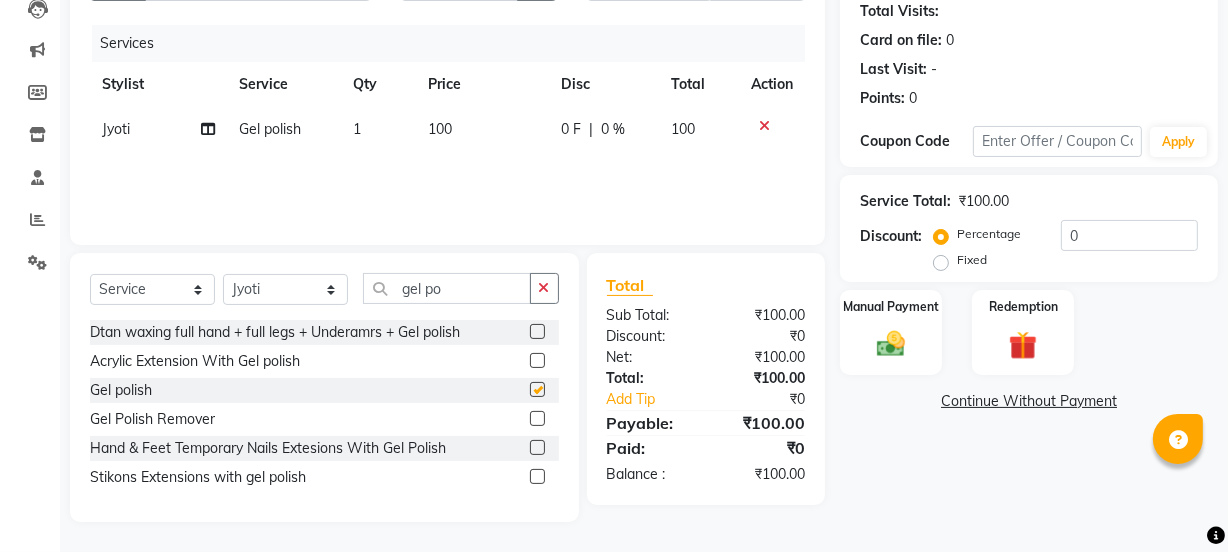 checkbox on "false" 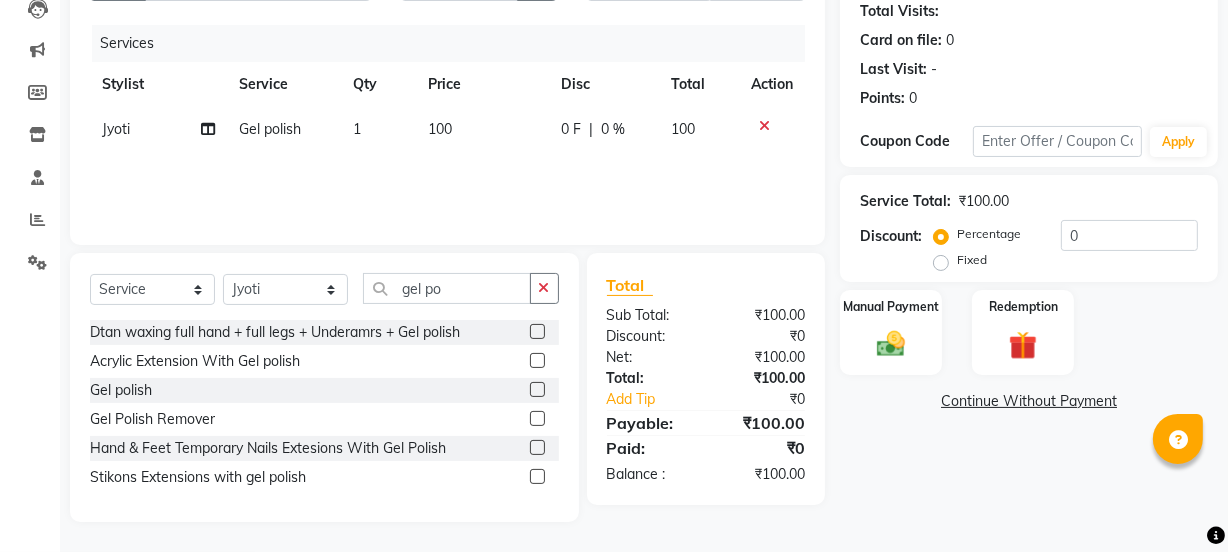 click on "Services Stylist Service Qty Price Disc Total Action Jyoti Gel polish 1 100 0 F | 0 % 100" 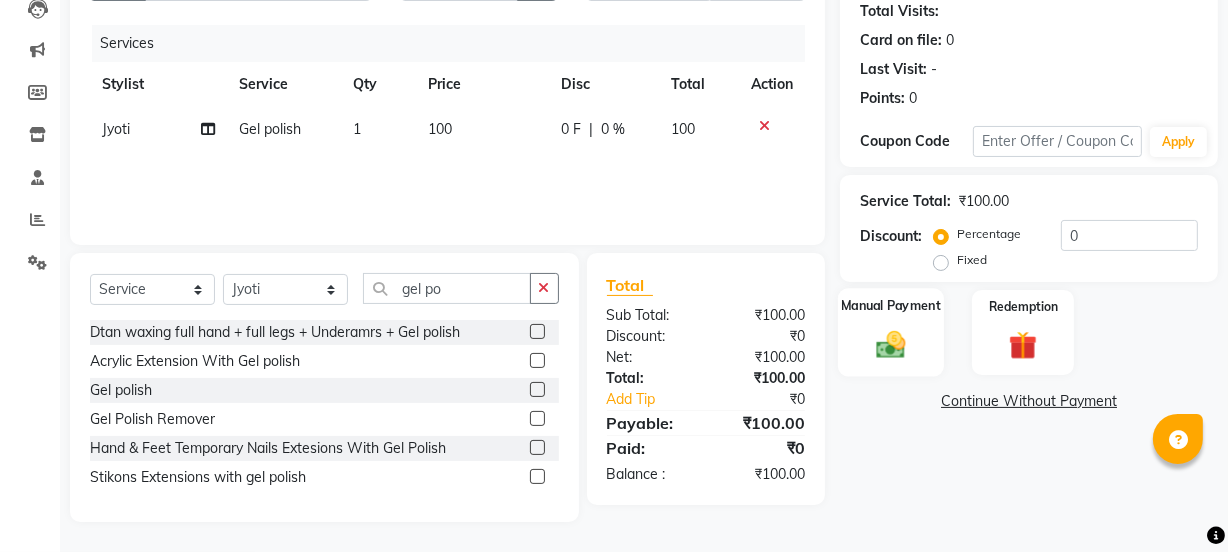 click 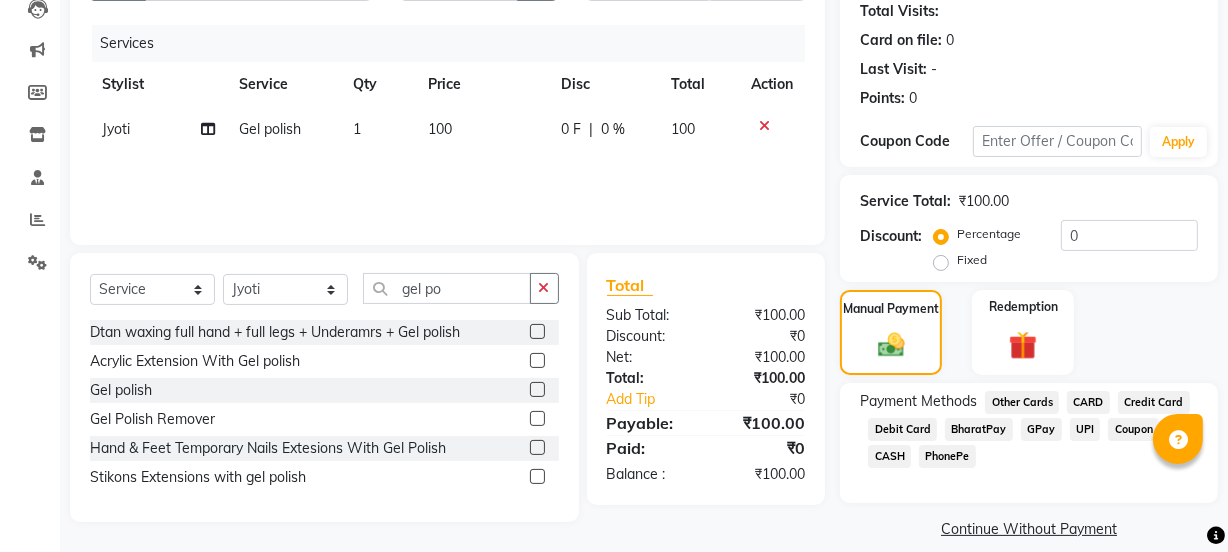 scroll, scrollTop: 244, scrollLeft: 0, axis: vertical 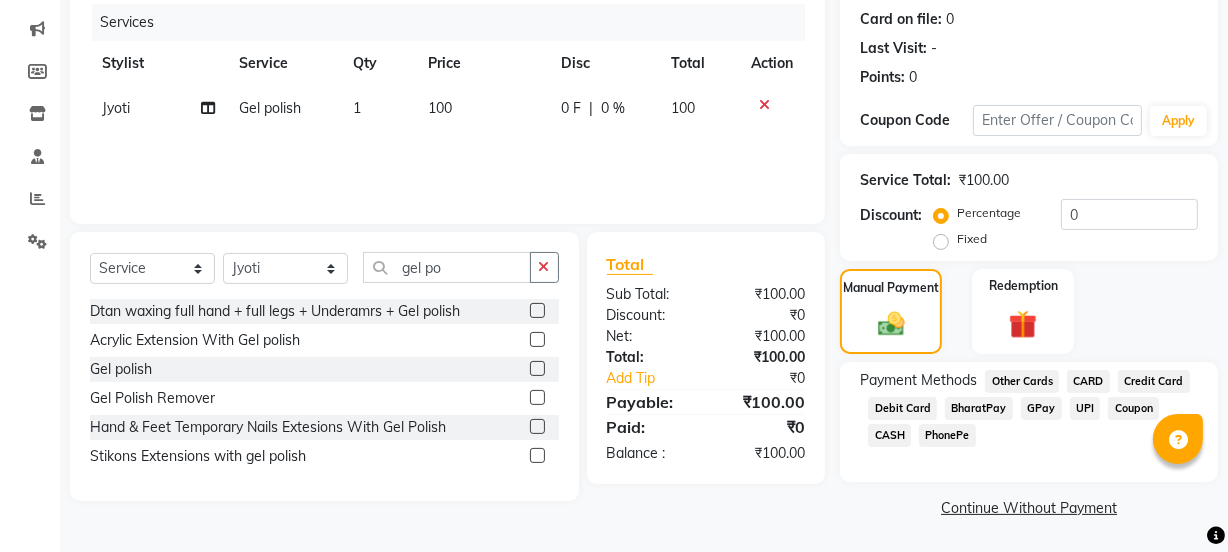 click on "GPay" 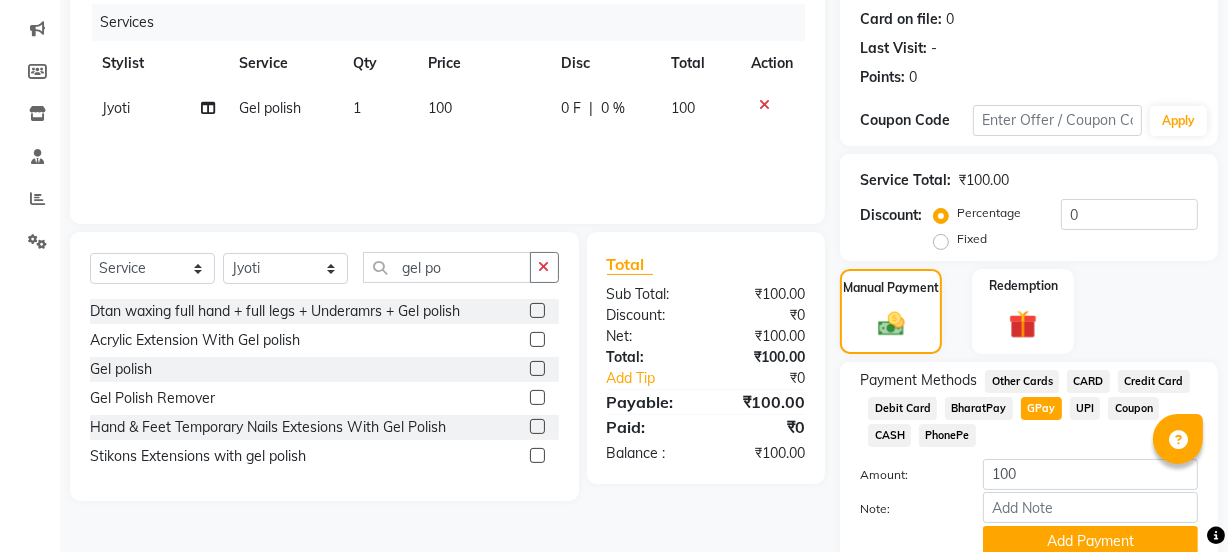 scroll, scrollTop: 328, scrollLeft: 0, axis: vertical 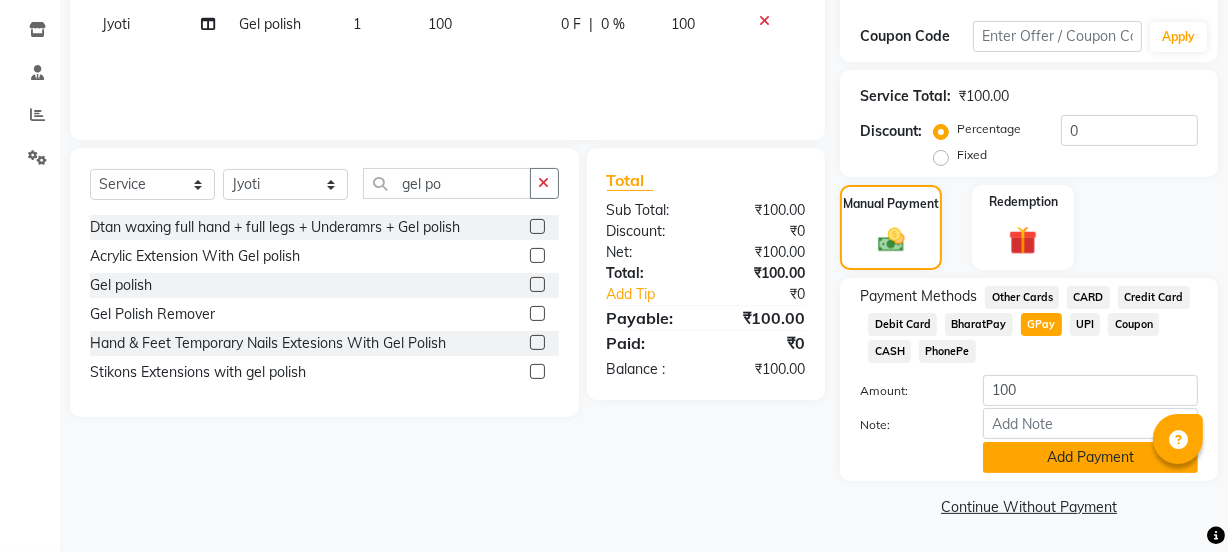 click on "Add Payment" 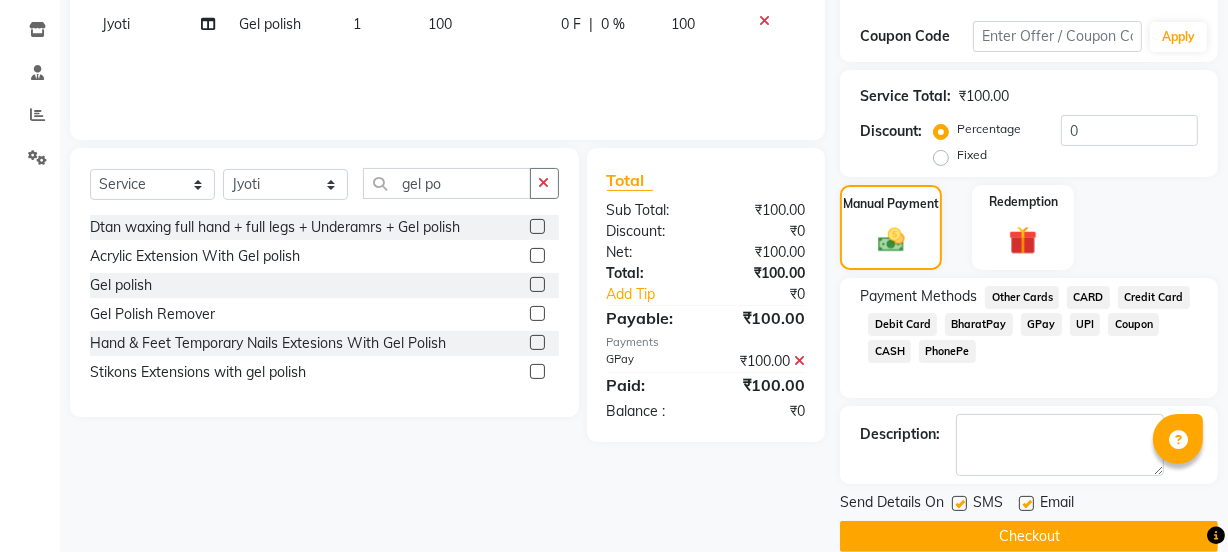 scroll, scrollTop: 357, scrollLeft: 0, axis: vertical 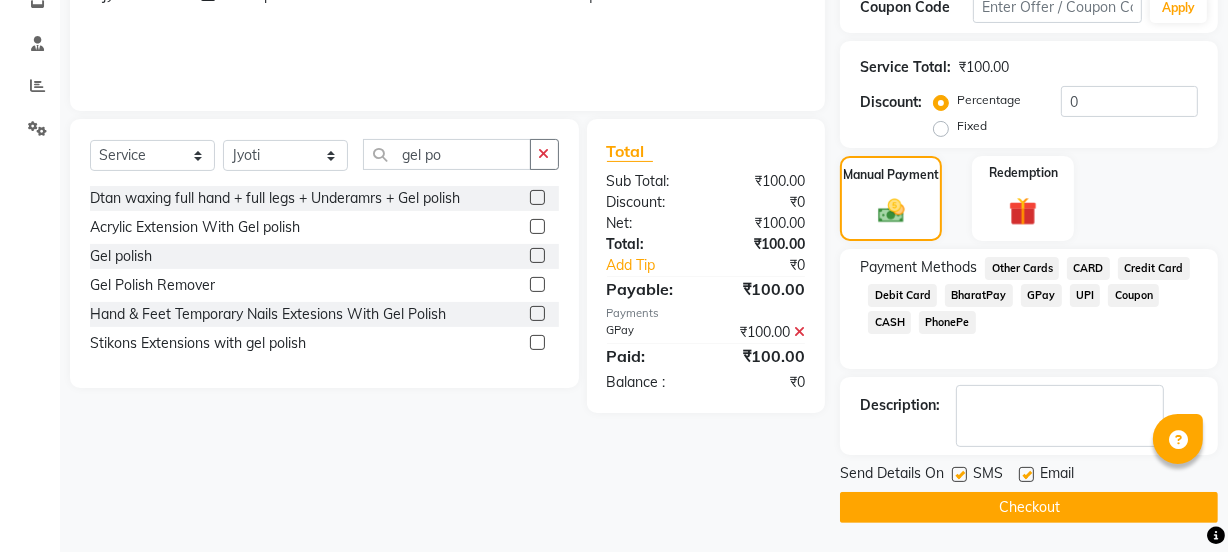 click on "Checkout" 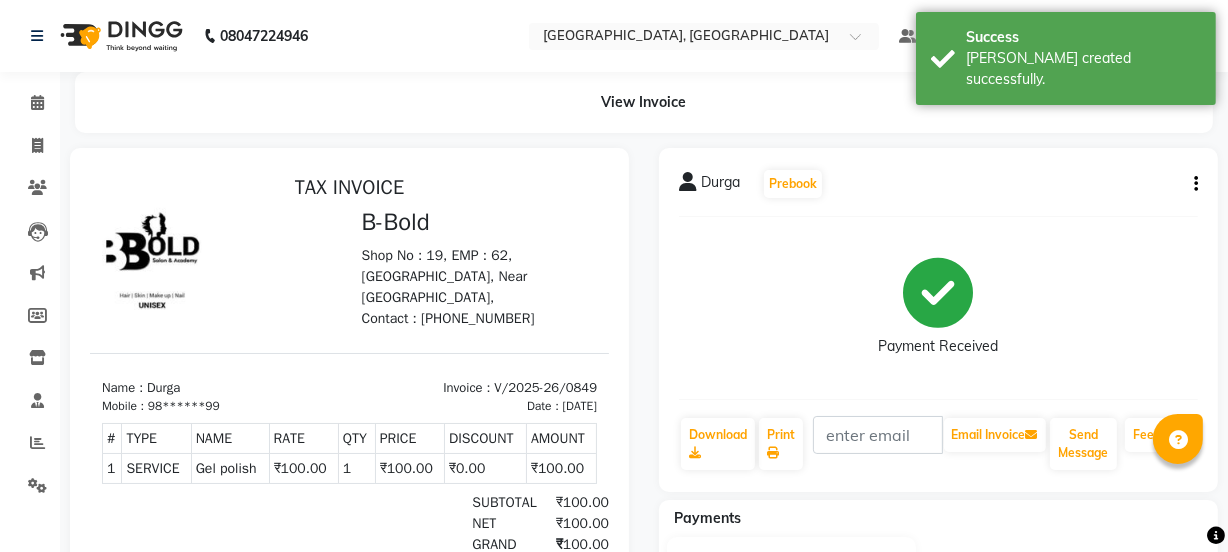 scroll, scrollTop: 0, scrollLeft: 0, axis: both 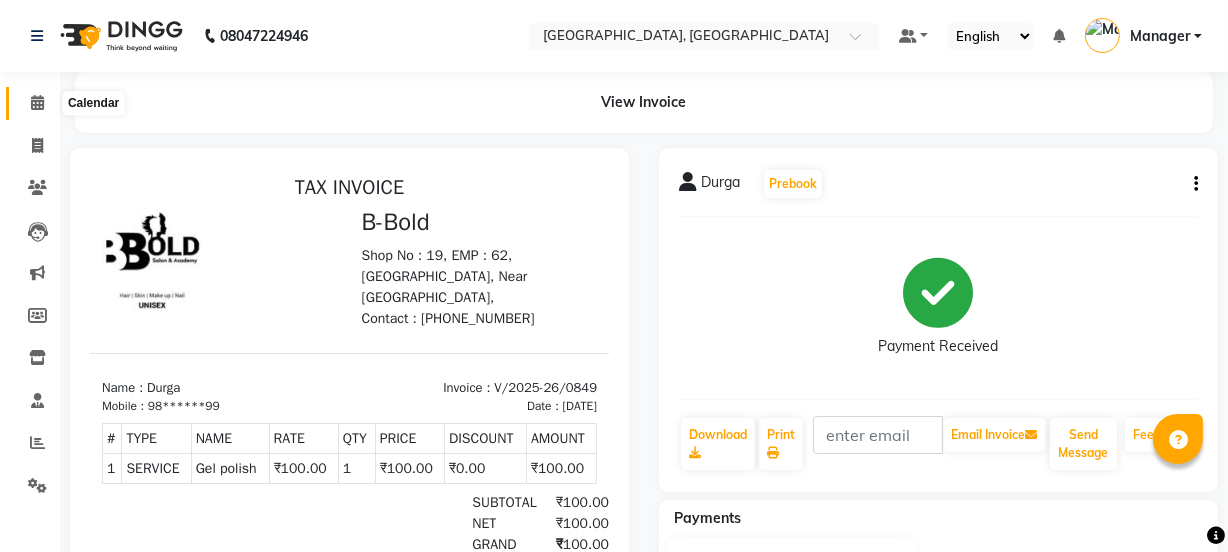 click 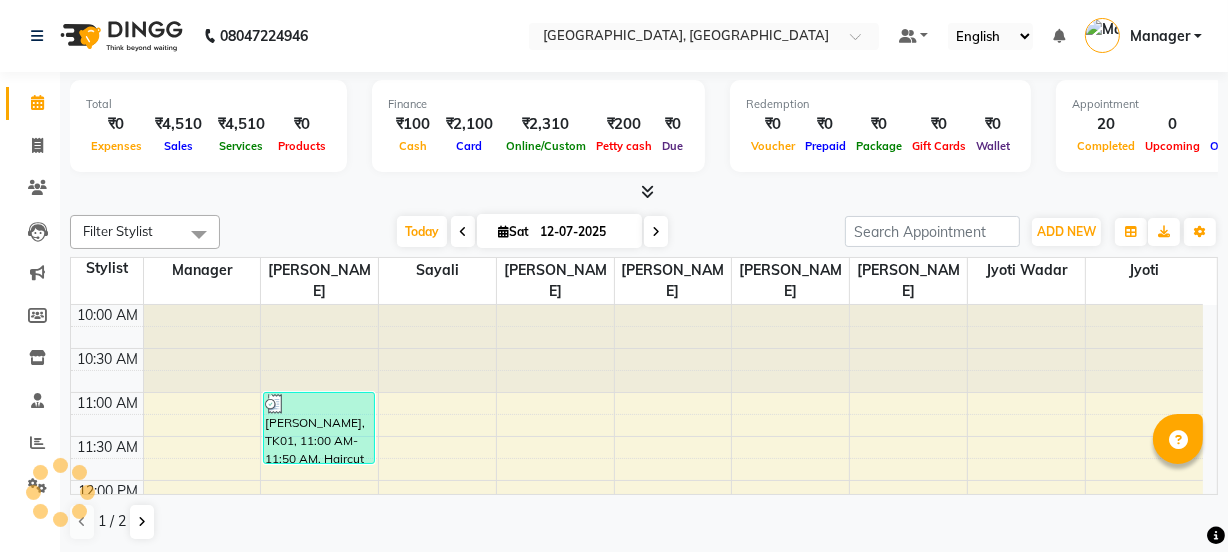 scroll, scrollTop: 0, scrollLeft: 0, axis: both 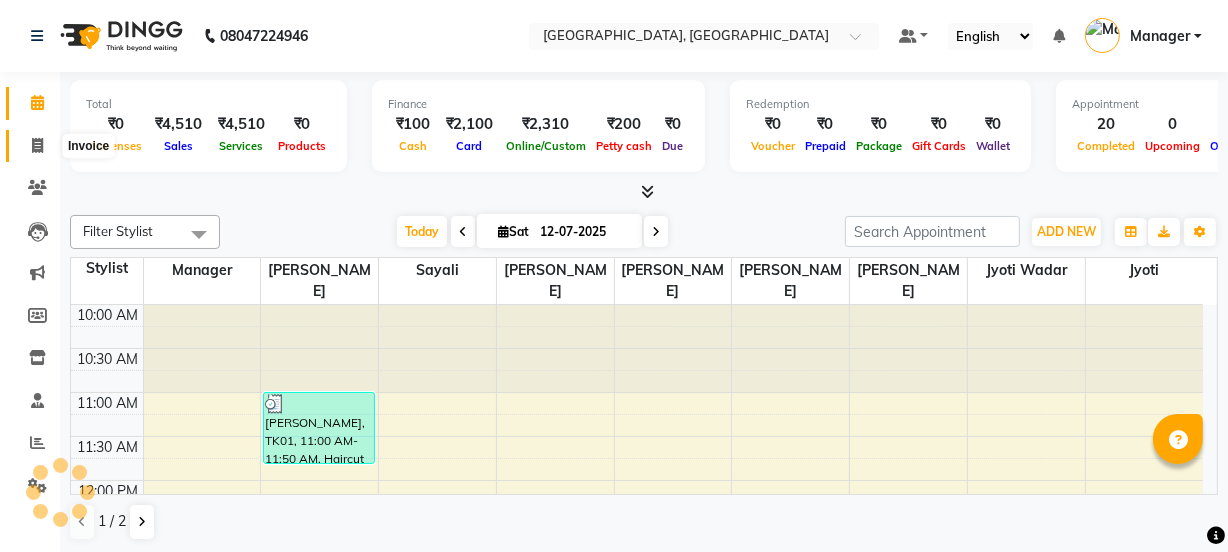 click 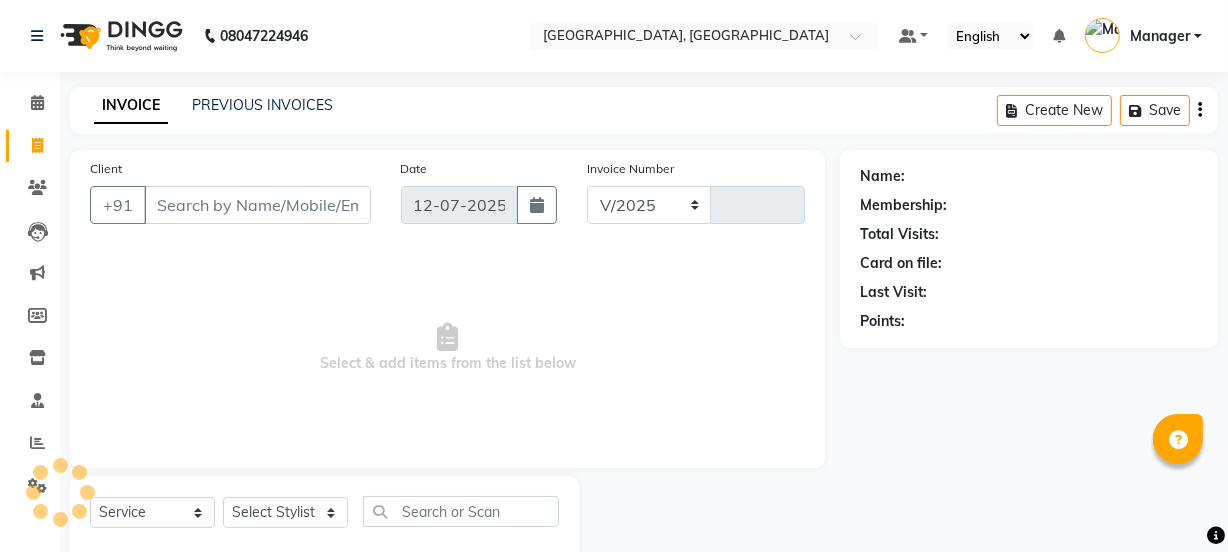 select on "7742" 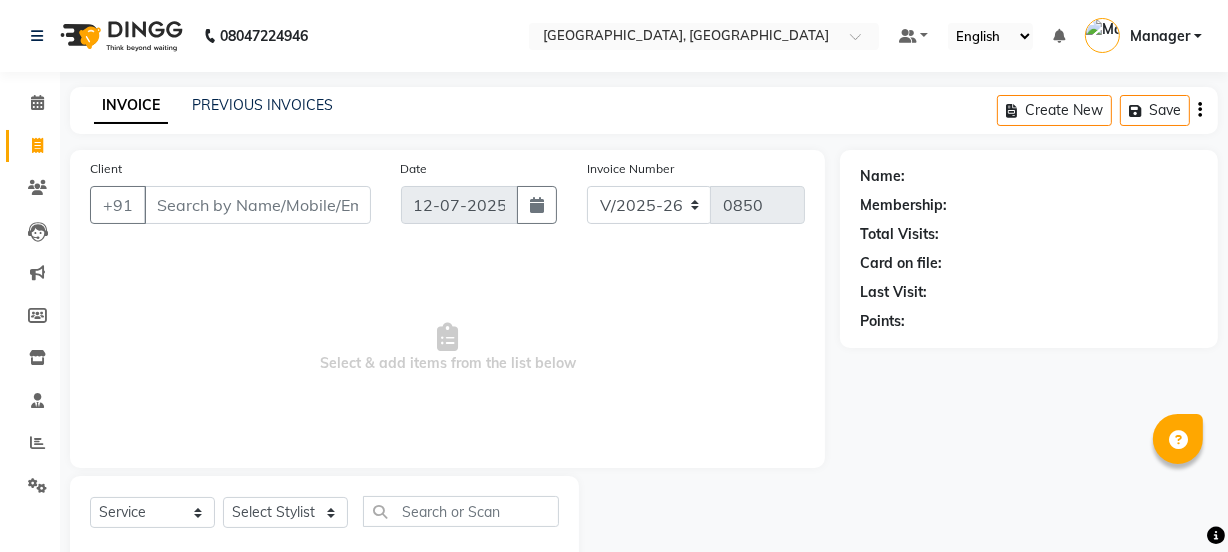 select on "membership" 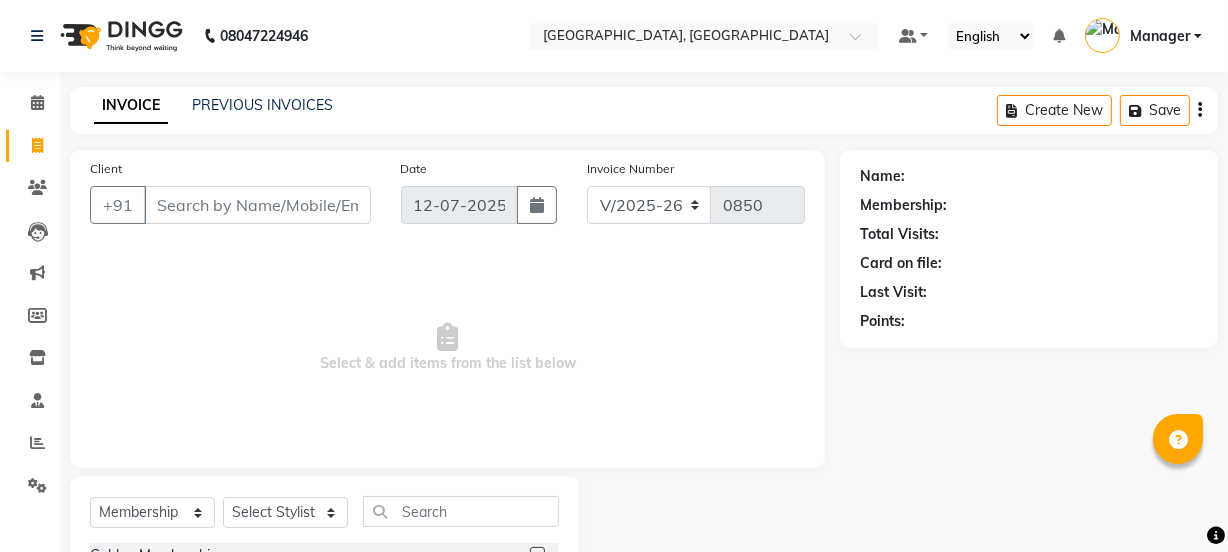 click on "Client" at bounding box center (257, 205) 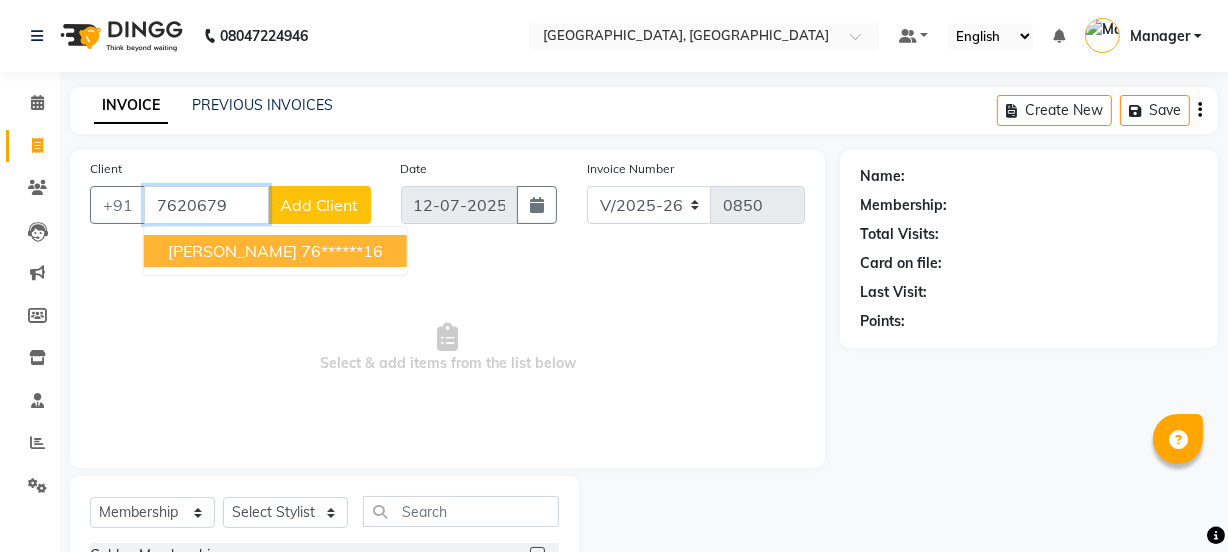 click on "76******16" at bounding box center (342, 251) 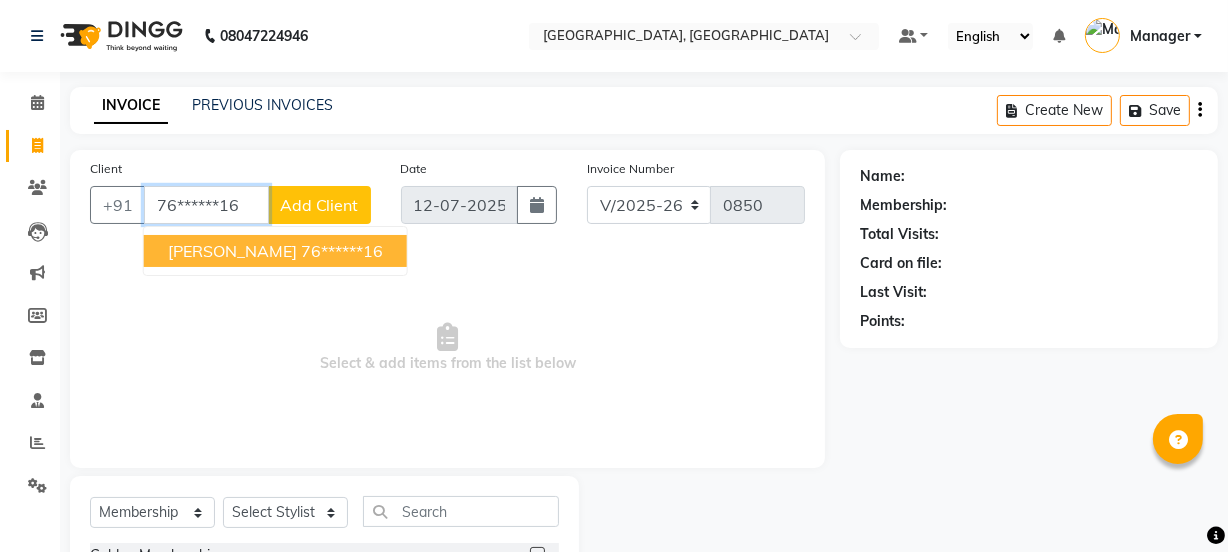 type on "76******16" 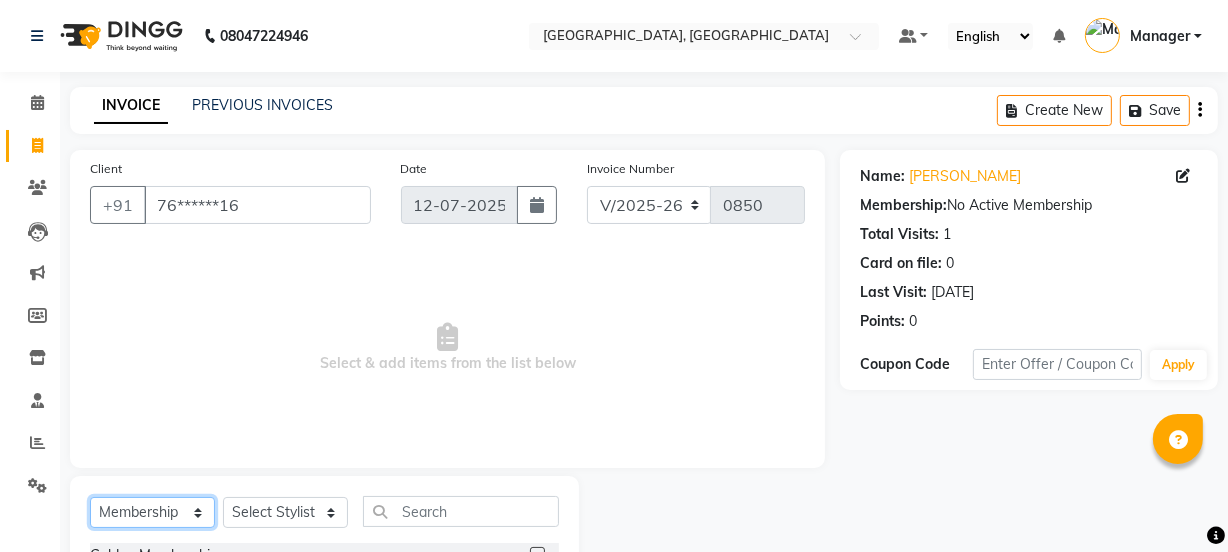 click on "Select  Service  Product  Membership  Package Voucher Prepaid Gift Card" 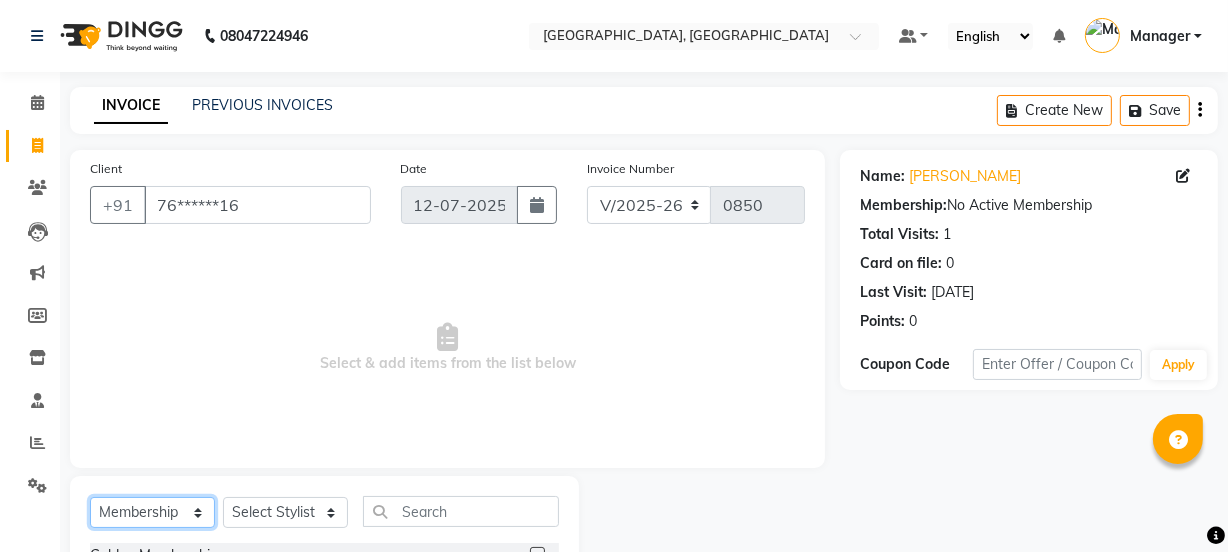 select on "service" 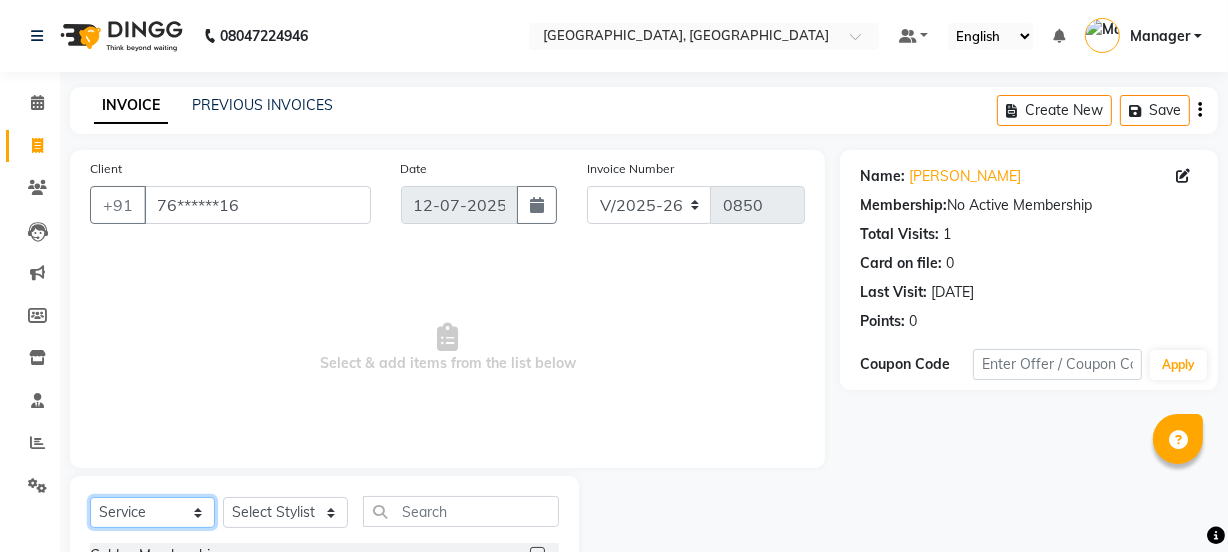 click on "Select  Service  Product  Membership  Package Voucher Prepaid Gift Card" 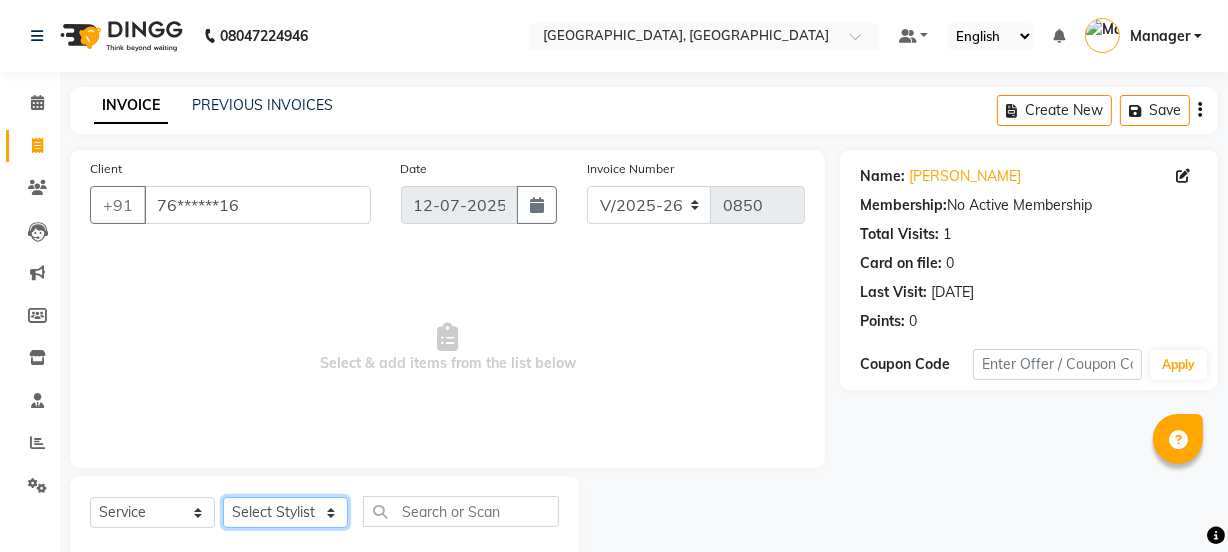 click on "Select Stylist [PERSON_NAME] wadar Manager [PERSON_NAME] [PERSON_NAME]  [PERSON_NAME] [PERSON_NAME]  [PERSON_NAME] [PERSON_NAME] [PERSON_NAME]" 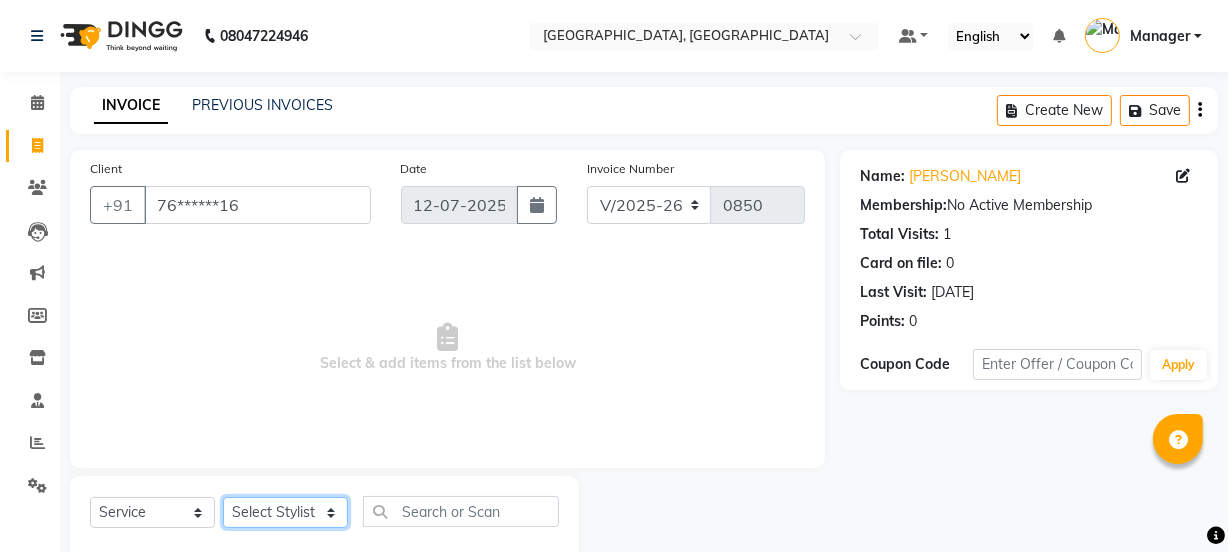 select on "84525" 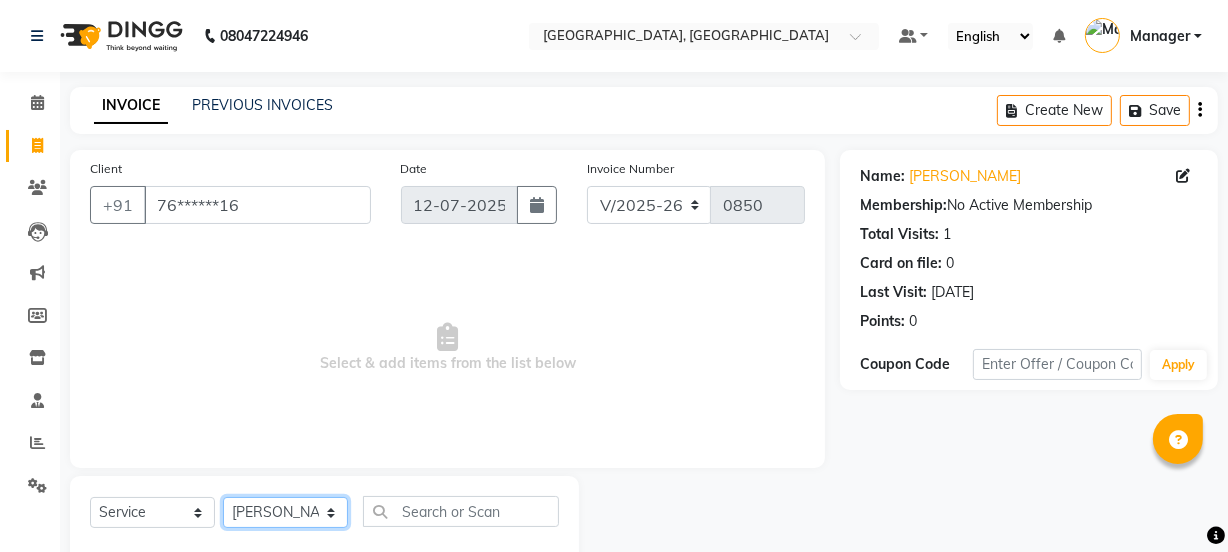 click on "Select Stylist [PERSON_NAME] wadar Manager [PERSON_NAME] [PERSON_NAME]  [PERSON_NAME] [PERSON_NAME]  [PERSON_NAME] [PERSON_NAME] [PERSON_NAME]" 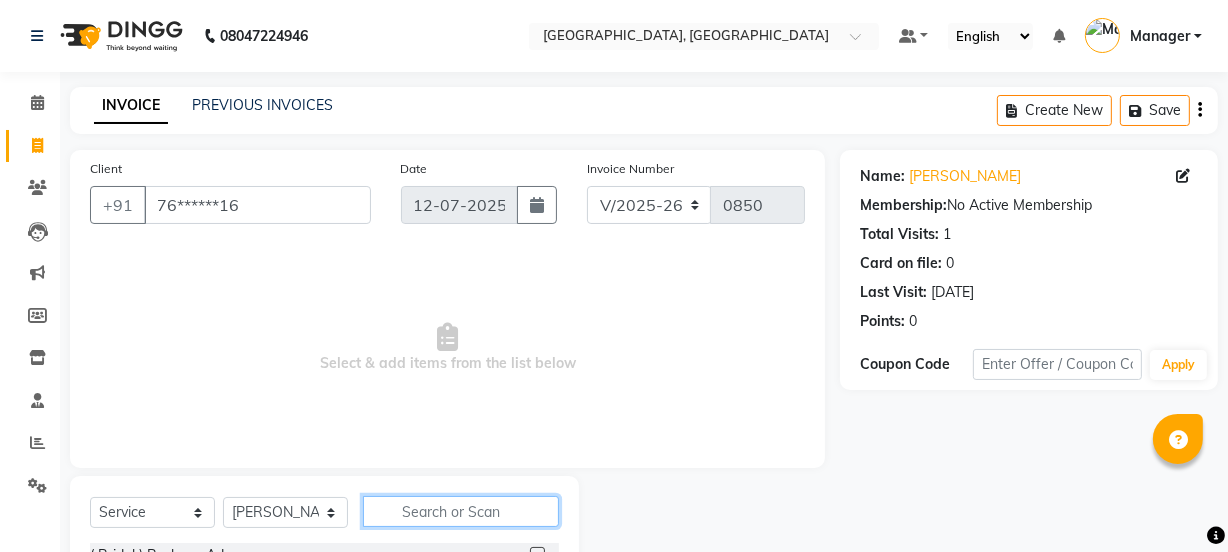 click 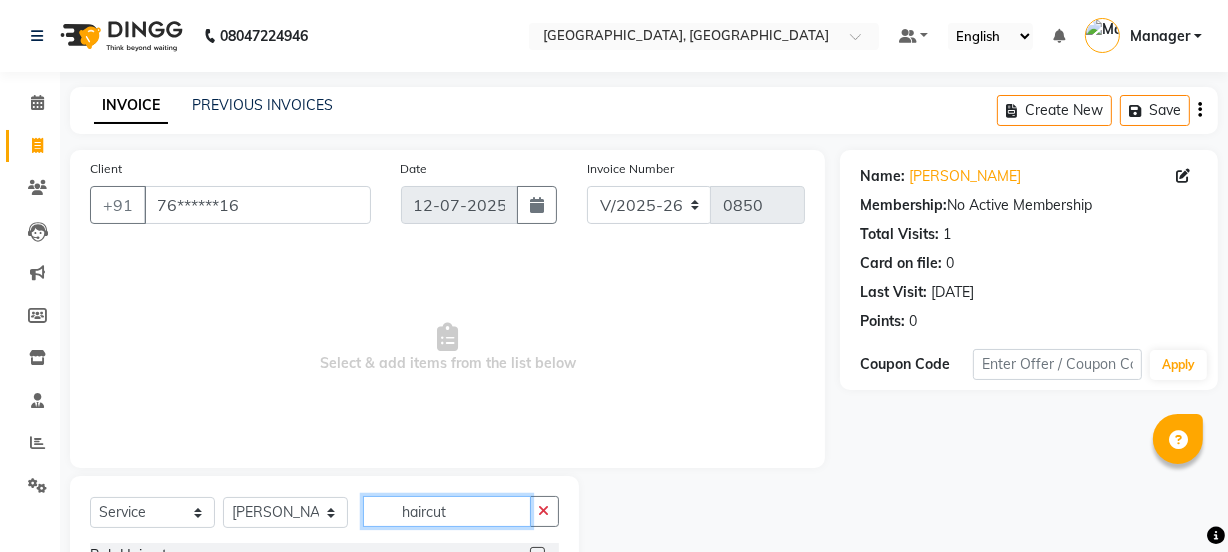 scroll, scrollTop: 229, scrollLeft: 0, axis: vertical 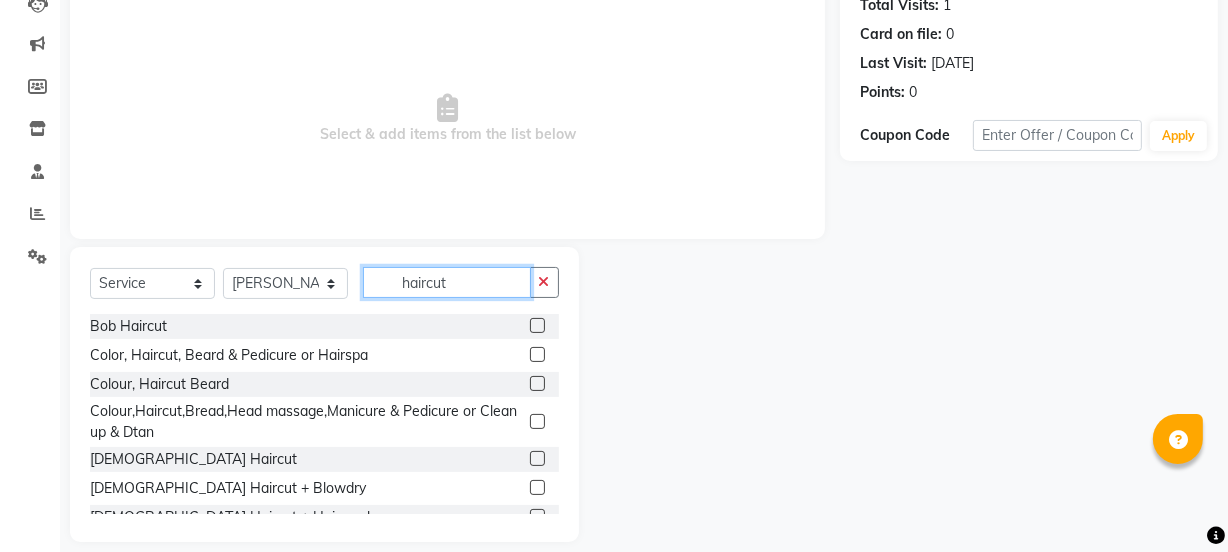 type on "haircut" 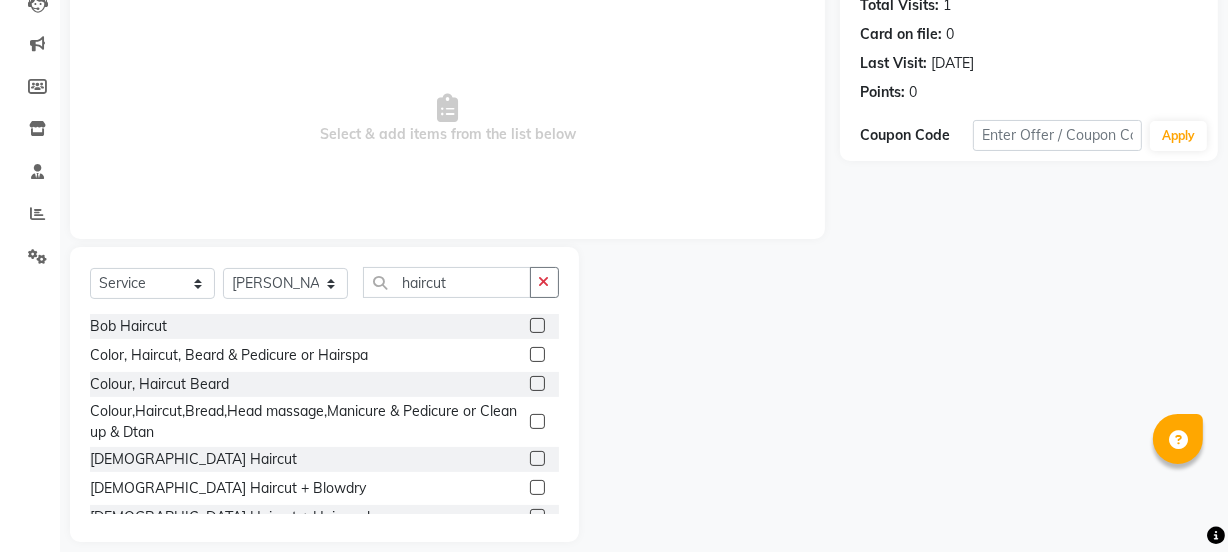 click 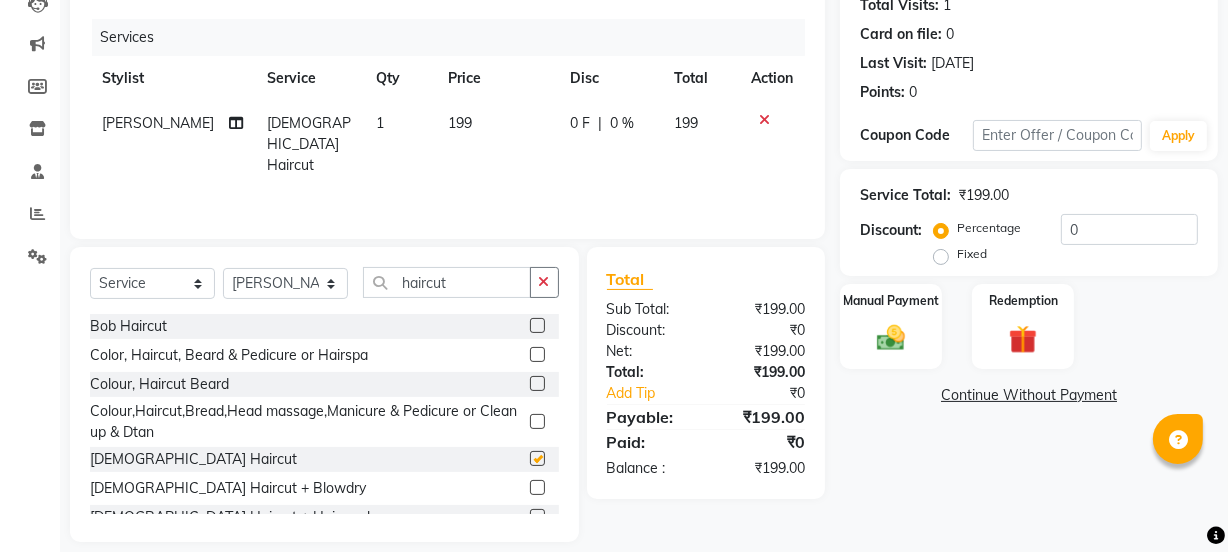 checkbox on "false" 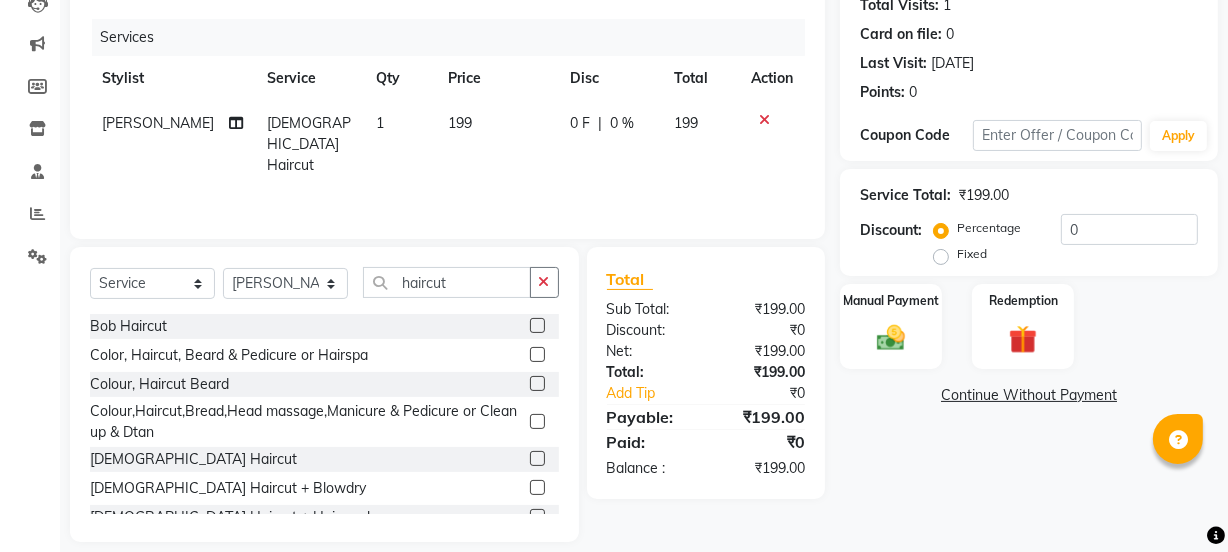 click on "199" 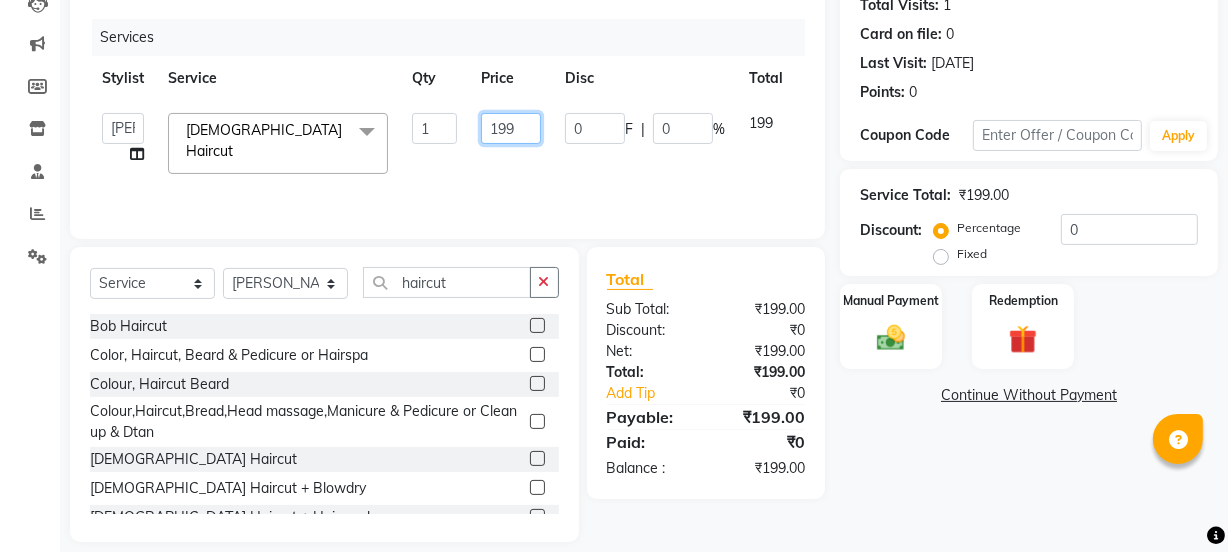 click on "199" 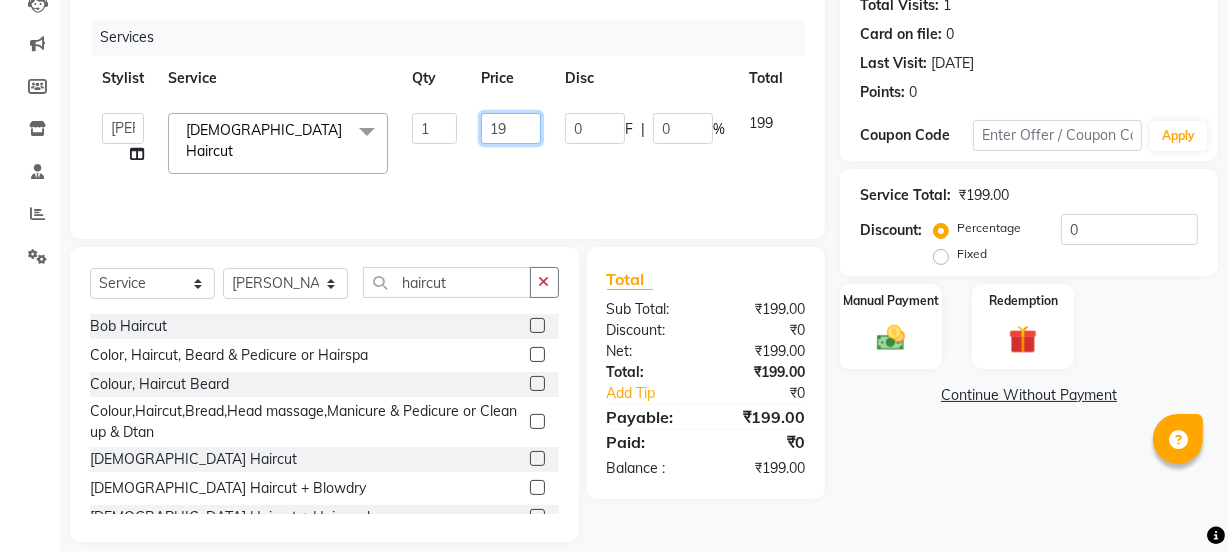 type on "1" 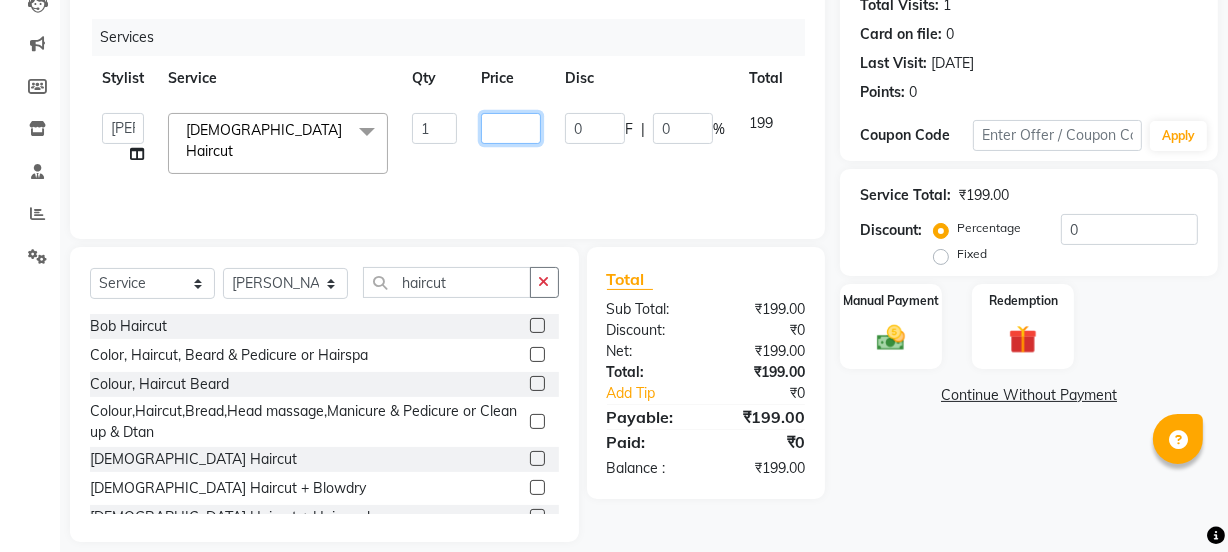 type on "2" 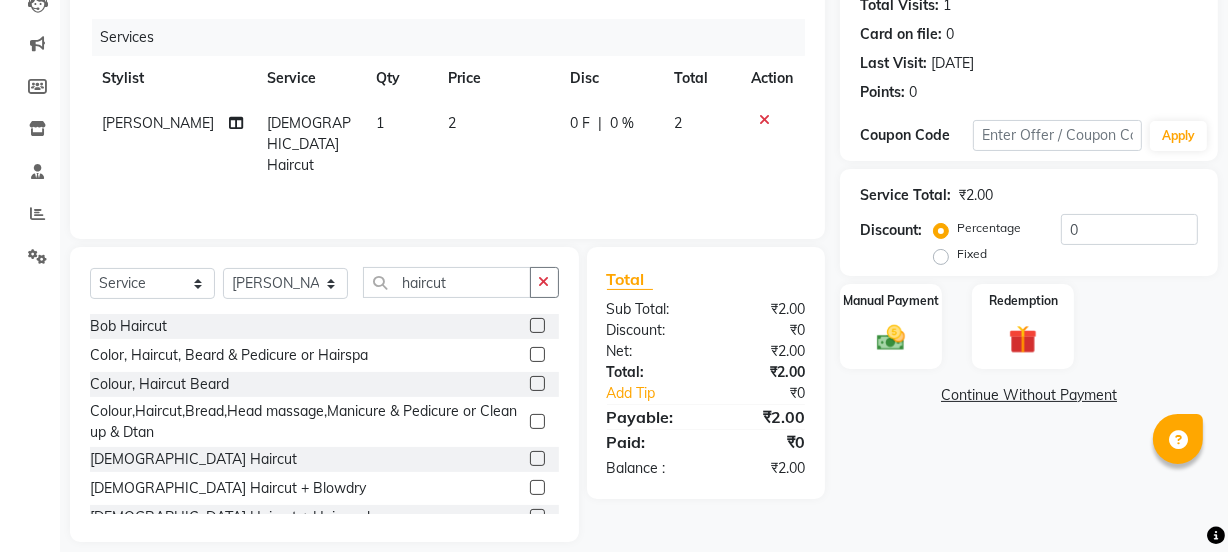 click on "2" 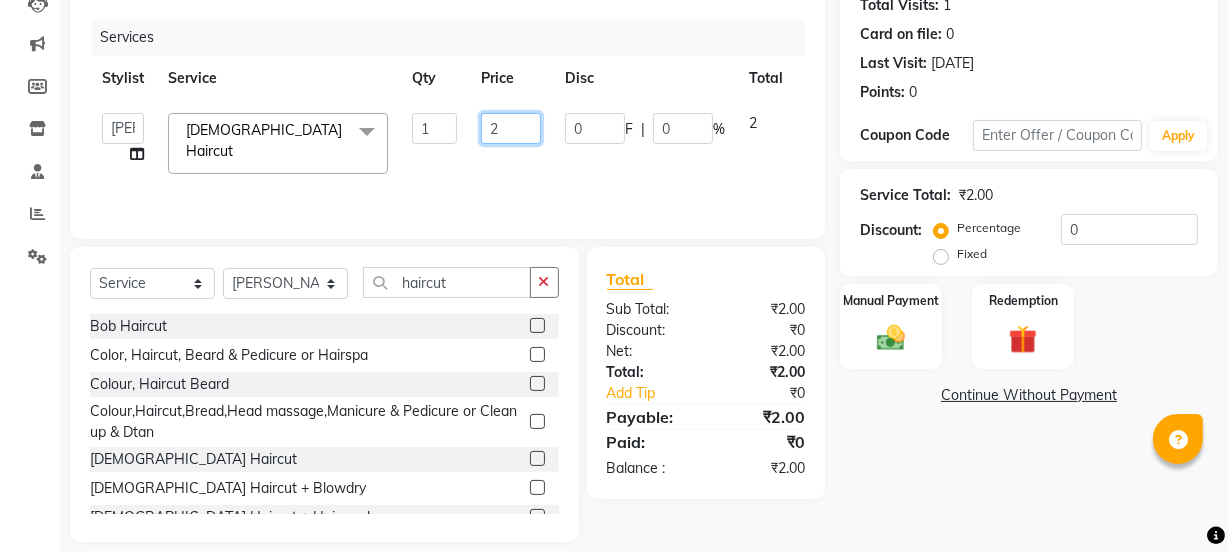 click on "2" 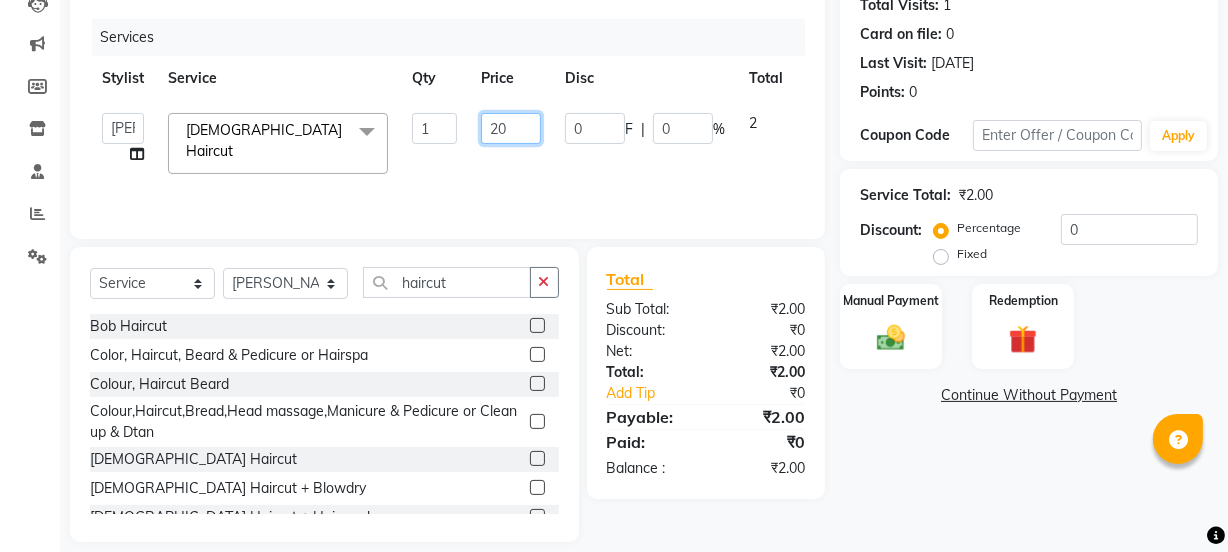 type on "200" 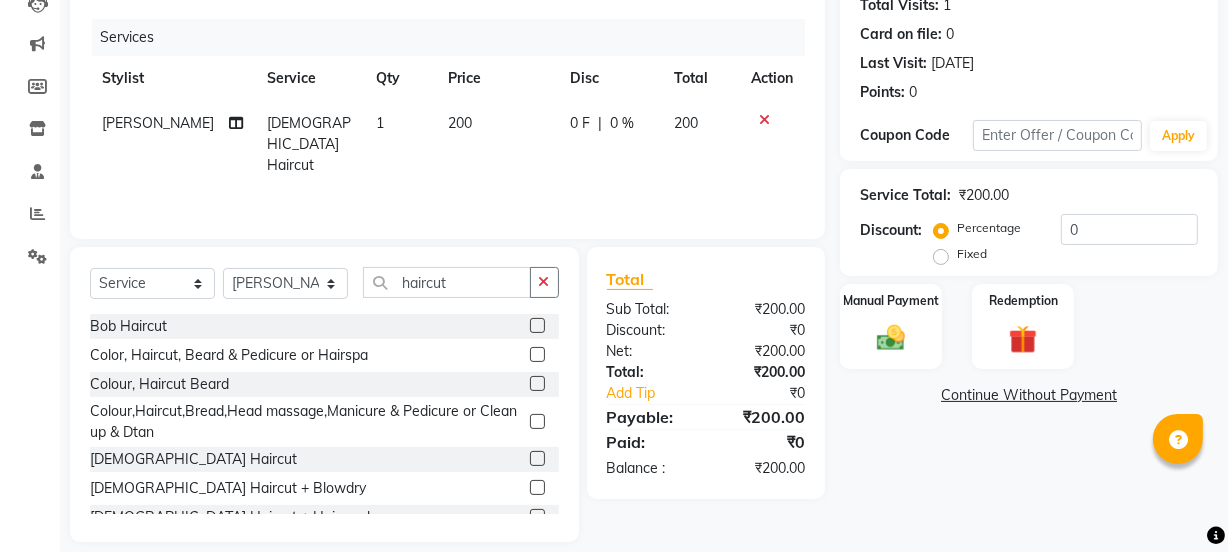 click on "Services Stylist Service Qty Price Disc Total Action [PERSON_NAME]  [DEMOGRAPHIC_DATA] Haircut 1 200 0 F | 0 % 200" 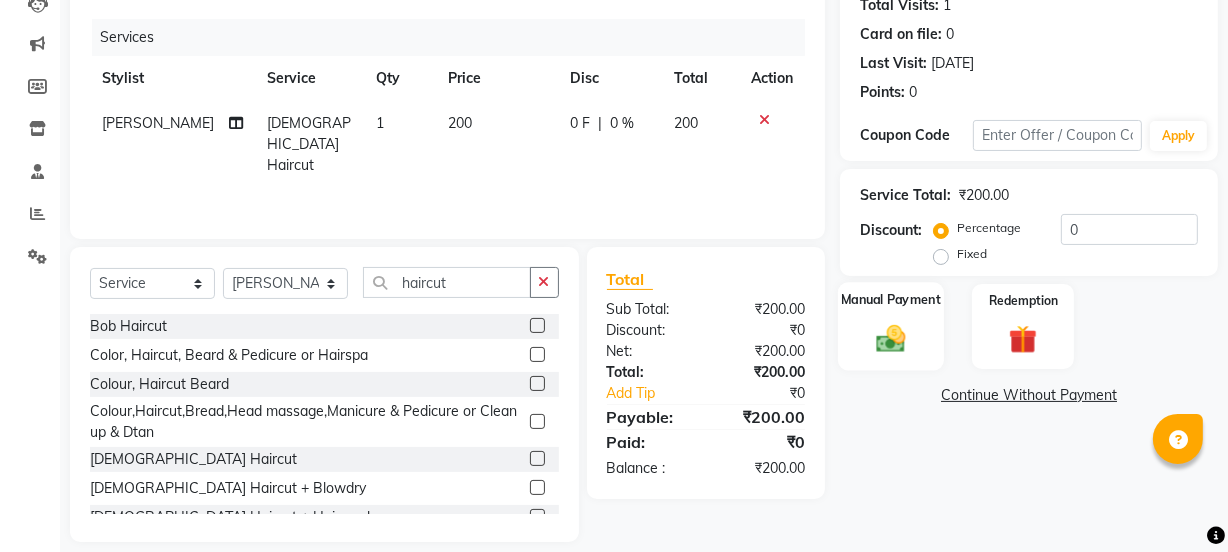 click on "Manual Payment" 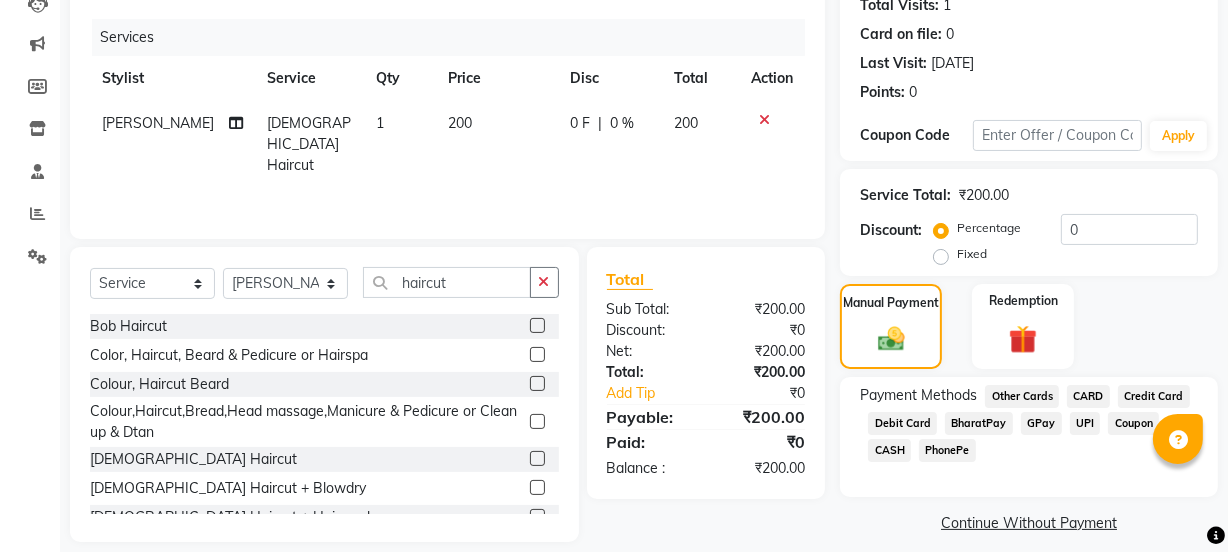 click on "CASH" 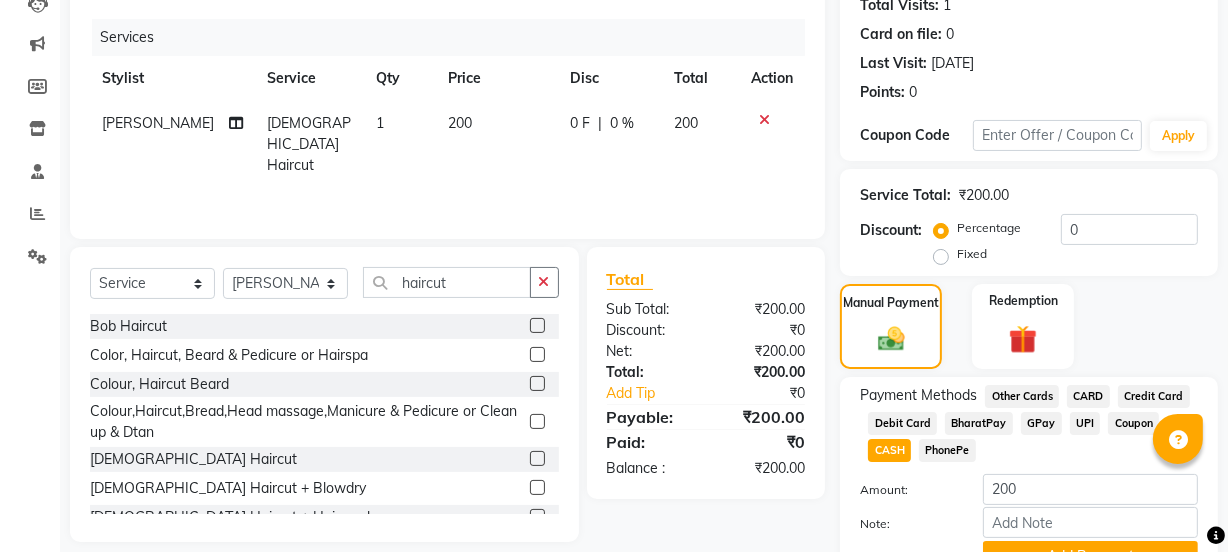 scroll, scrollTop: 328, scrollLeft: 0, axis: vertical 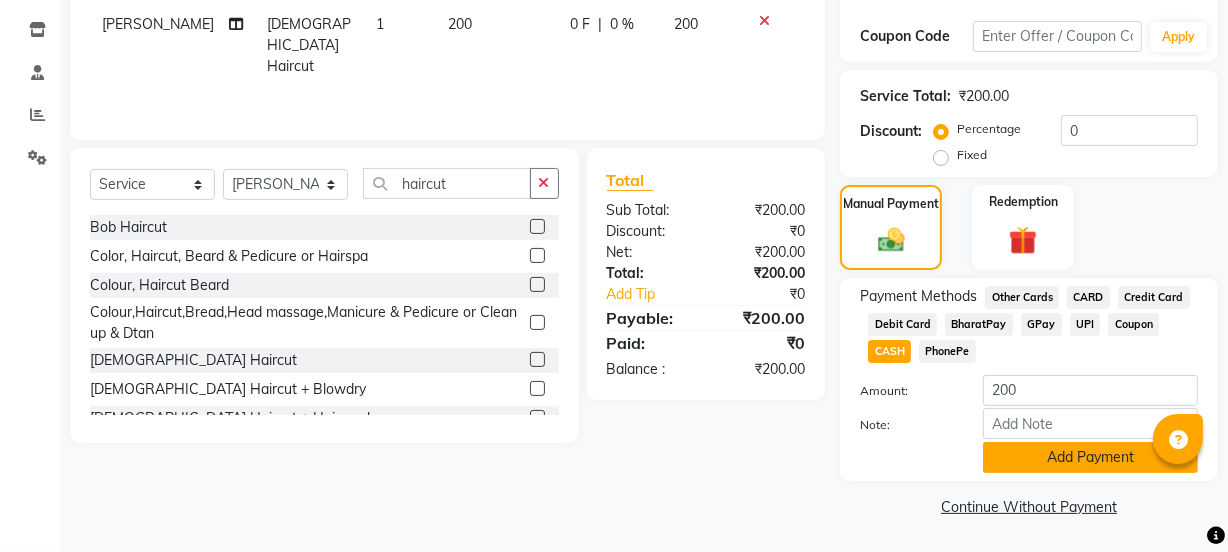 click on "Add Payment" 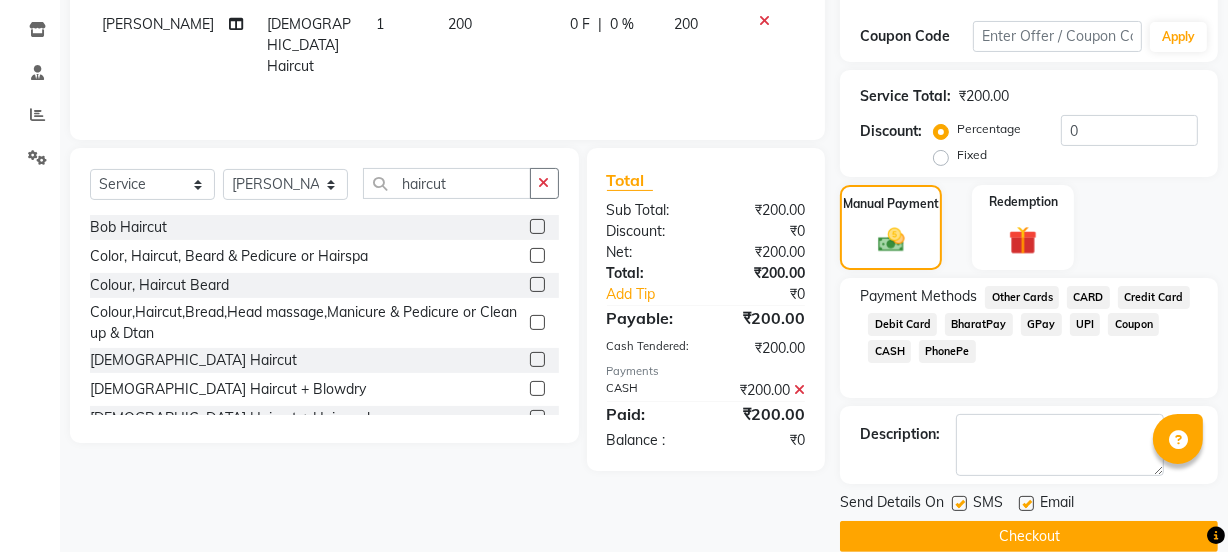 scroll, scrollTop: 357, scrollLeft: 0, axis: vertical 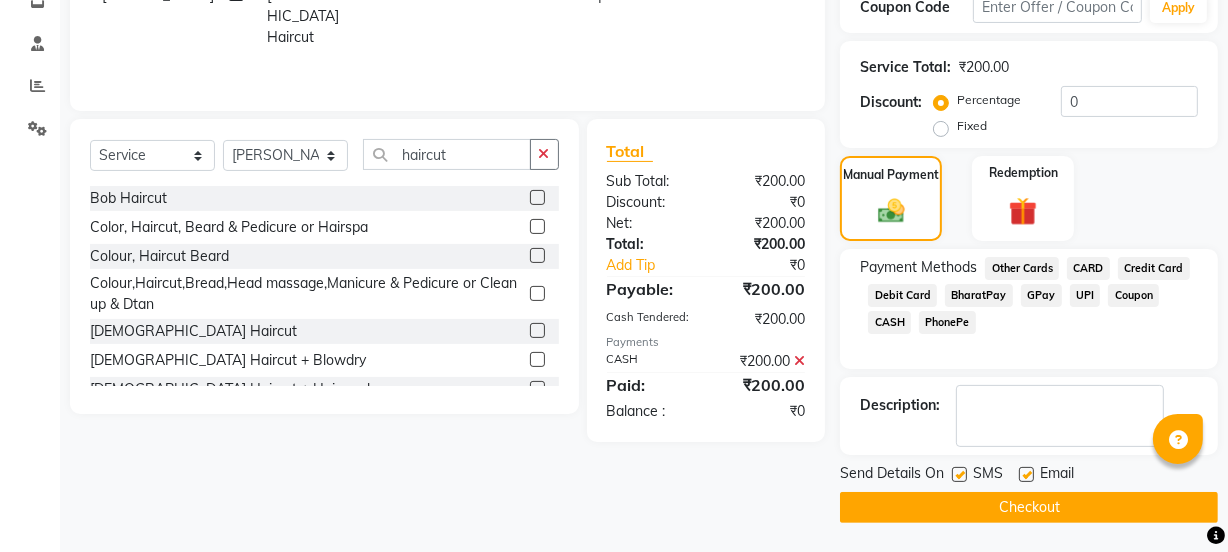 click on "Checkout" 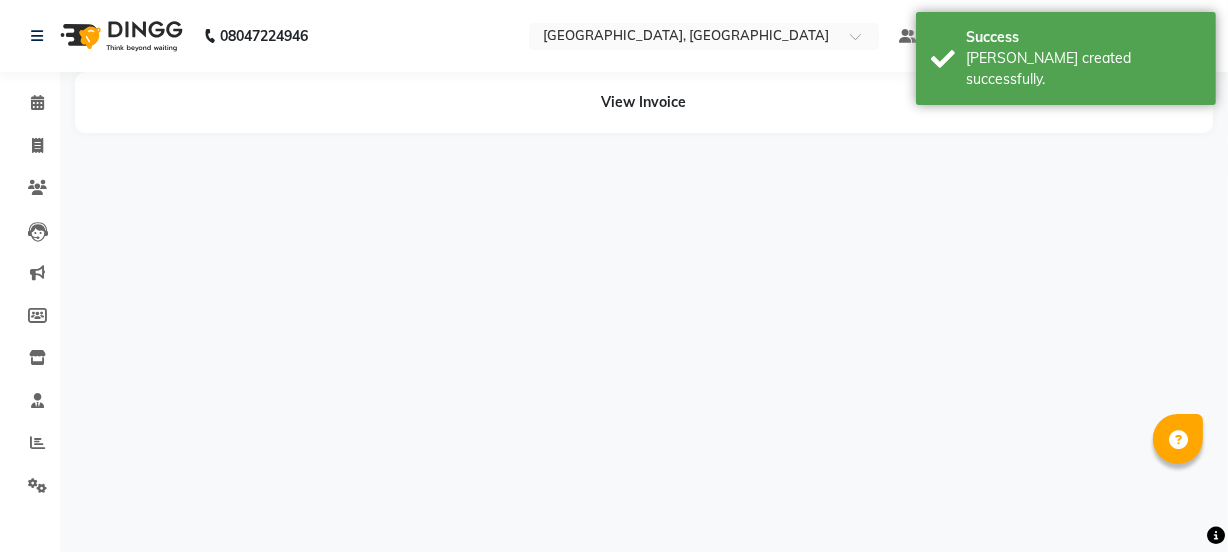 scroll, scrollTop: 0, scrollLeft: 0, axis: both 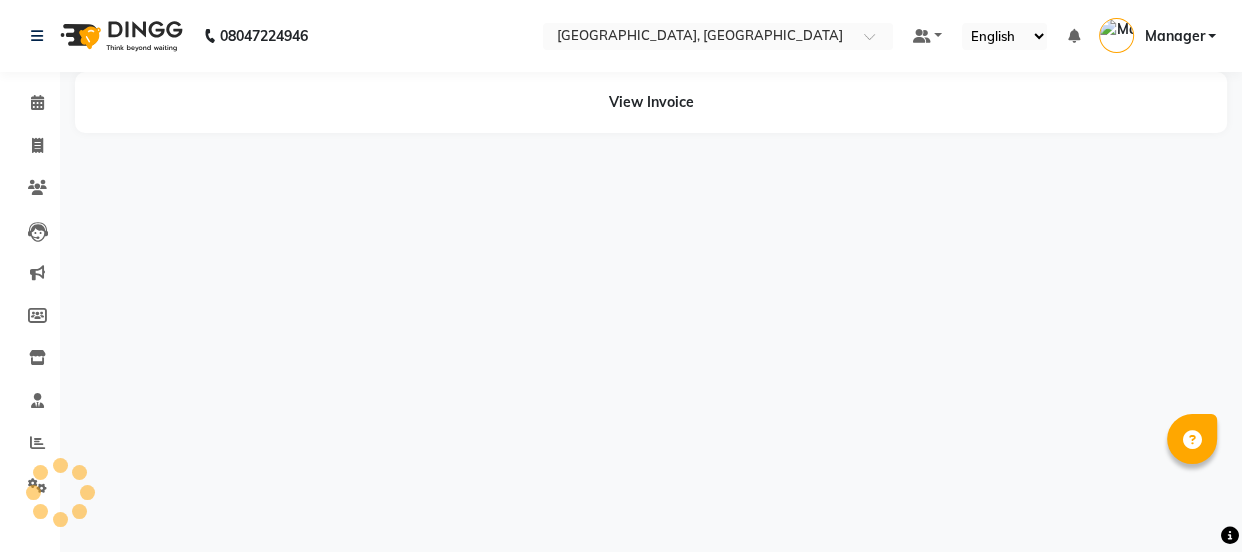 click on "08047224946 Select Location × [GEOGRAPHIC_DATA], [GEOGRAPHIC_DATA] Default Panel My Panel English ENGLISH Español العربية मराठी हिंदी ગુજરાતી தமிழ் 中文 Notifications nothing to show Manager Manage Profile Change Password Sign out  Version:3.15.4  ☀ [GEOGRAPHIC_DATA], [GEOGRAPHIC_DATA]  Calendar  Invoice  Clients  Leads   Marketing  Members  Inventory  Staff  Reports  Settings Completed InProgress Upcoming Dropped Tentative Check-In Confirm Bookings Generate Report Segments Page Builder  View Invoice" at bounding box center [621, 276] 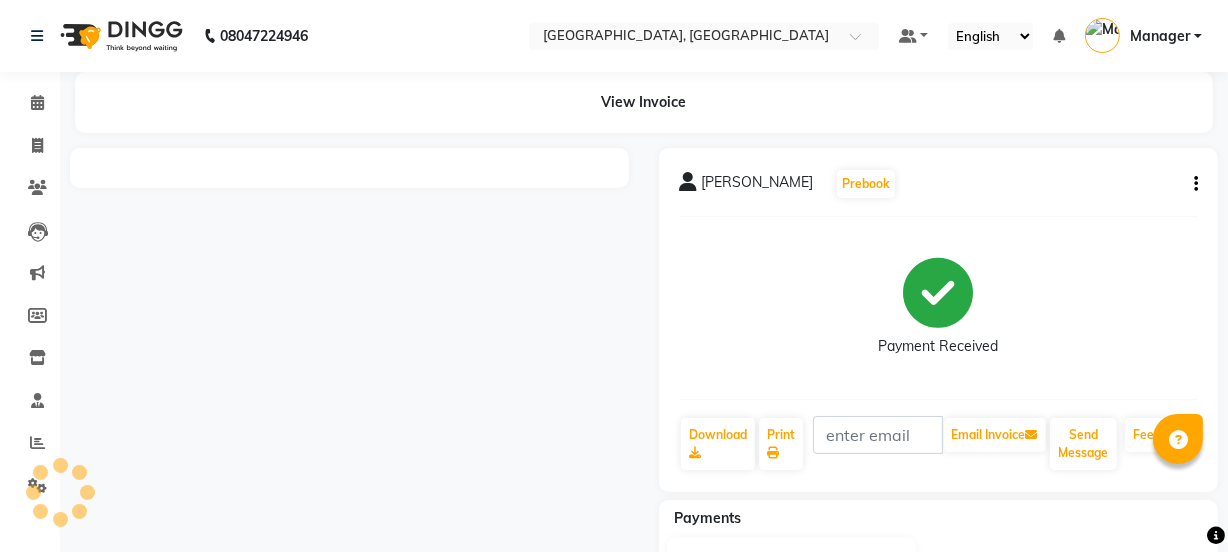 click on "Payment Received" 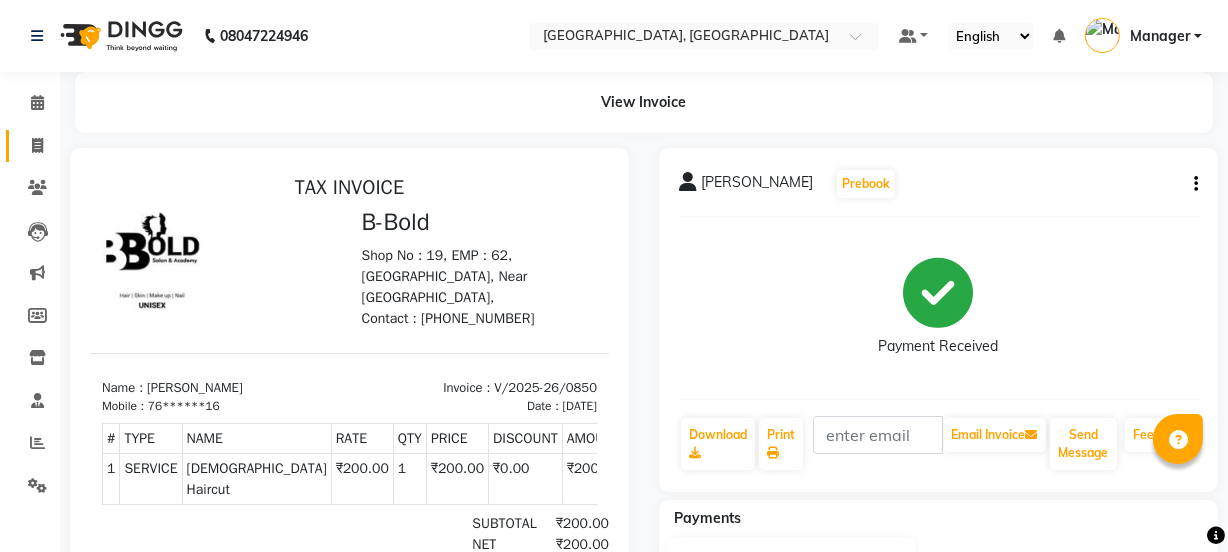 scroll, scrollTop: 0, scrollLeft: 0, axis: both 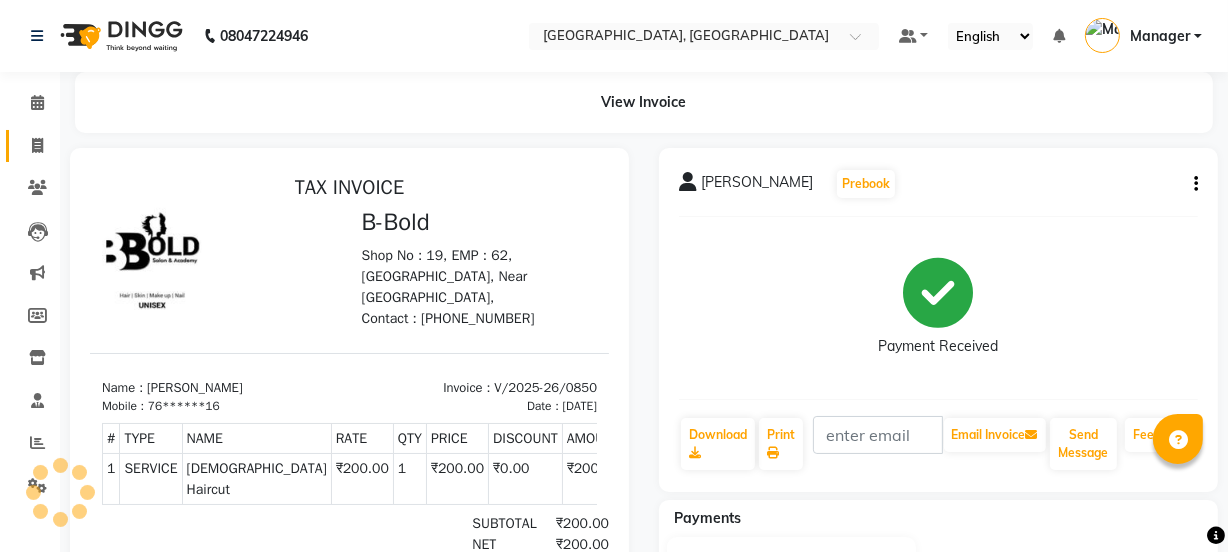 click 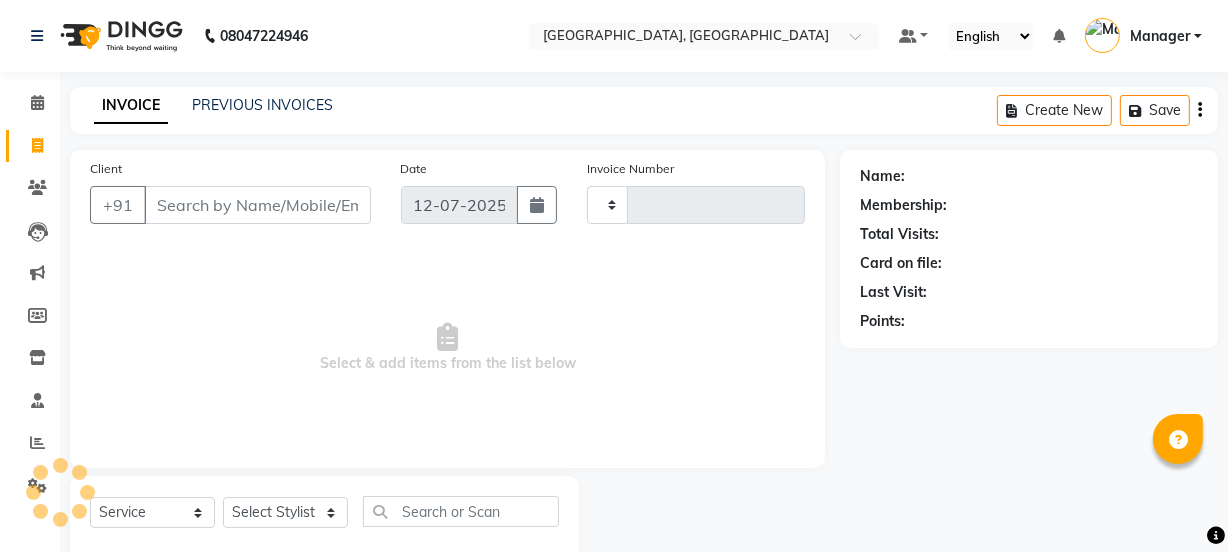 scroll, scrollTop: 50, scrollLeft: 0, axis: vertical 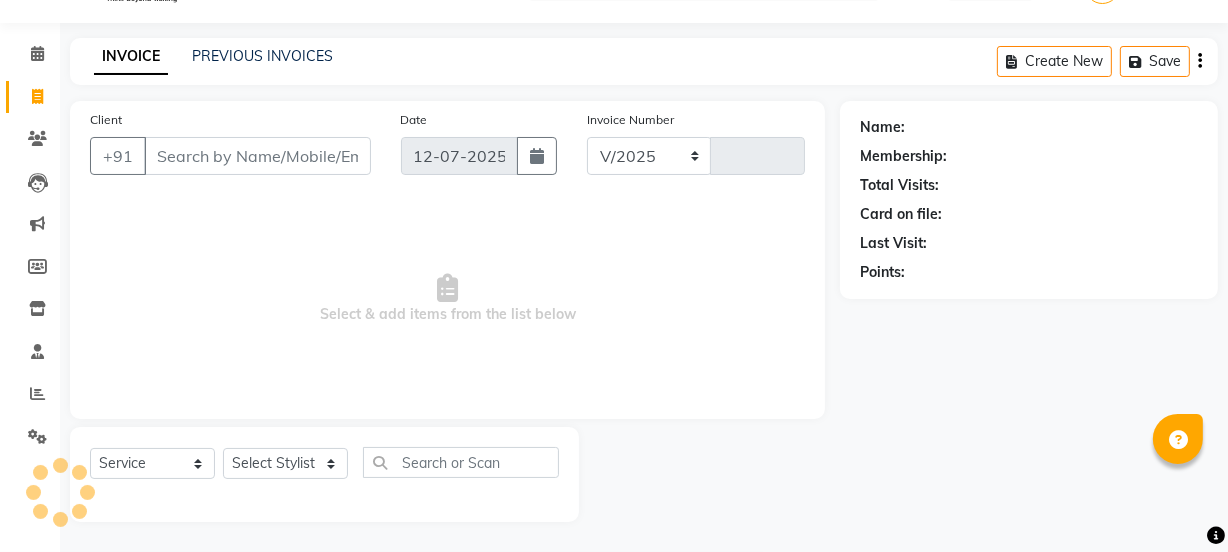 select on "7742" 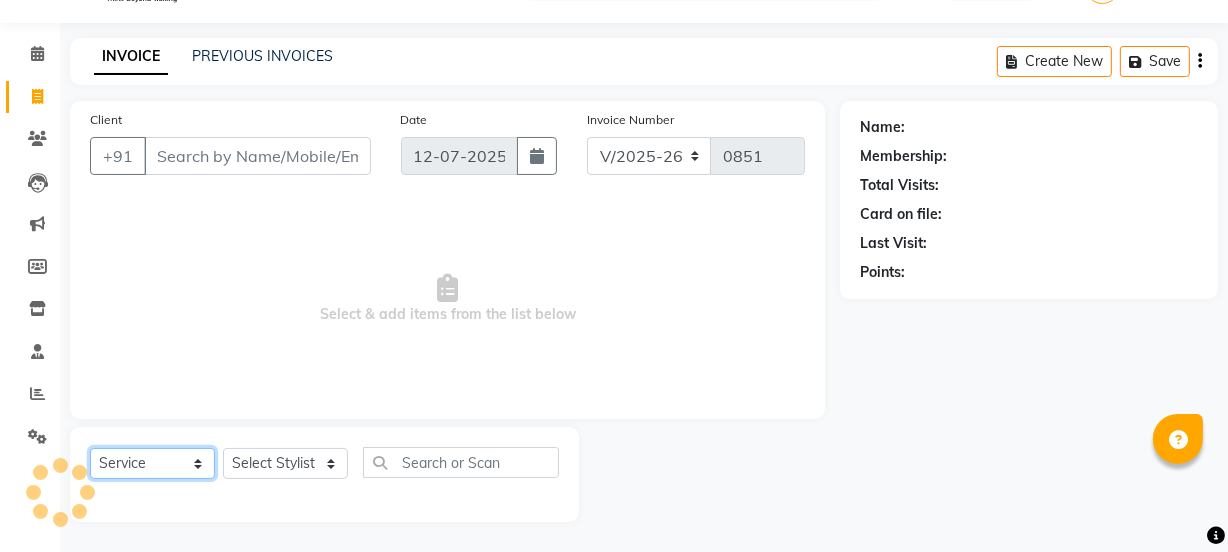 click on "Select  Service  Product  Membership  Package Voucher Prepaid Gift Card" 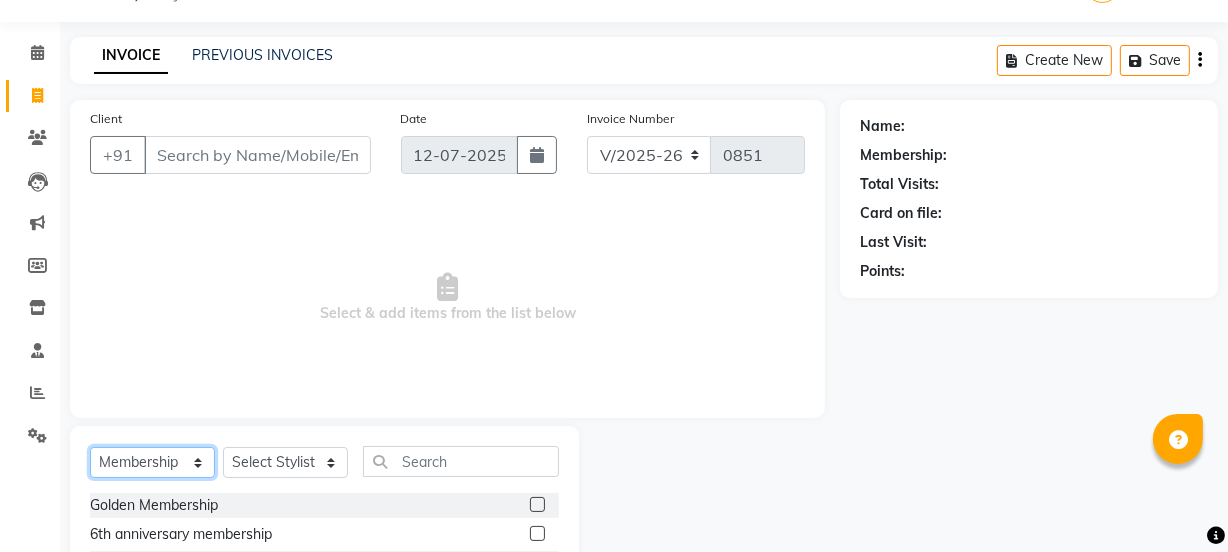 select on "service" 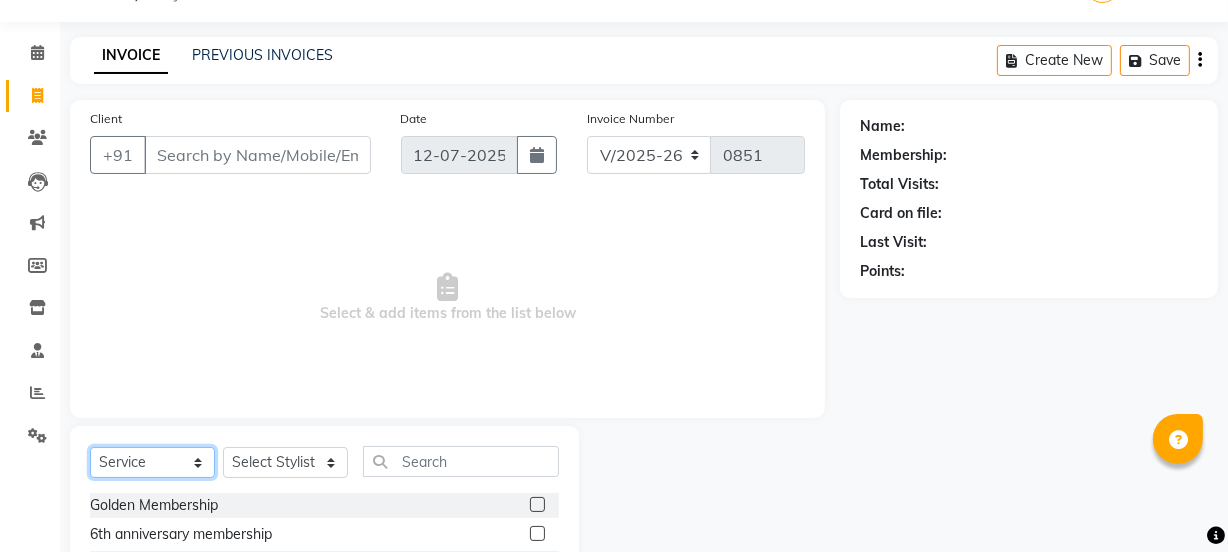 click on "Select  Service  Product  Membership  Package Voucher Prepaid Gift Card" 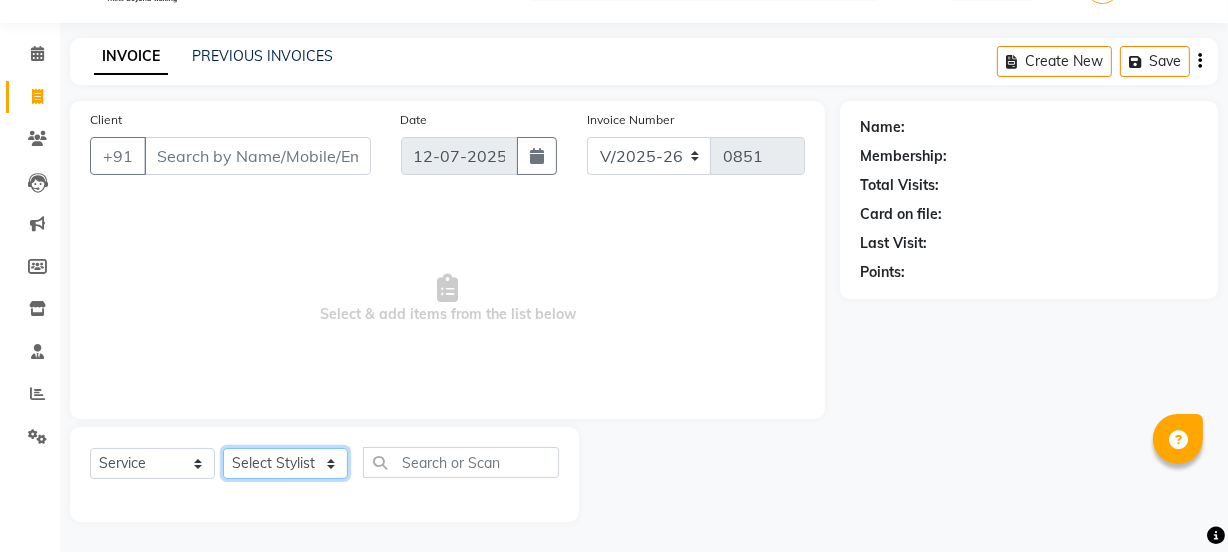click on "Select Stylist [PERSON_NAME] wadar Manager [PERSON_NAME] [PERSON_NAME]  [PERSON_NAME] [PERSON_NAME]  [PERSON_NAME] [PERSON_NAME] [PERSON_NAME]" 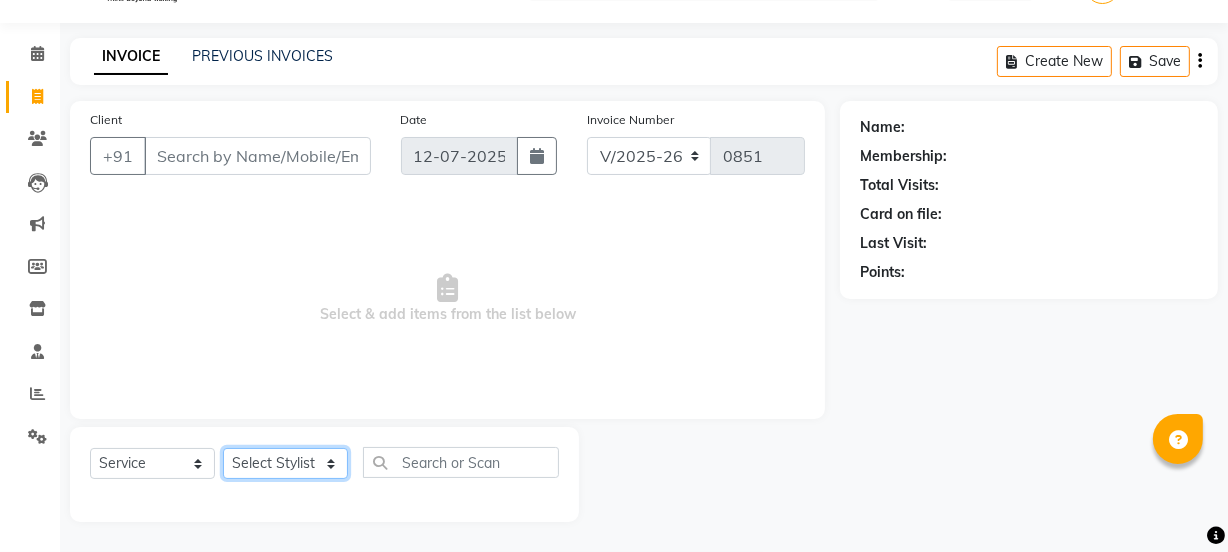 select on "85918" 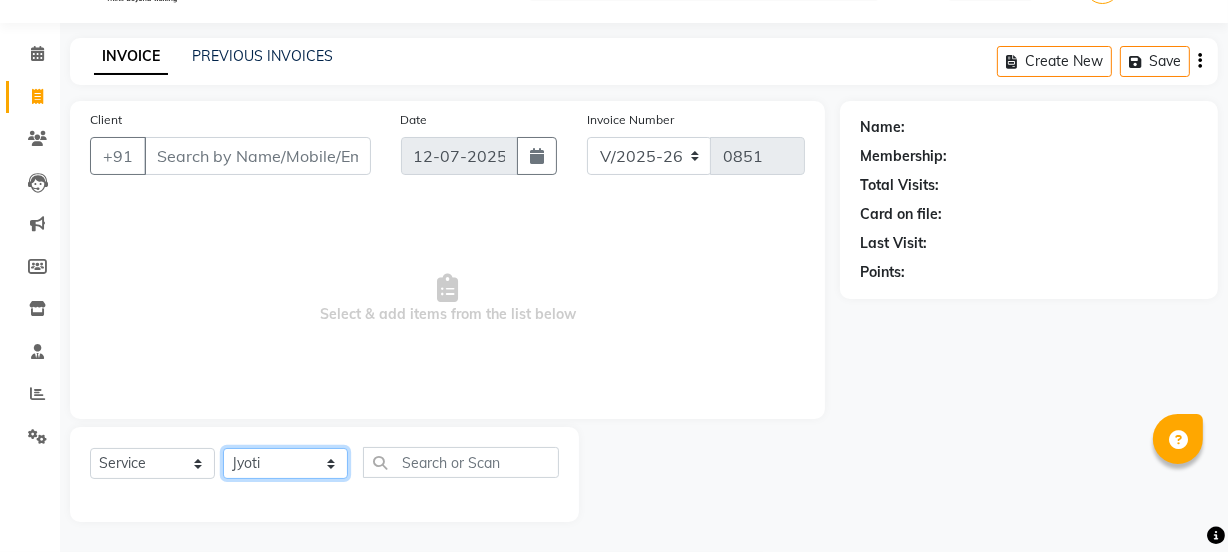 click on "Select Stylist [PERSON_NAME] wadar Manager [PERSON_NAME] [PERSON_NAME]  [PERSON_NAME] [PERSON_NAME]  [PERSON_NAME] [PERSON_NAME] [PERSON_NAME]" 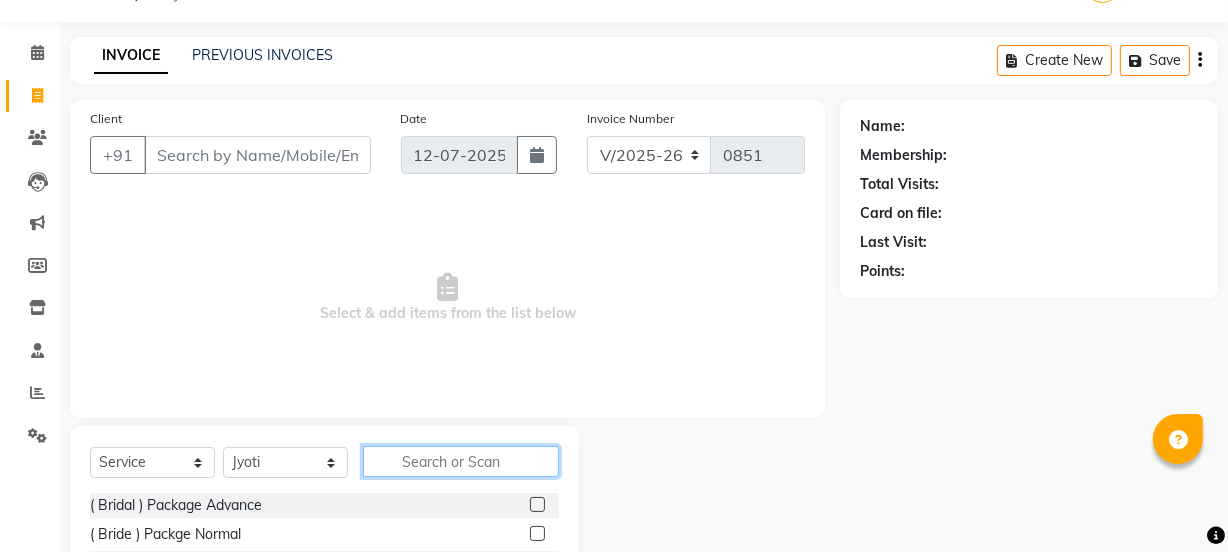 click 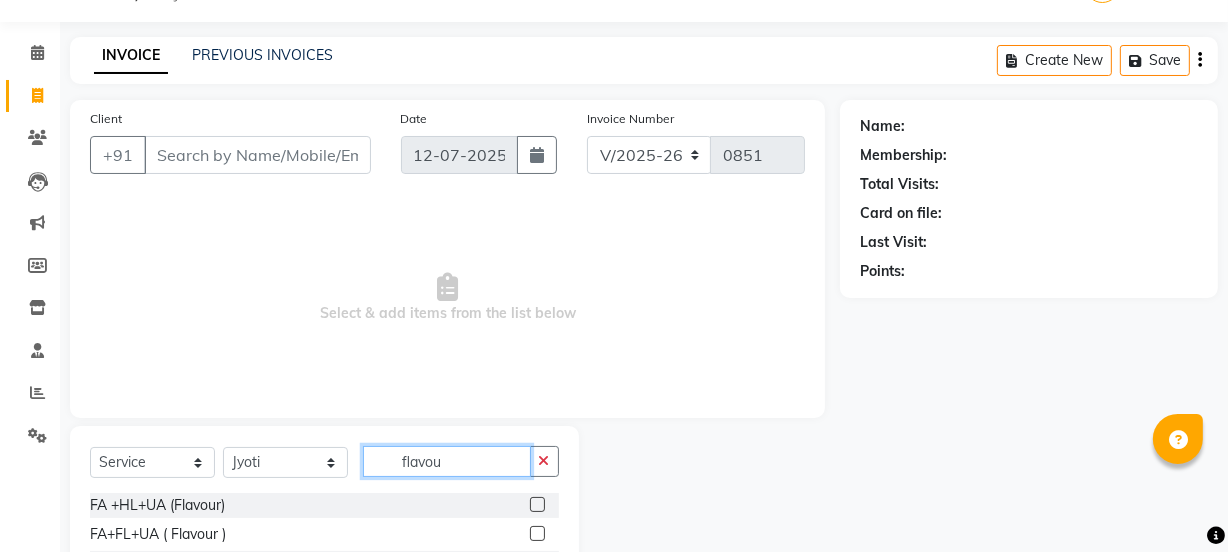 scroll, scrollTop: 165, scrollLeft: 0, axis: vertical 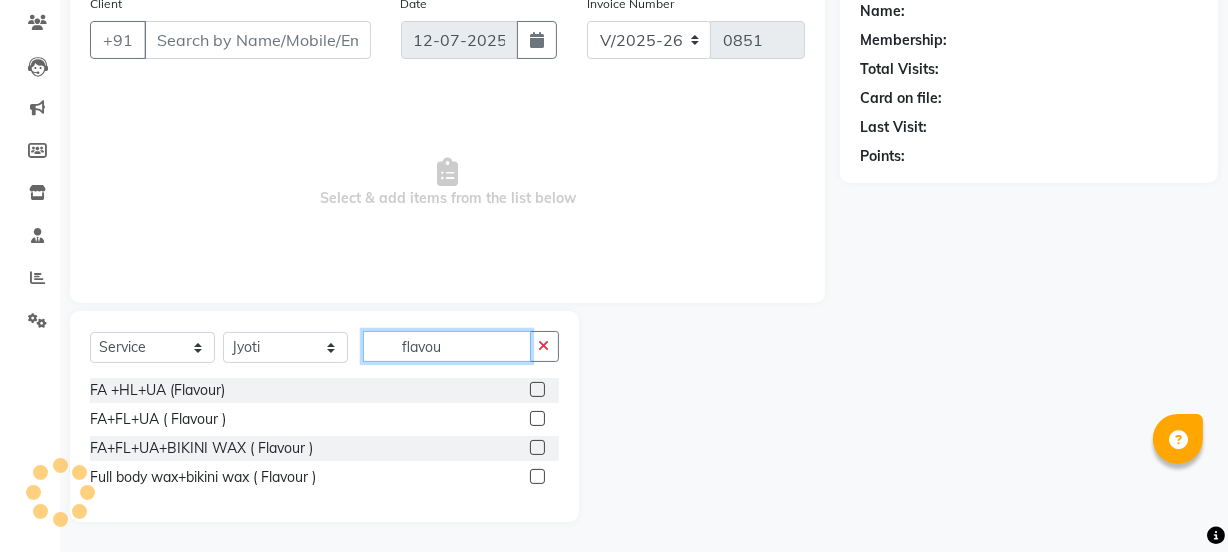 type on "flavou" 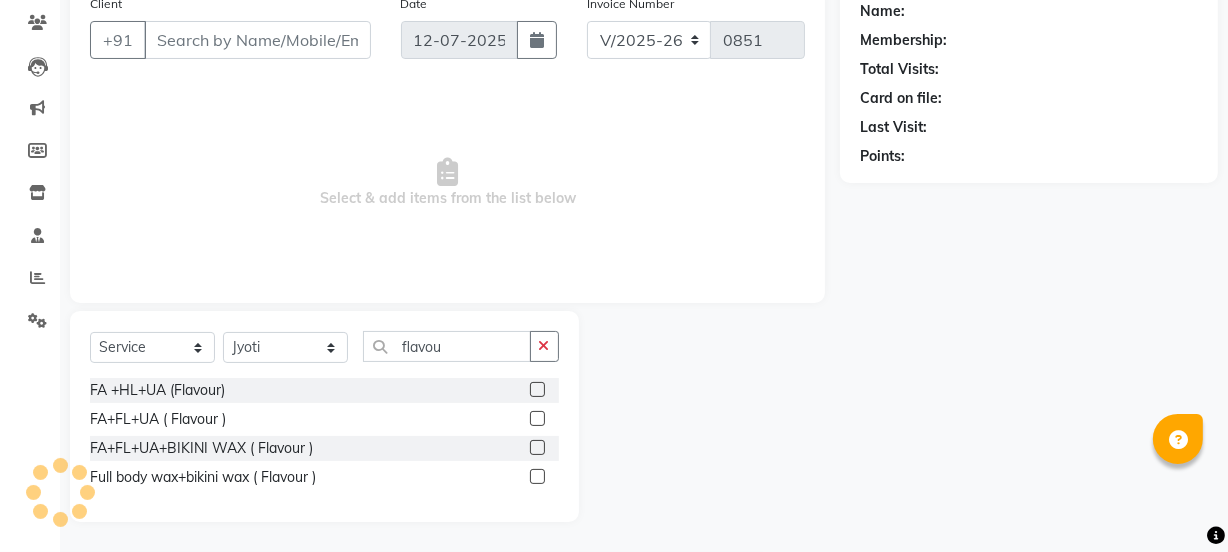 click 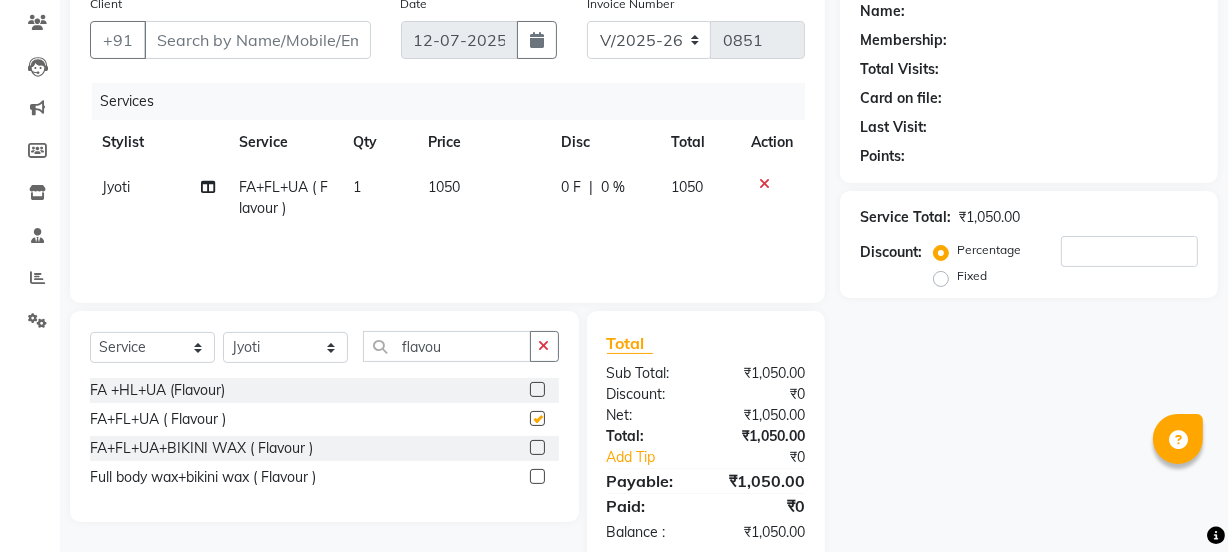 checkbox on "false" 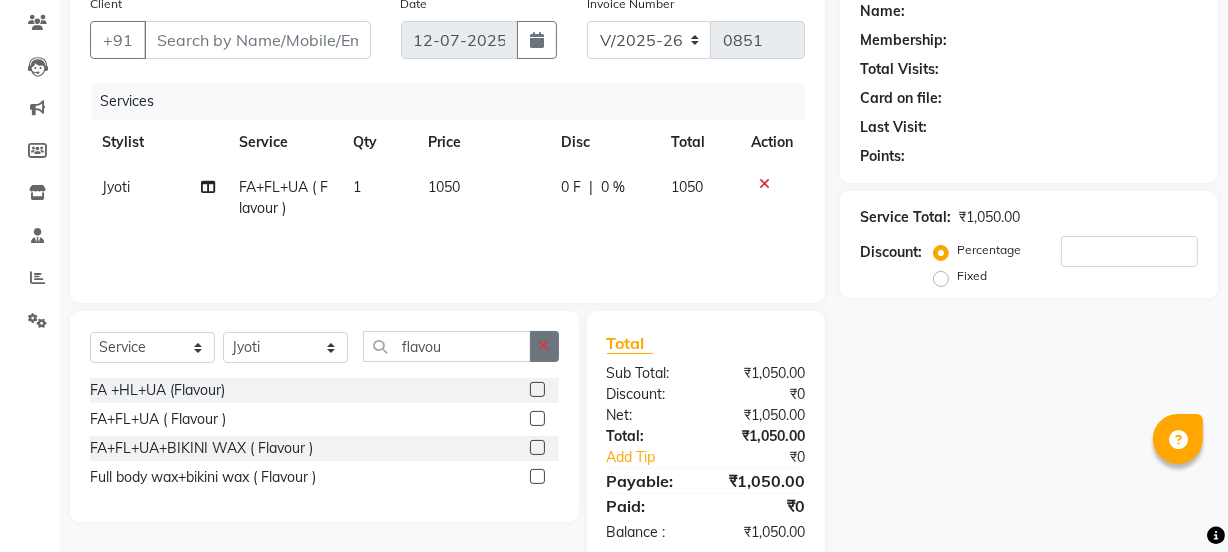 click 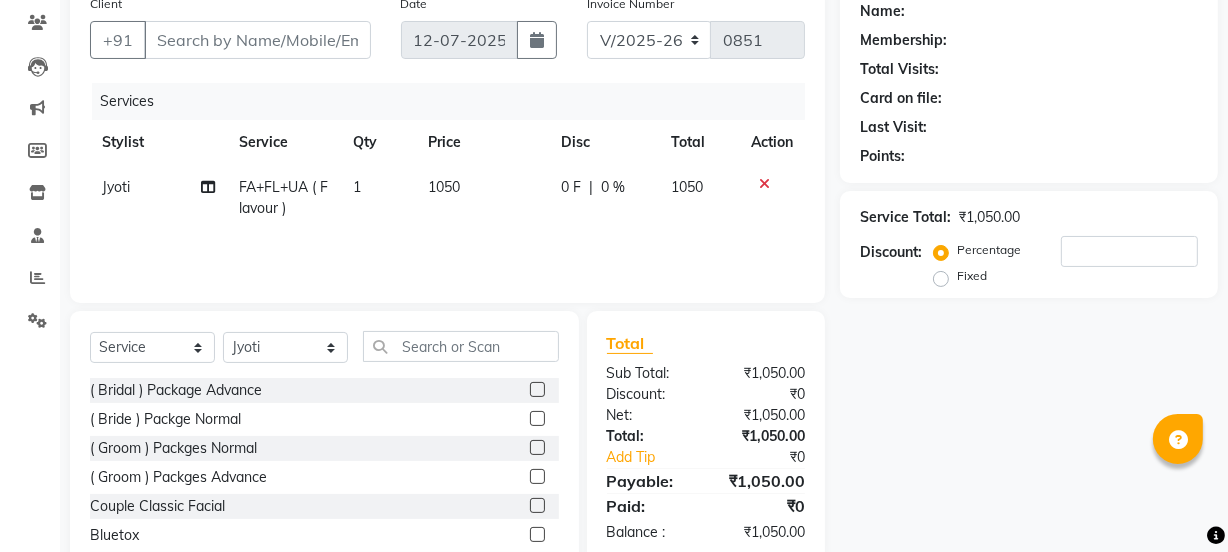 click 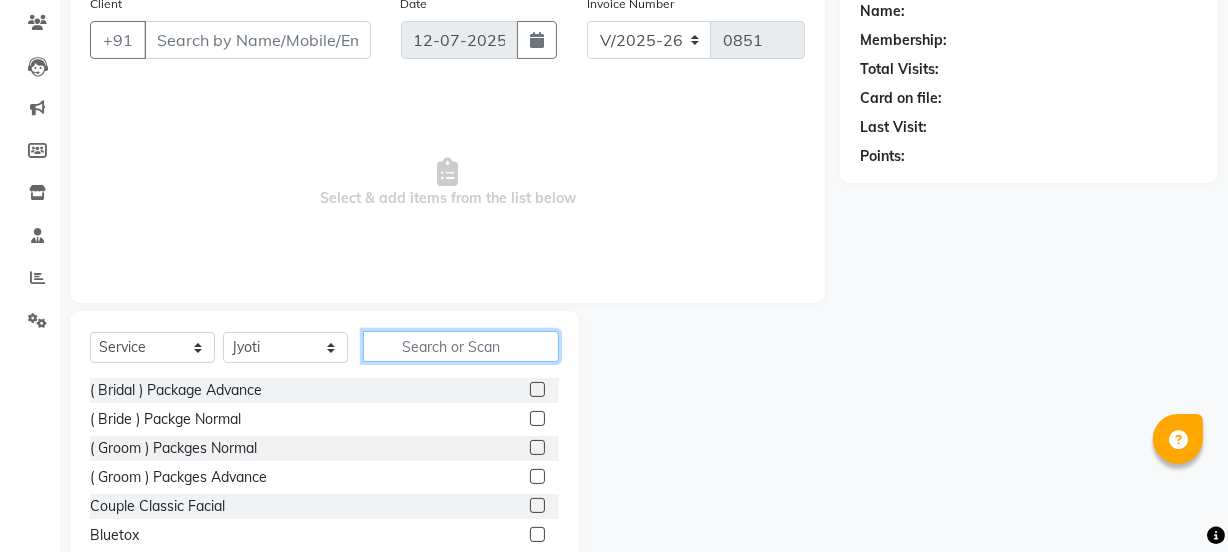 click 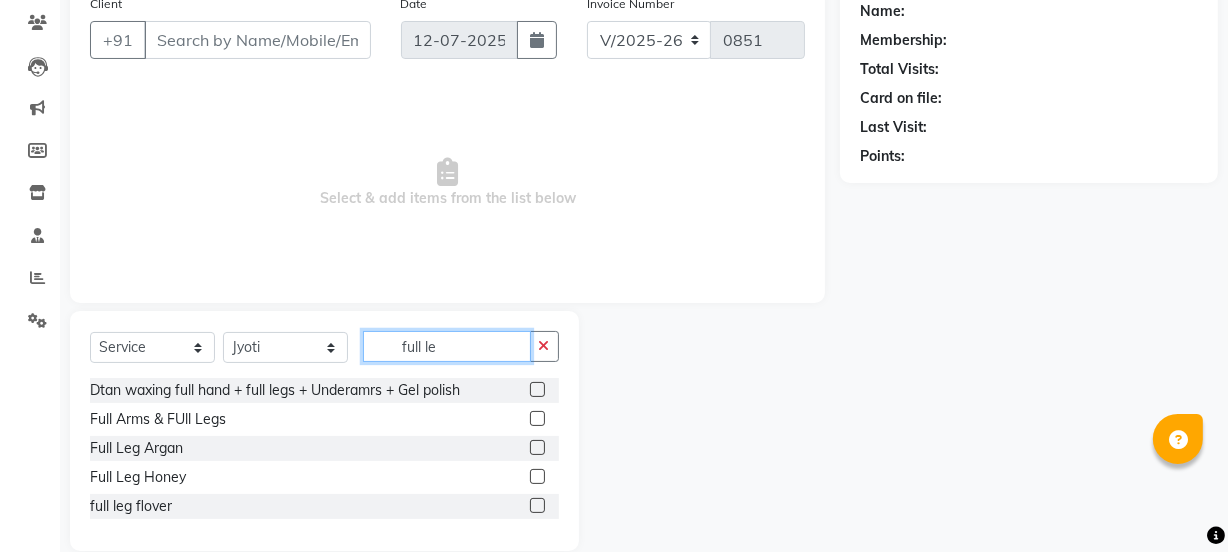 type on "full le" 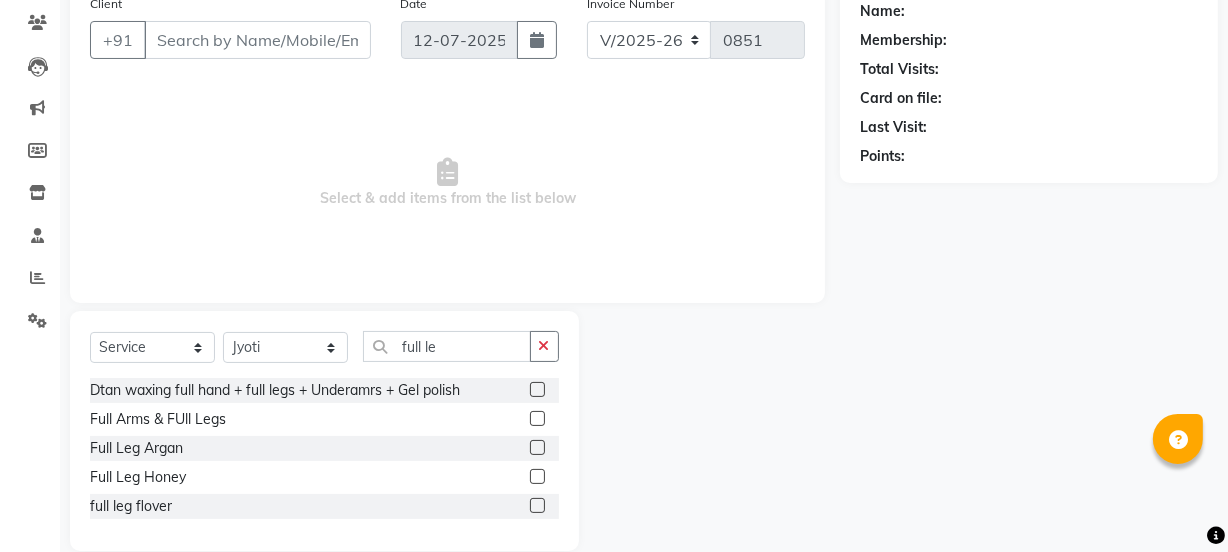 click 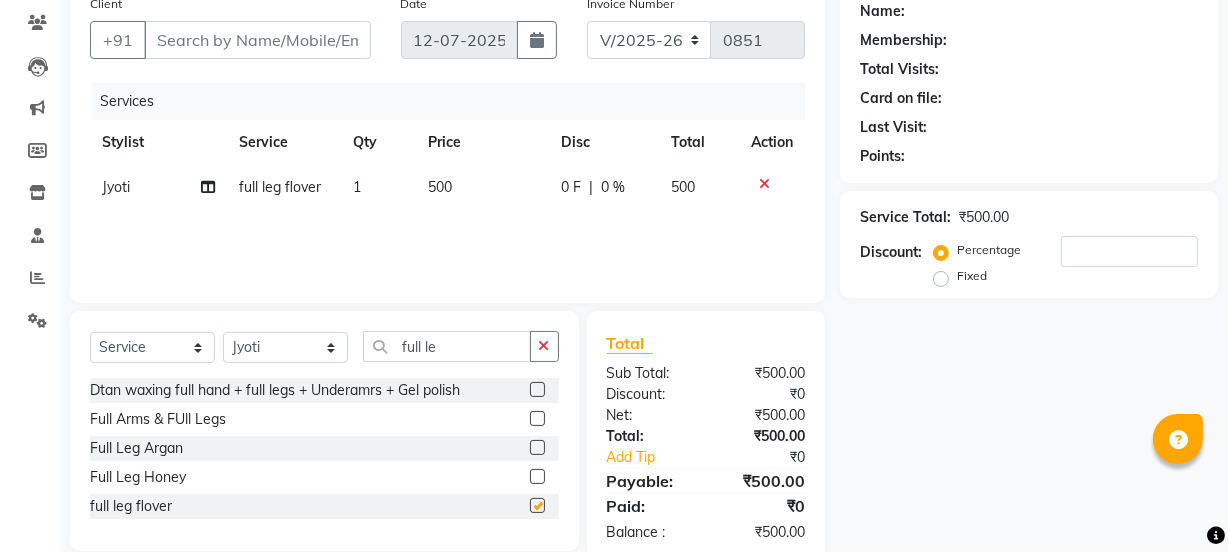 checkbox on "false" 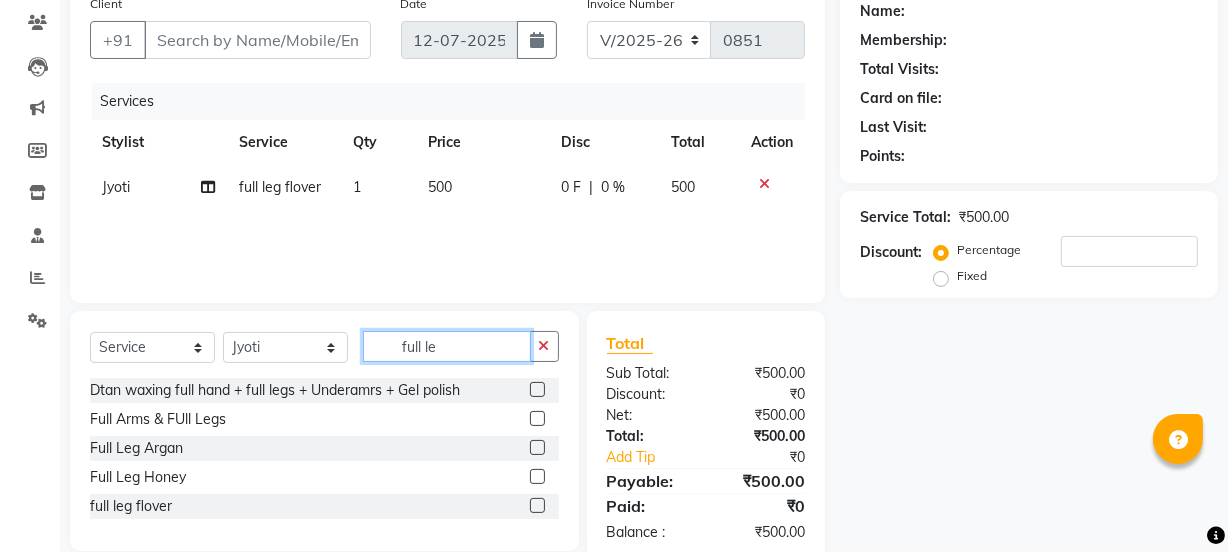 click on "full le" 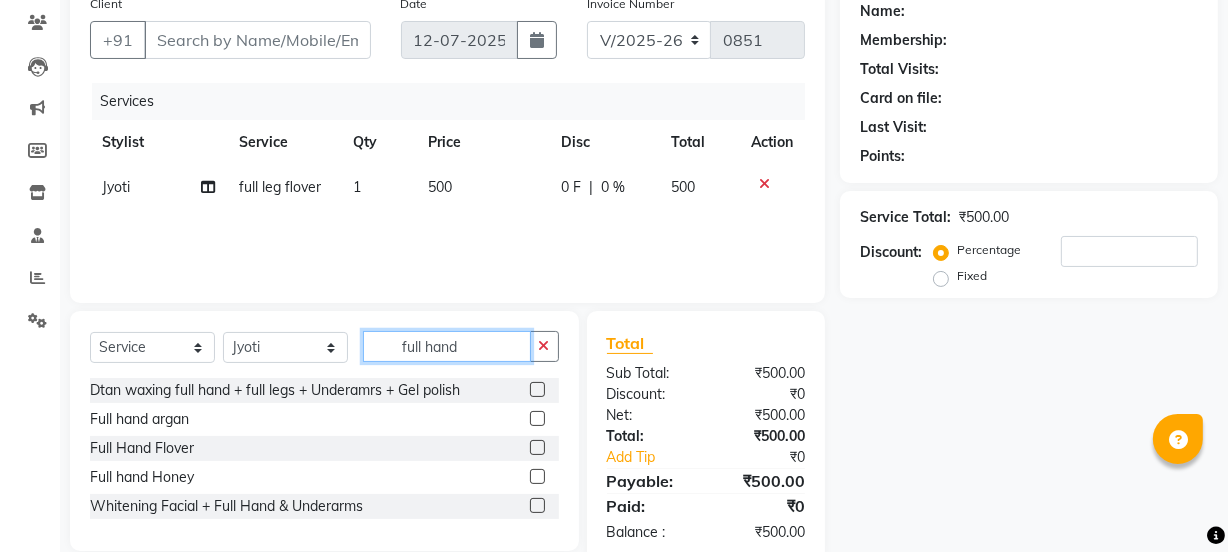 type on "full hand" 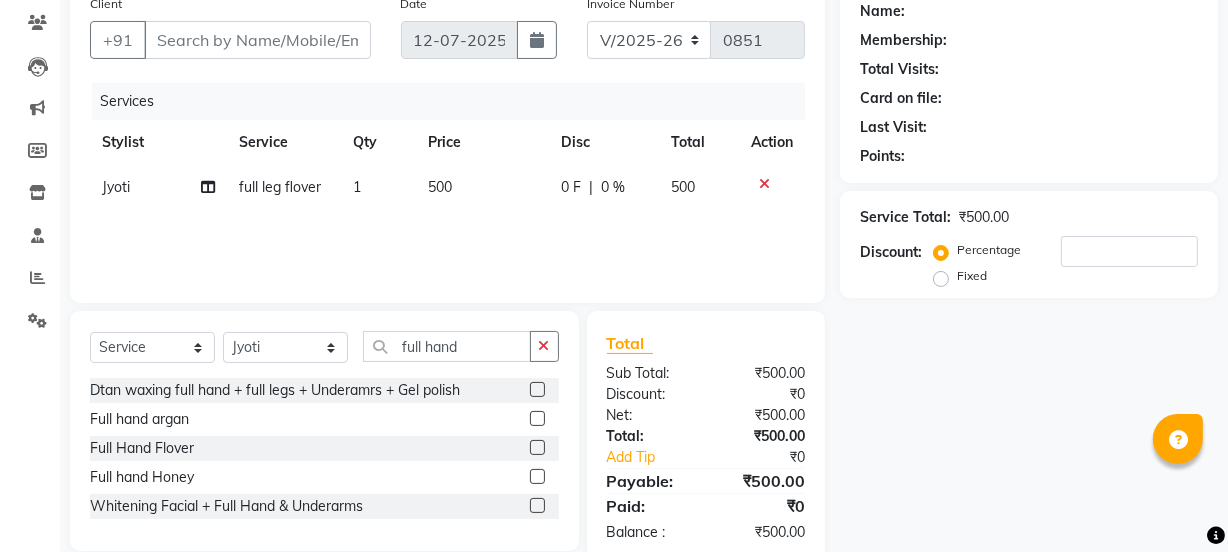 click 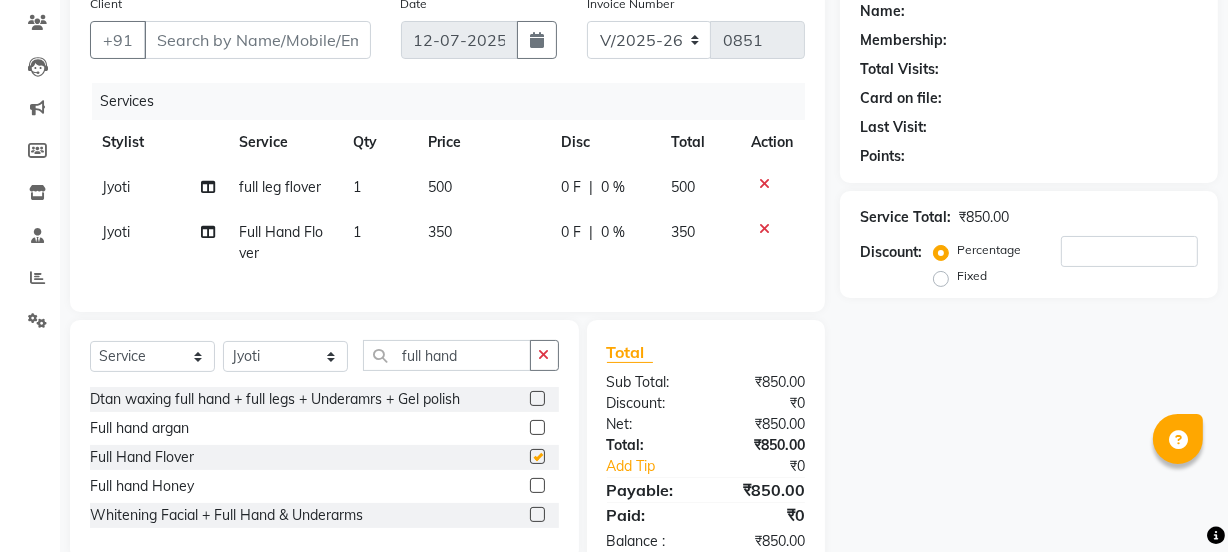 checkbox on "false" 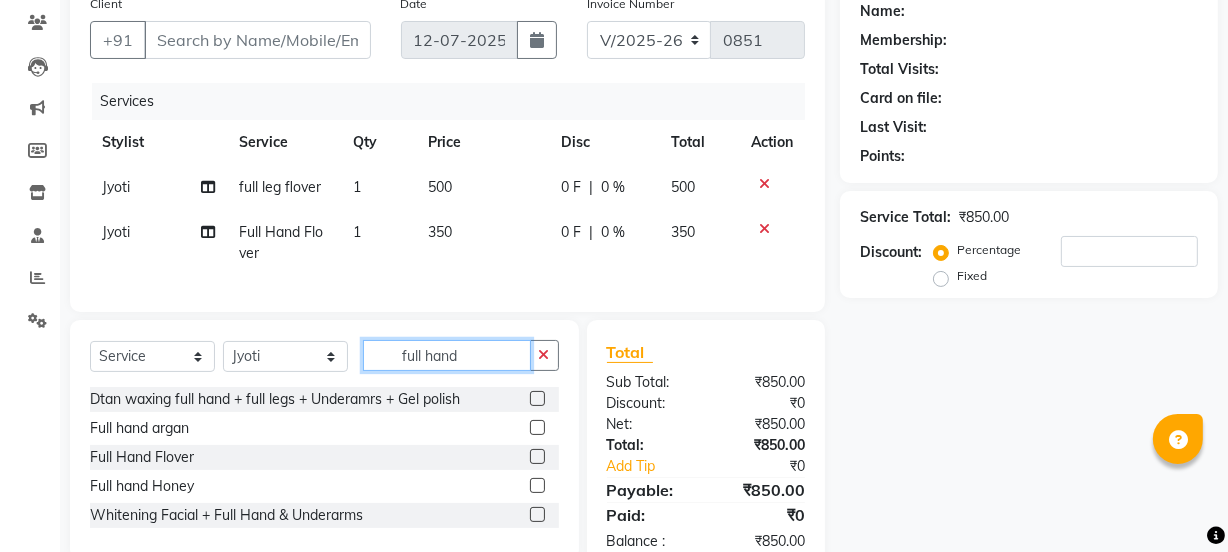 click on "full hand" 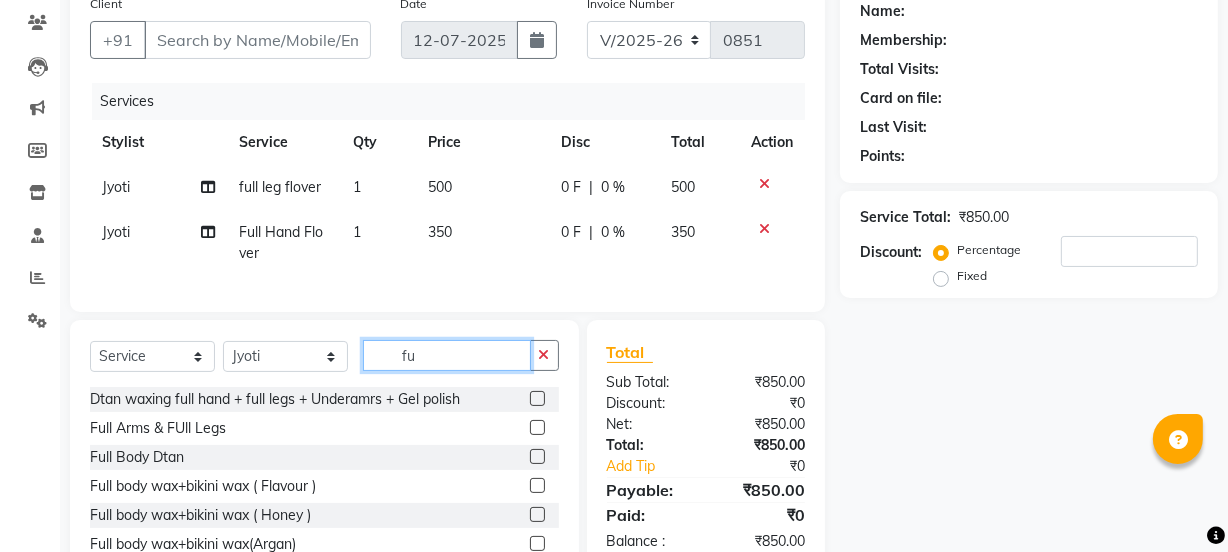 type on "f" 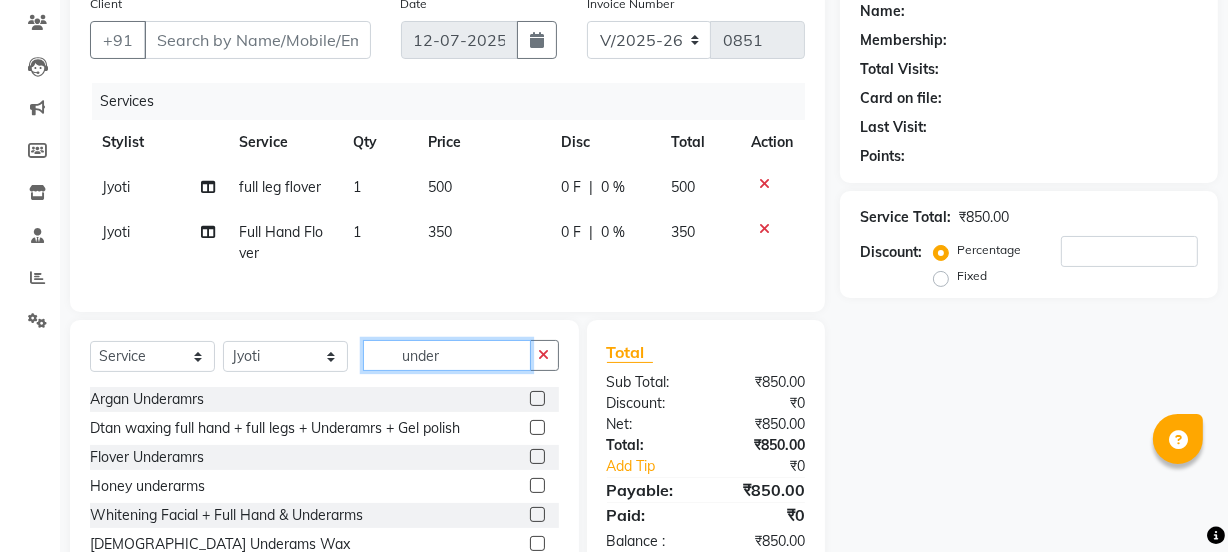 type on "under" 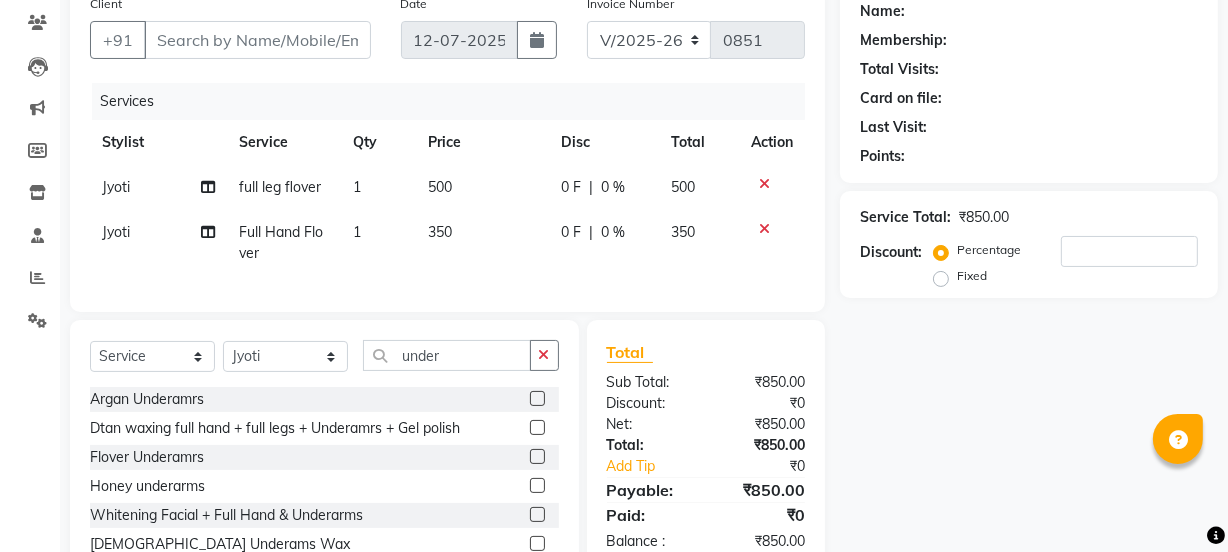 click 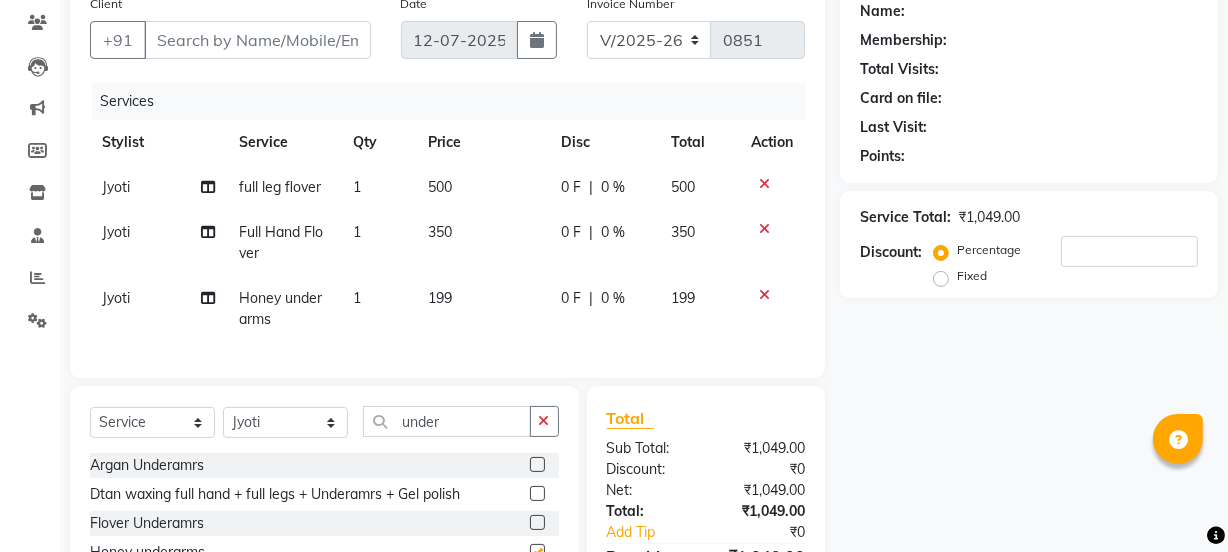 checkbox on "false" 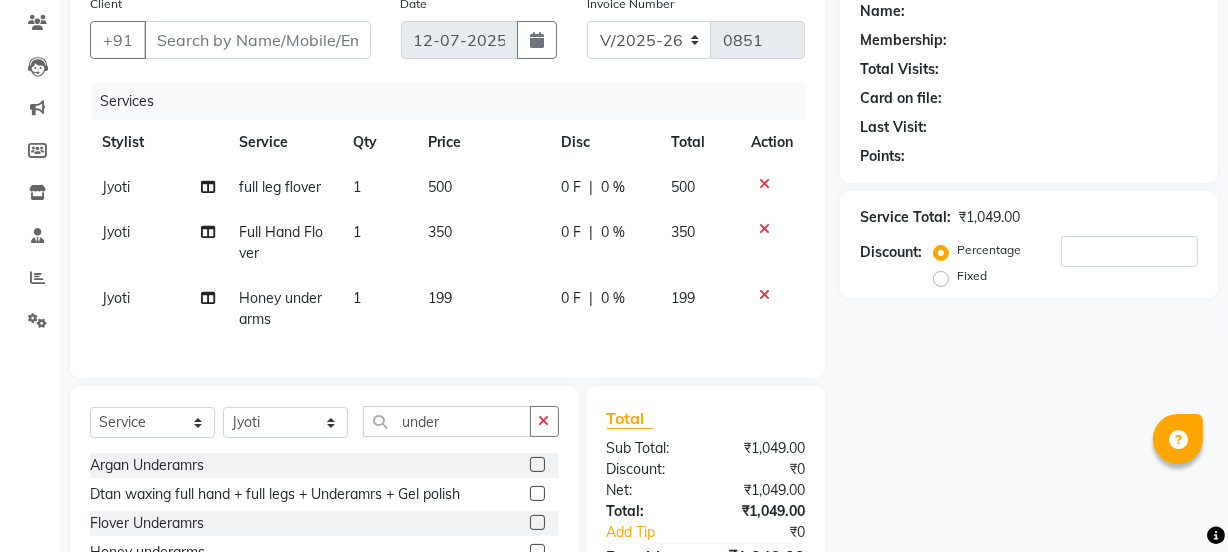 click on "199" 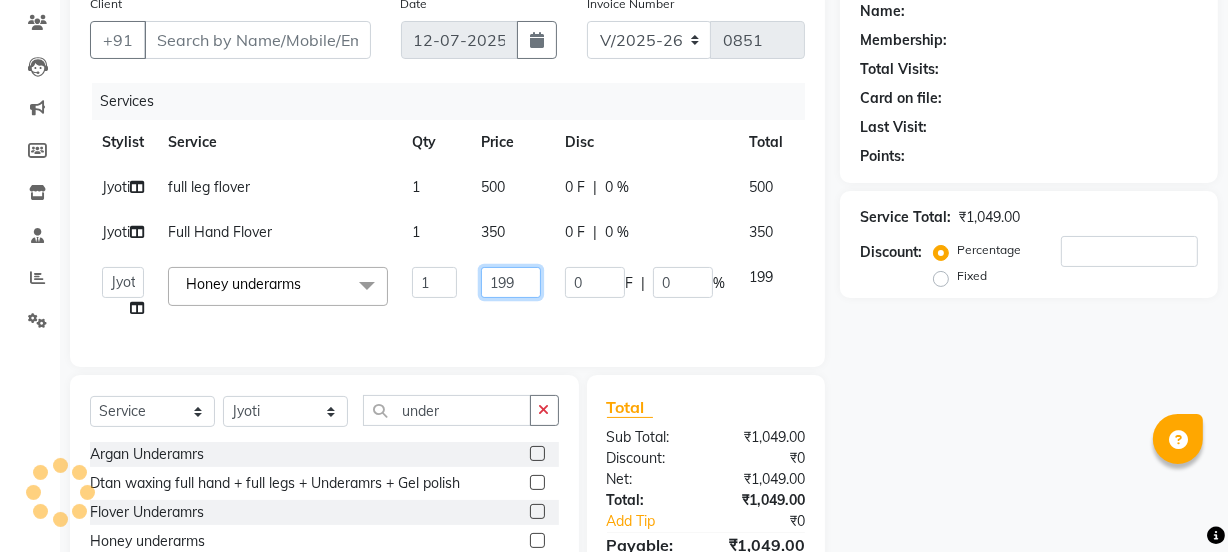 click on "199" 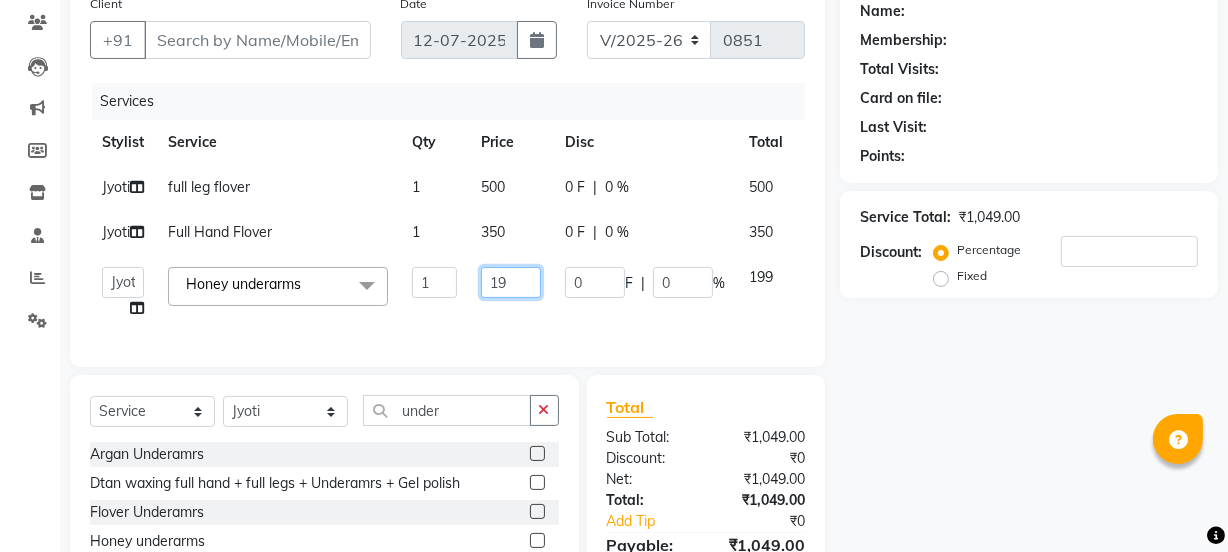 type on "1" 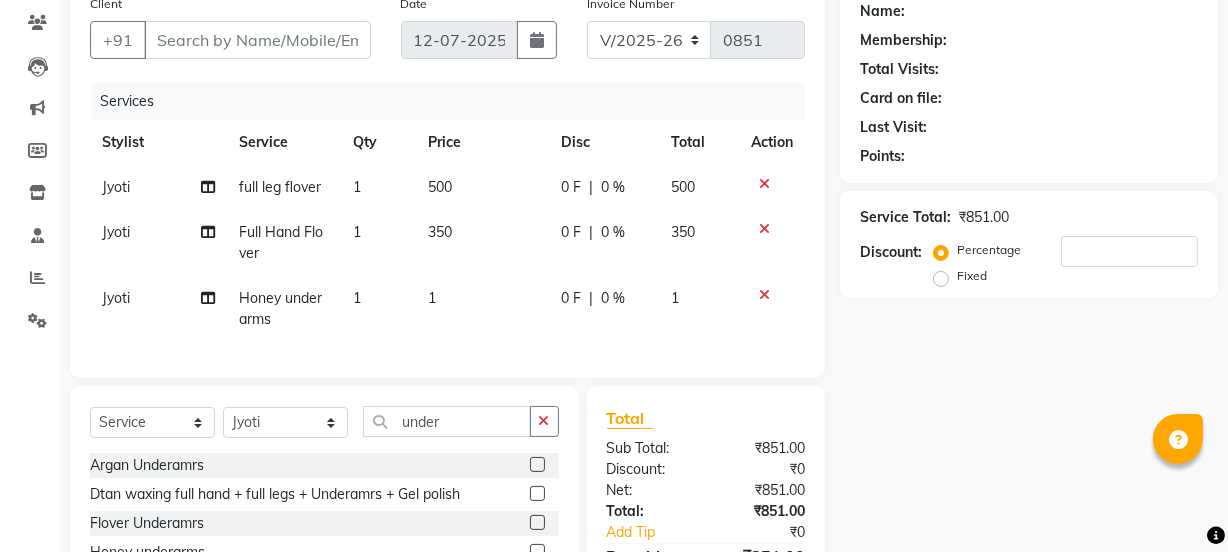 click on "1" 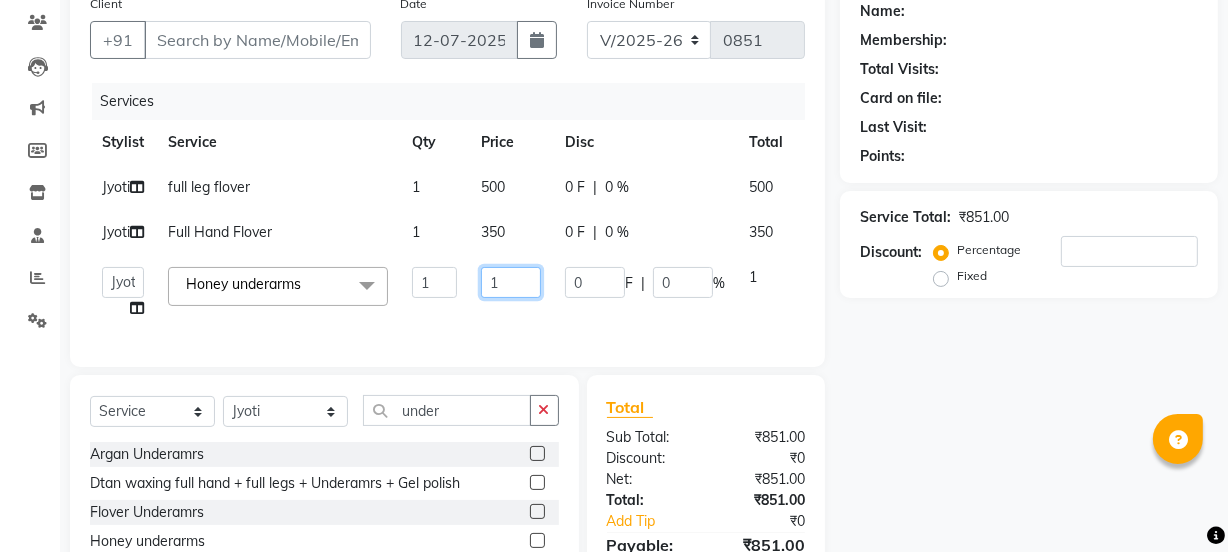 click on "1" 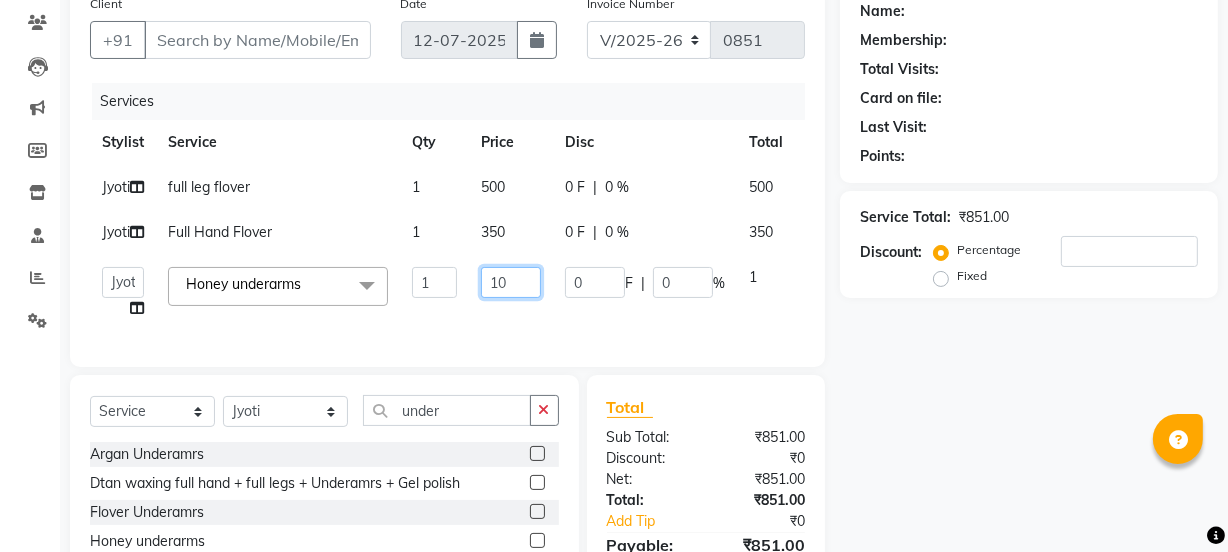 type on "100" 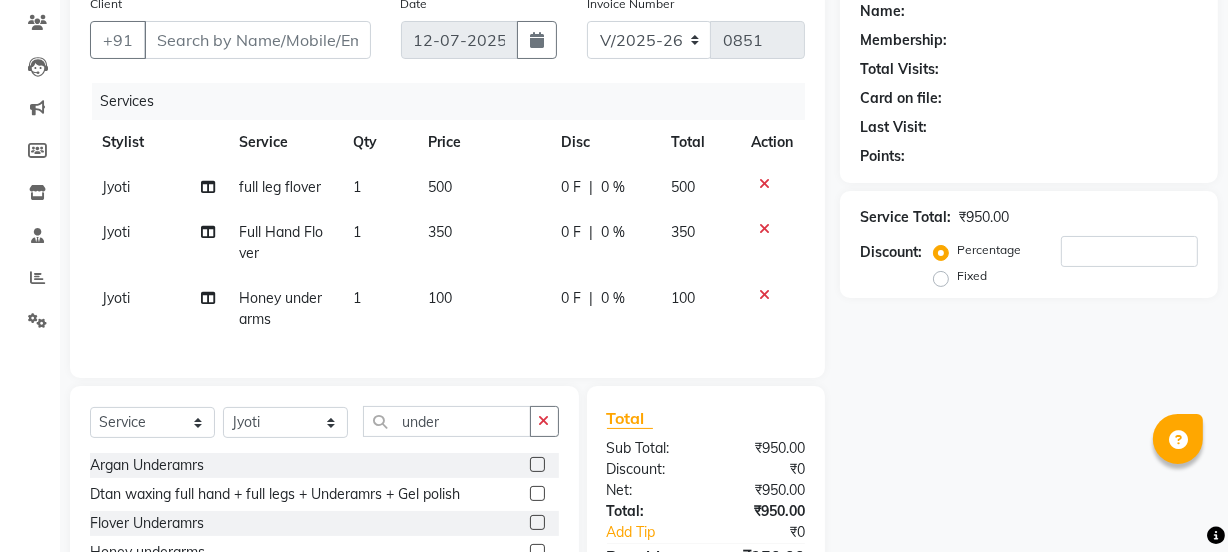 click on "Name: Membership: Total Visits: Card on file: Last Visit:  Points:  Service Total:  ₹950.00  Discount:  Percentage   Fixed" 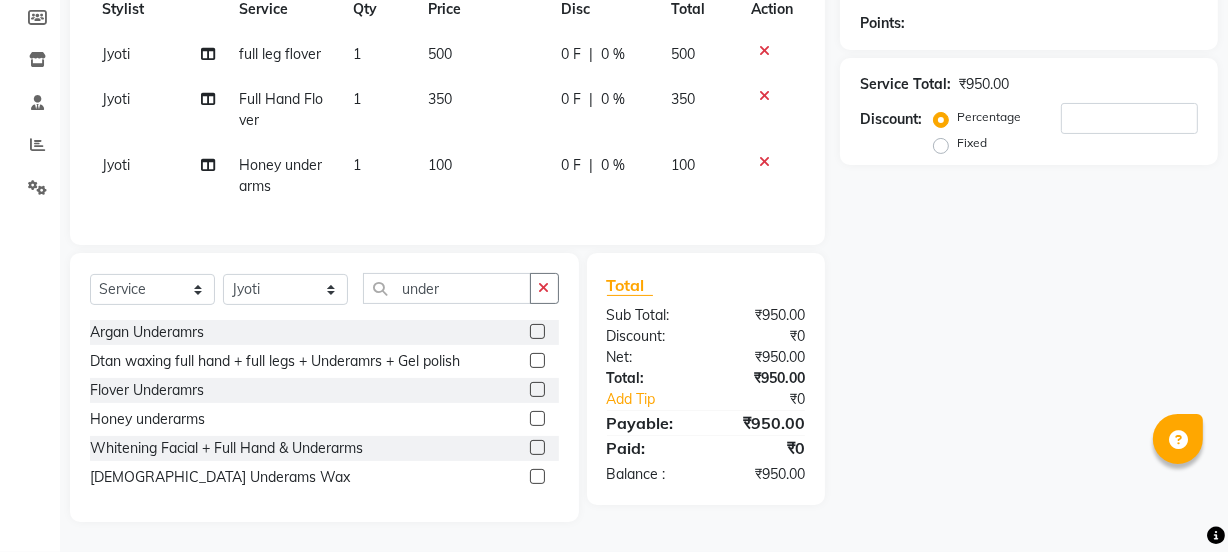 scroll, scrollTop: 11, scrollLeft: 0, axis: vertical 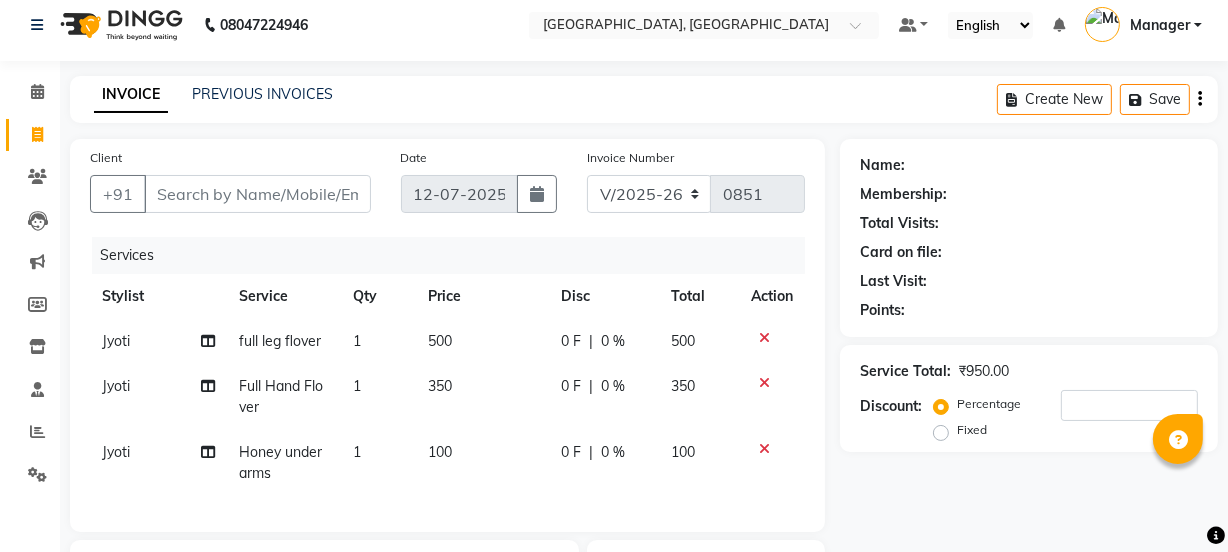 click 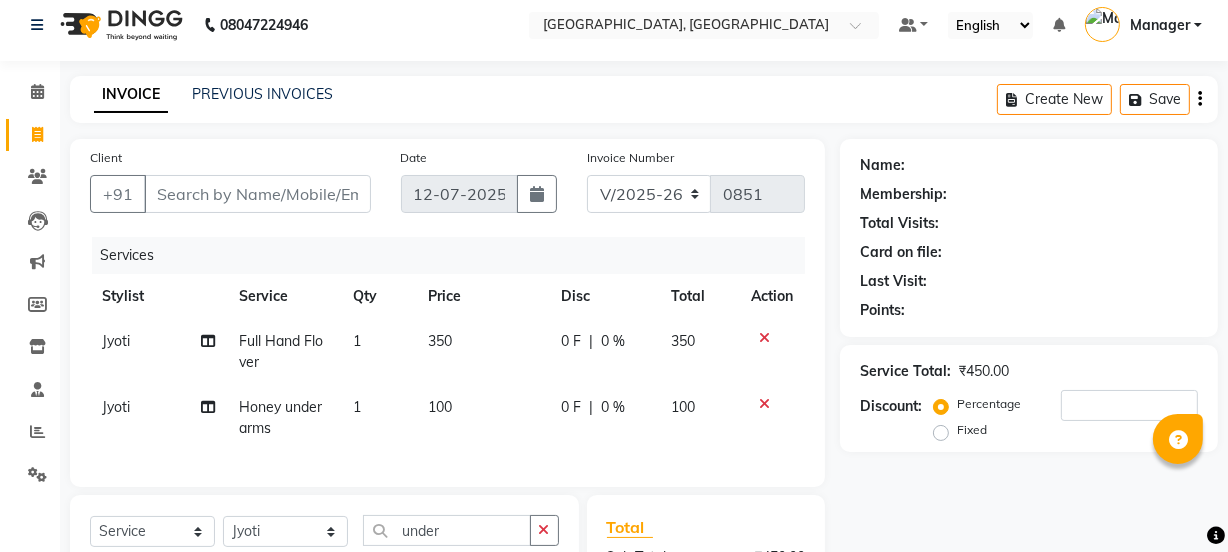 click 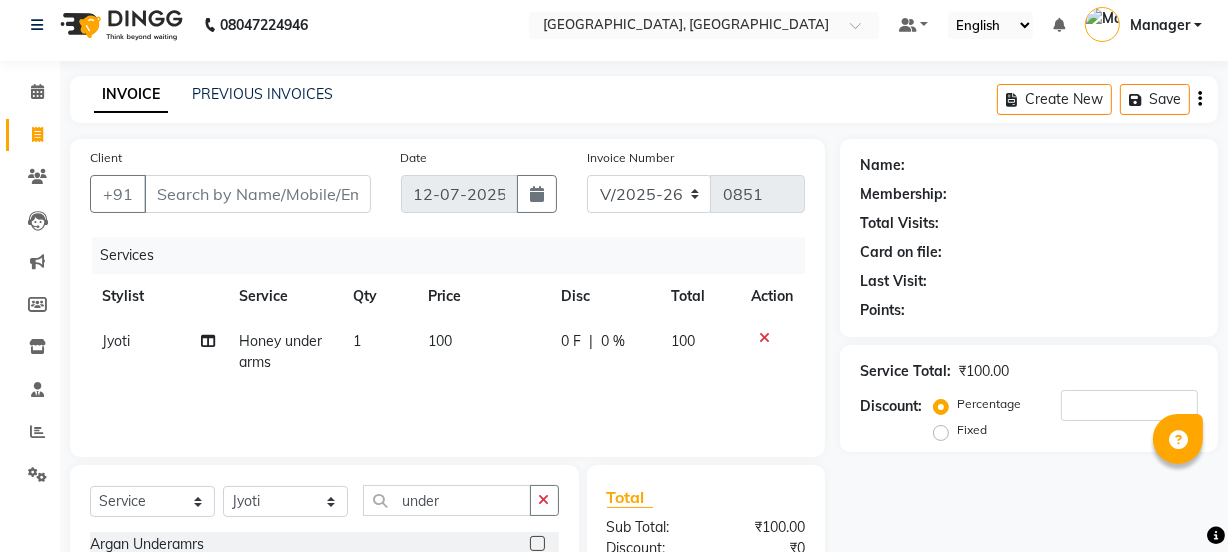 click 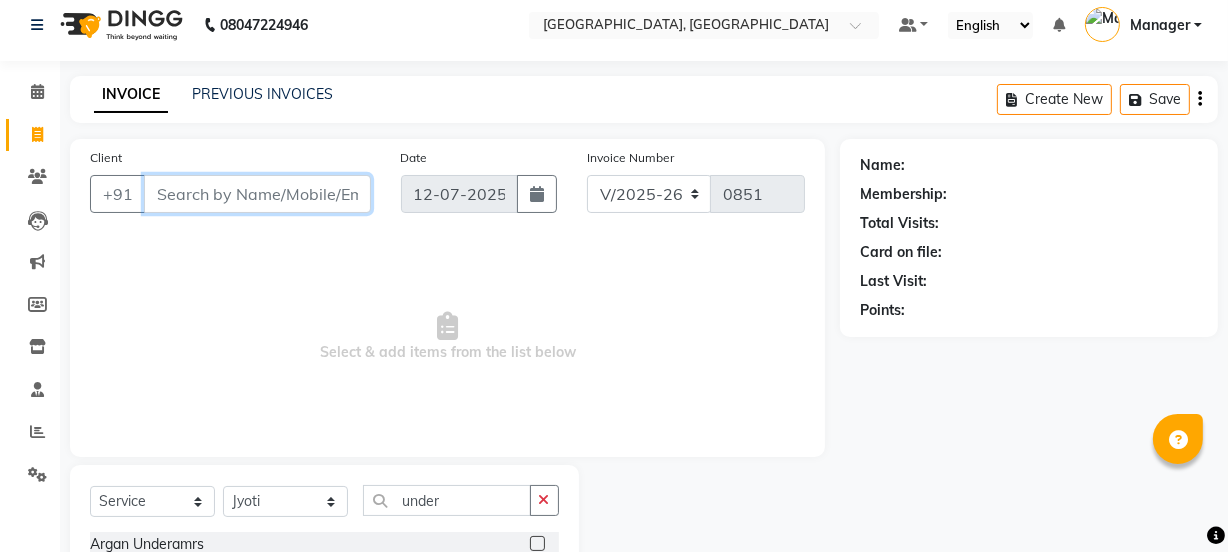 click on "Client" at bounding box center (257, 194) 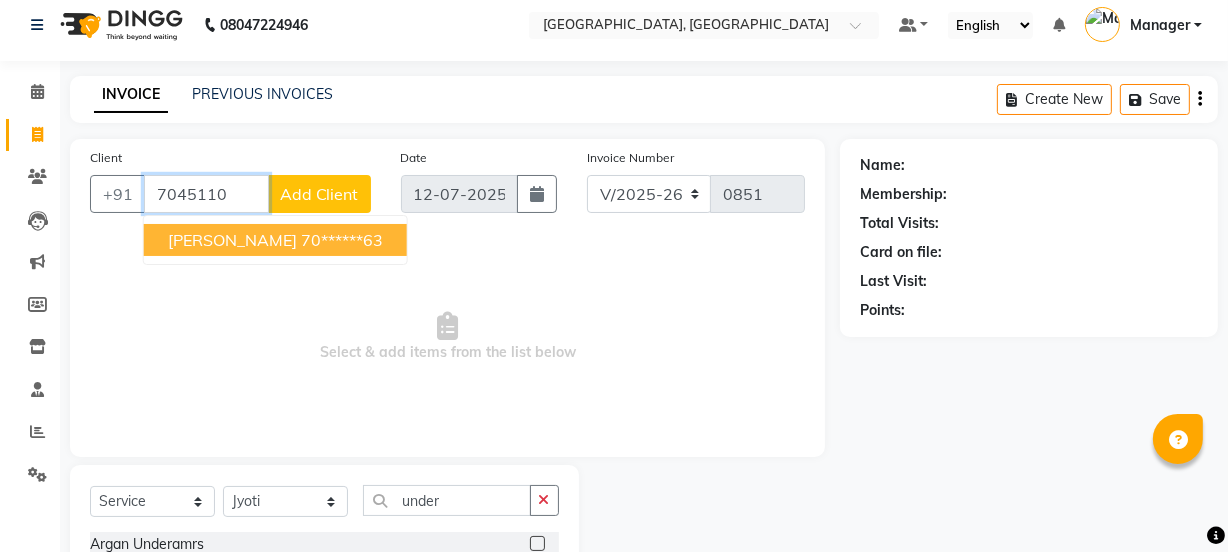 click on "70******63" at bounding box center [342, 240] 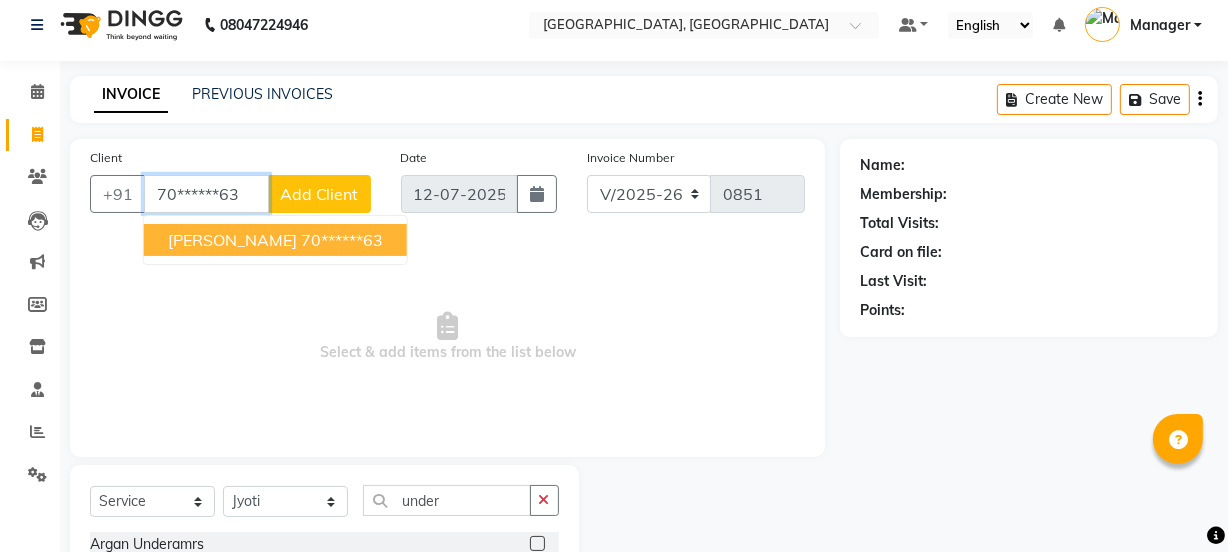 type on "70******63" 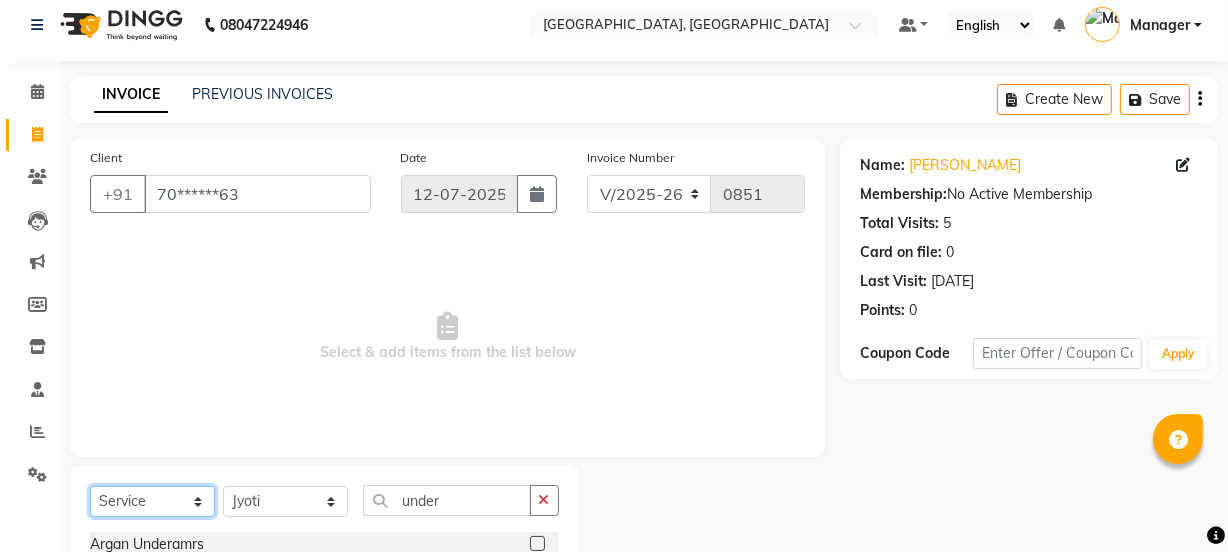 click on "Select  Service  Product  Membership  Package Voucher Prepaid Gift Card" 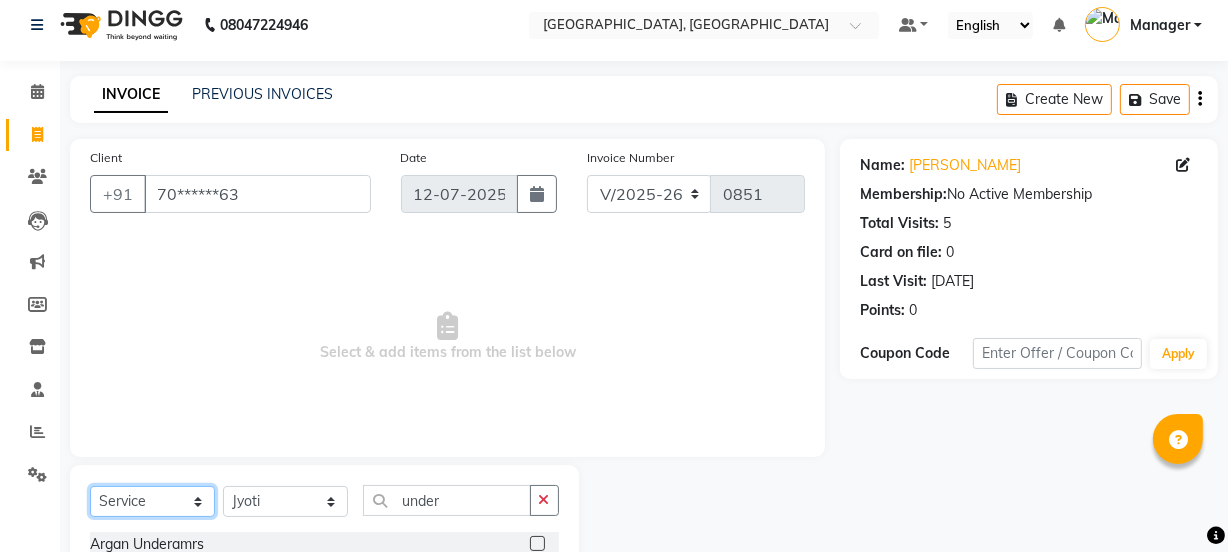 click on "Select  Service  Product  Membership  Package Voucher Prepaid Gift Card" 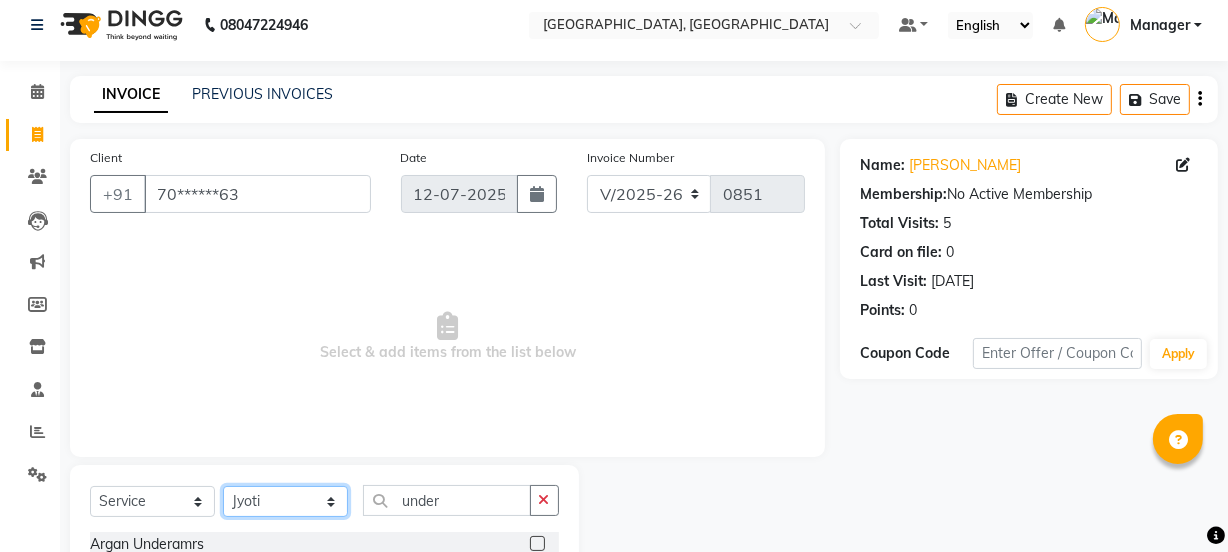 click on "Select Stylist [PERSON_NAME] wadar Manager [PERSON_NAME] [PERSON_NAME]  [PERSON_NAME] [PERSON_NAME]  [PERSON_NAME] [PERSON_NAME] [PERSON_NAME]" 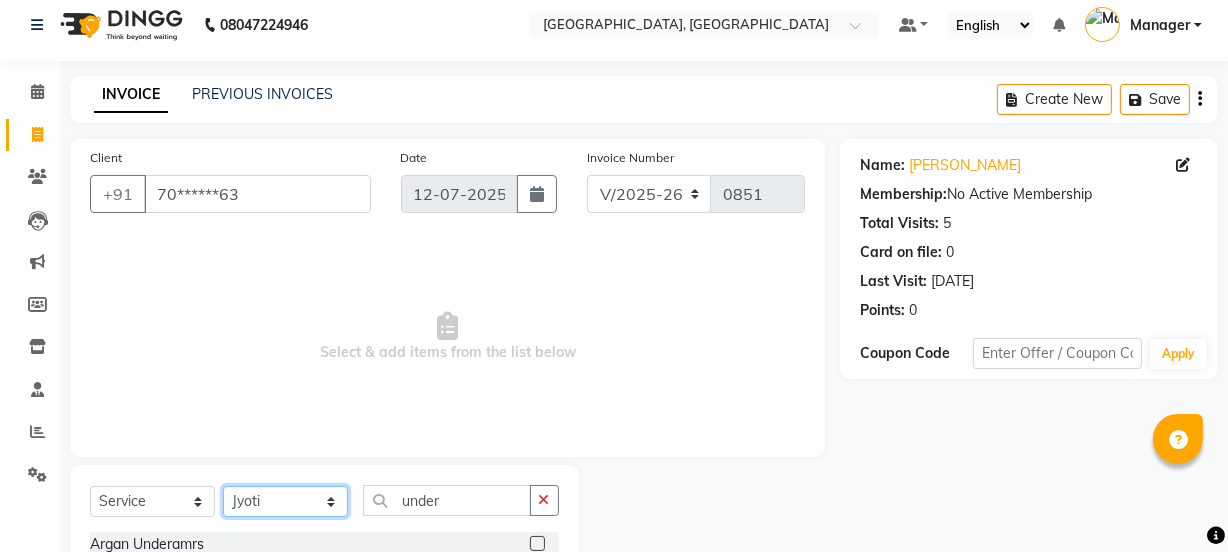 select on "84525" 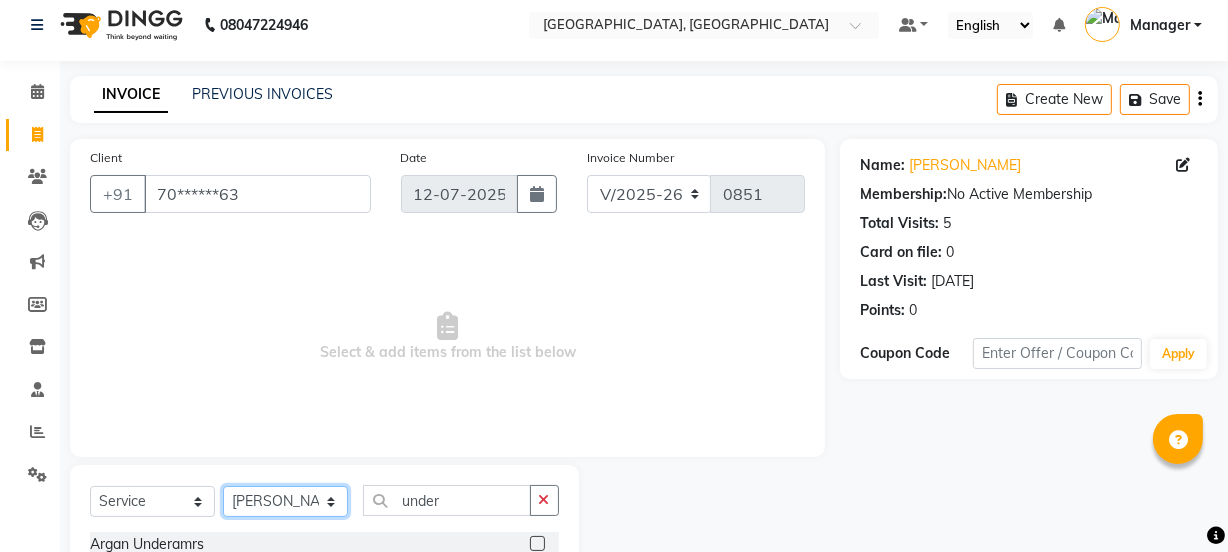 click on "Select Stylist [PERSON_NAME] wadar Manager [PERSON_NAME] [PERSON_NAME]  [PERSON_NAME] [PERSON_NAME]  [PERSON_NAME] [PERSON_NAME] [PERSON_NAME]" 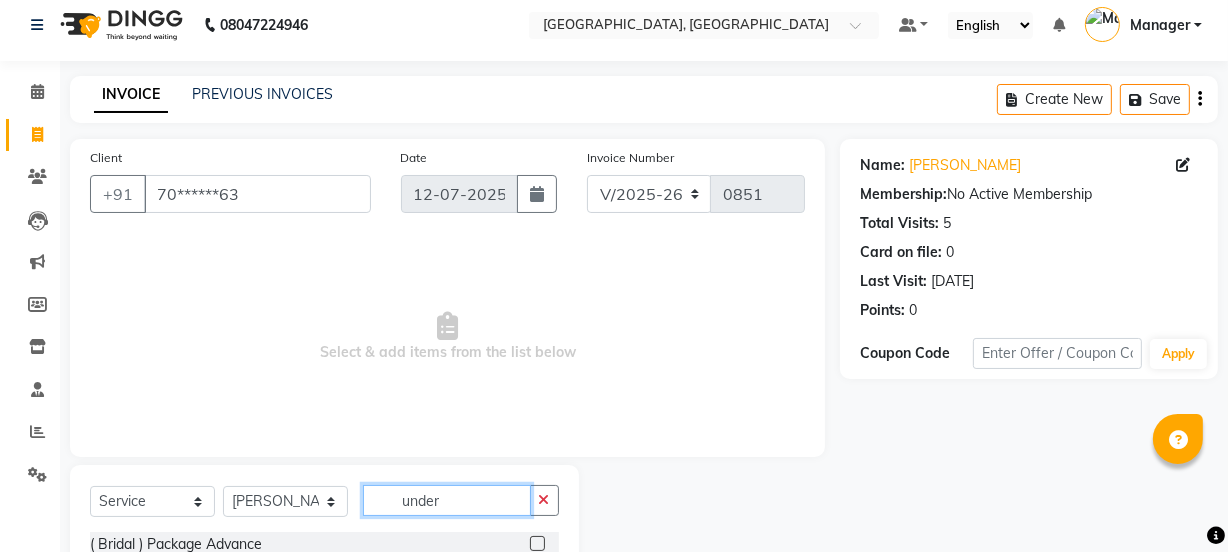 click on "under" 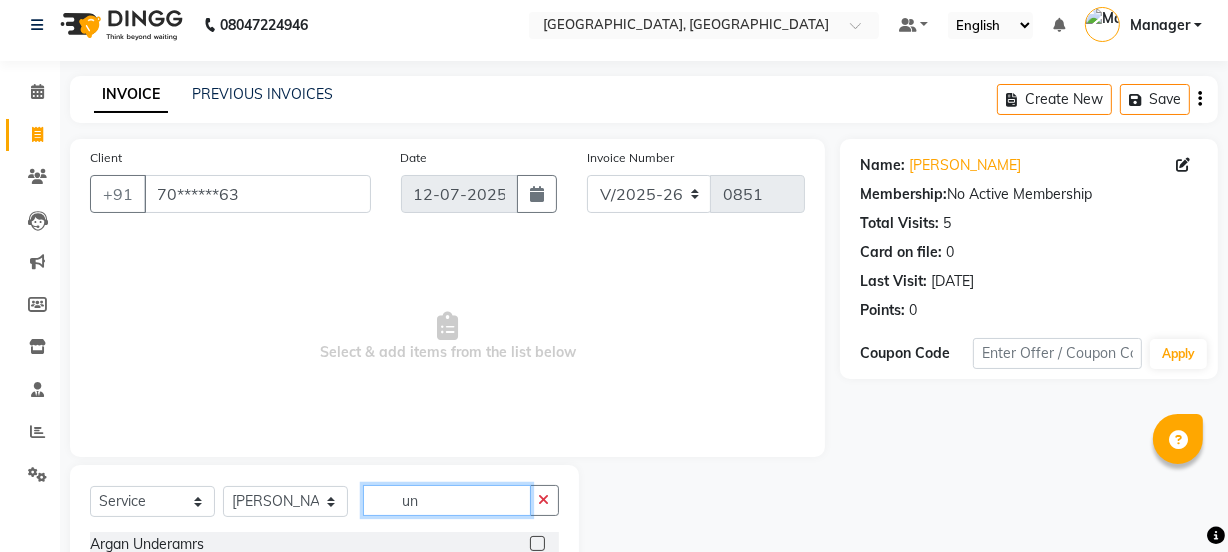 type on "u" 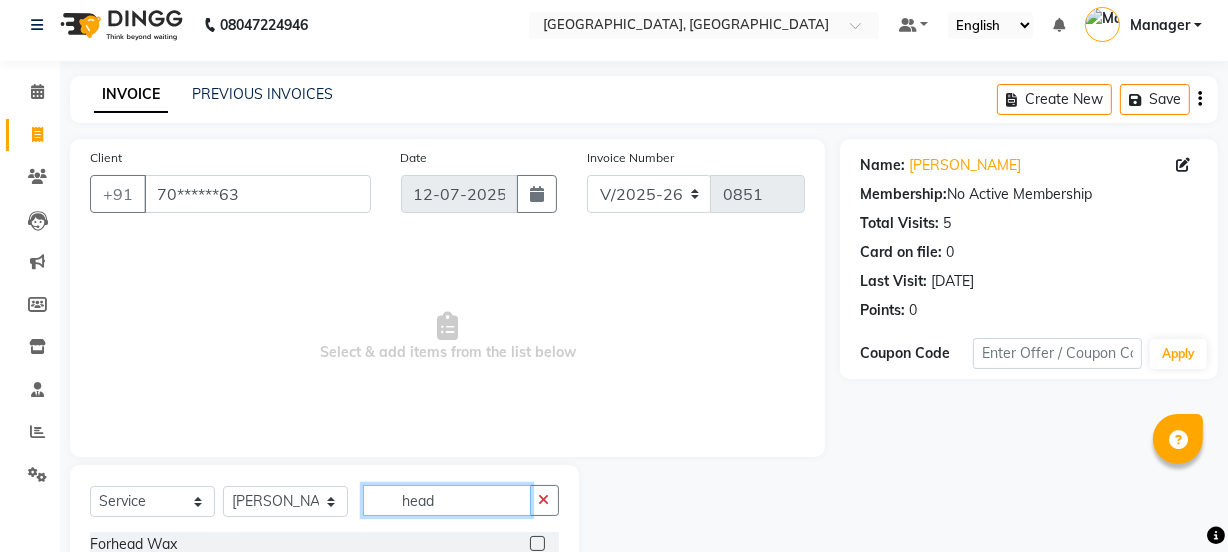 scroll, scrollTop: 240, scrollLeft: 0, axis: vertical 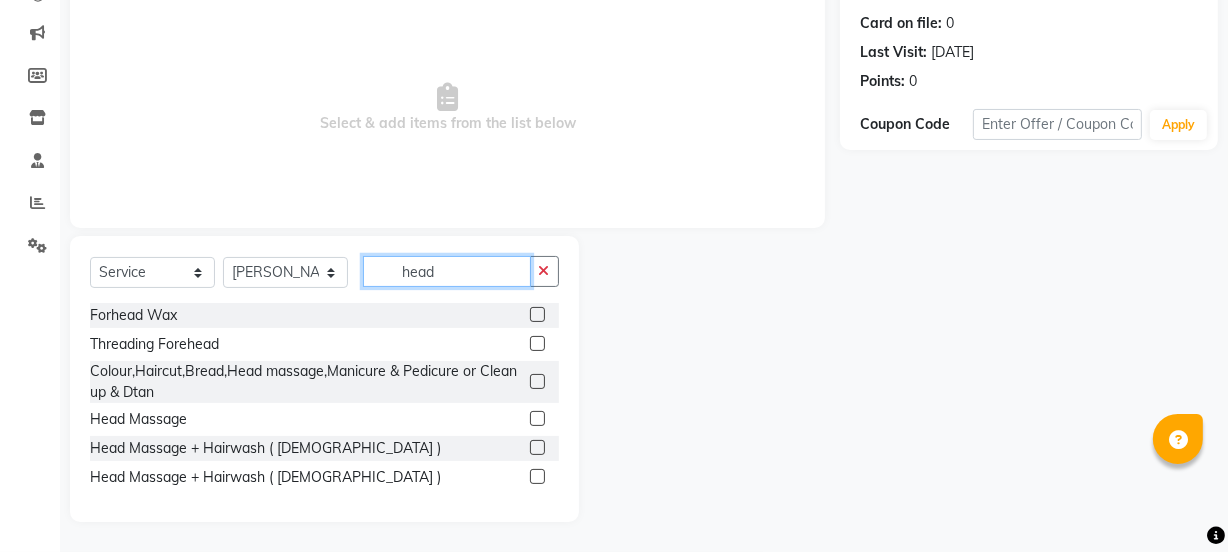 type on "head" 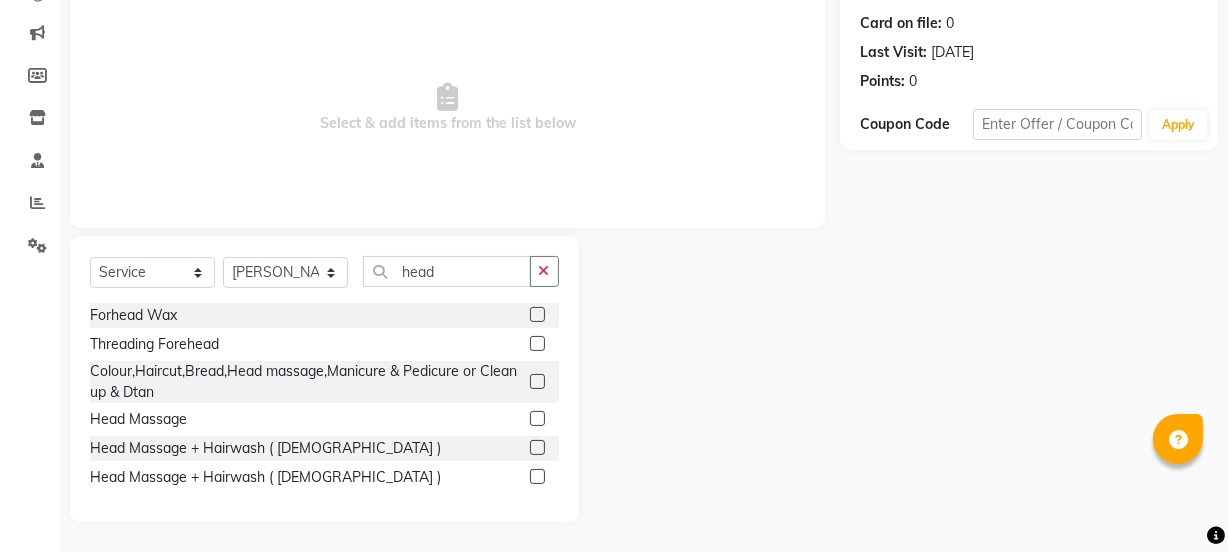 click 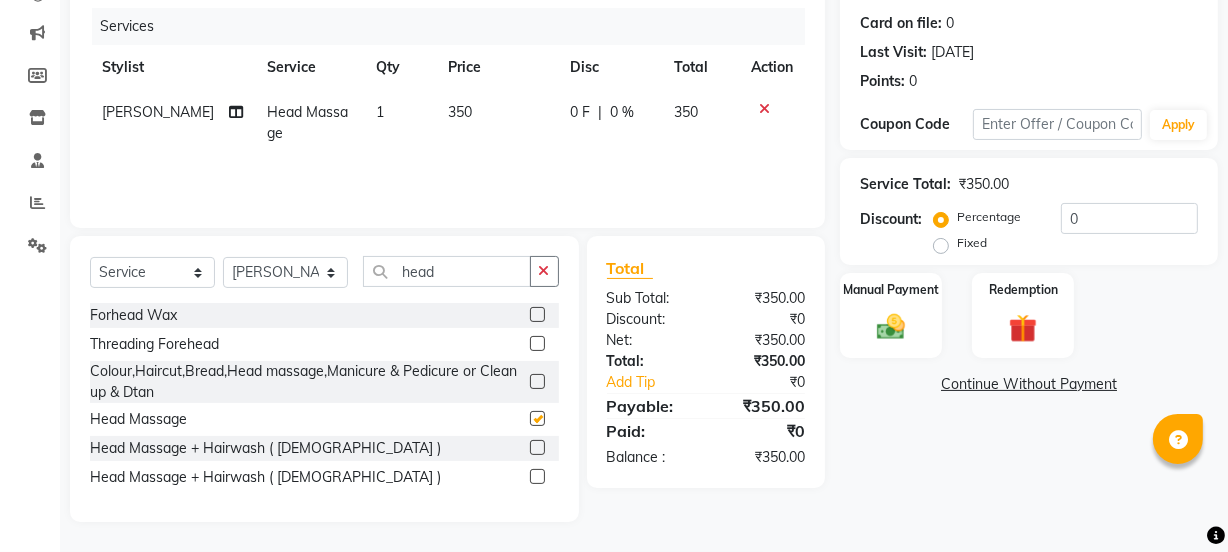 checkbox on "false" 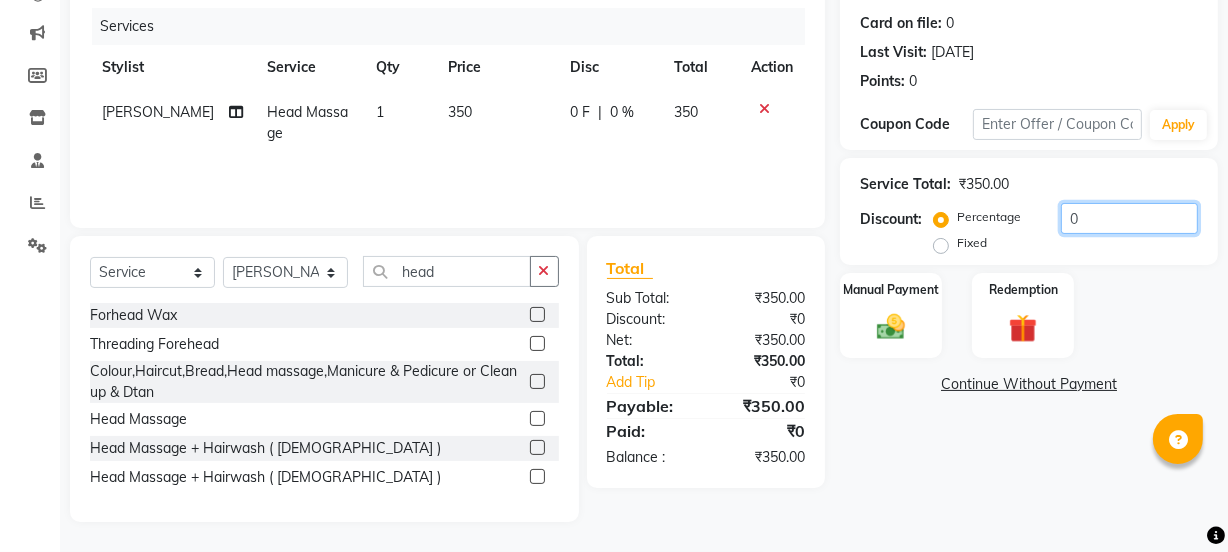 drag, startPoint x: 1225, startPoint y: 215, endPoint x: 1236, endPoint y: 245, distance: 31.95309 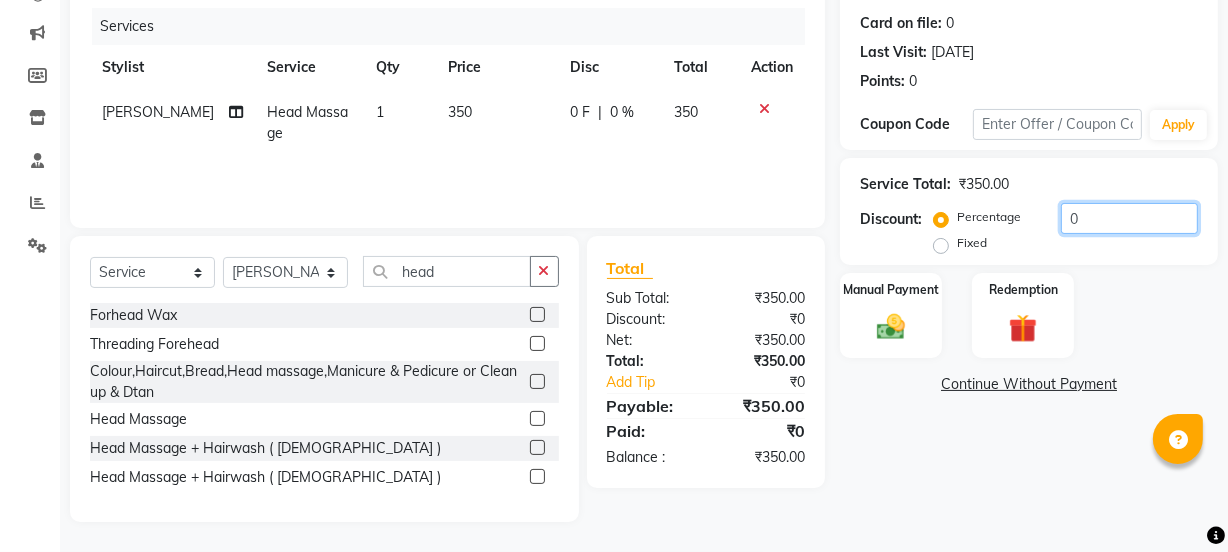 click on "08047224946 Select Location × [GEOGRAPHIC_DATA], [GEOGRAPHIC_DATA] Default Panel My Panel English ENGLISH Español العربية मराठी हिंदी ગુજરાતી தமிழ் 中文 Notifications nothing to show Manager Manage Profile Change Password Sign out  Version:3.15.4  ☀ [GEOGRAPHIC_DATA], [GEOGRAPHIC_DATA]  Calendar  Invoice  Clients  Leads   Marketing  Members  Inventory  Staff  Reports  Settings Completed InProgress Upcoming Dropped Tentative Check-In Confirm Bookings Generate Report Segments Page Builder INVOICE PREVIOUS INVOICES Create New   Save  Client +91 70******63 Date [DATE] Invoice Number V/2025 V/[PHONE_NUMBER] Services Stylist Service Qty Price Disc Total Action [PERSON_NAME]  Head Massage 1 350 0 F | 0 % 350 Select  Service  Product  Membership  Package Voucher Prepaid Gift Card  Select Stylist Jyoti Jyoti wadar Manager [PERSON_NAME] [PERSON_NAME]  [PERSON_NAME] [PERSON_NAME]  [PERSON_NAME] [PERSON_NAME] [PERSON_NAME] head Forhead Wax  Threading Forehead   :" at bounding box center (614, 36) 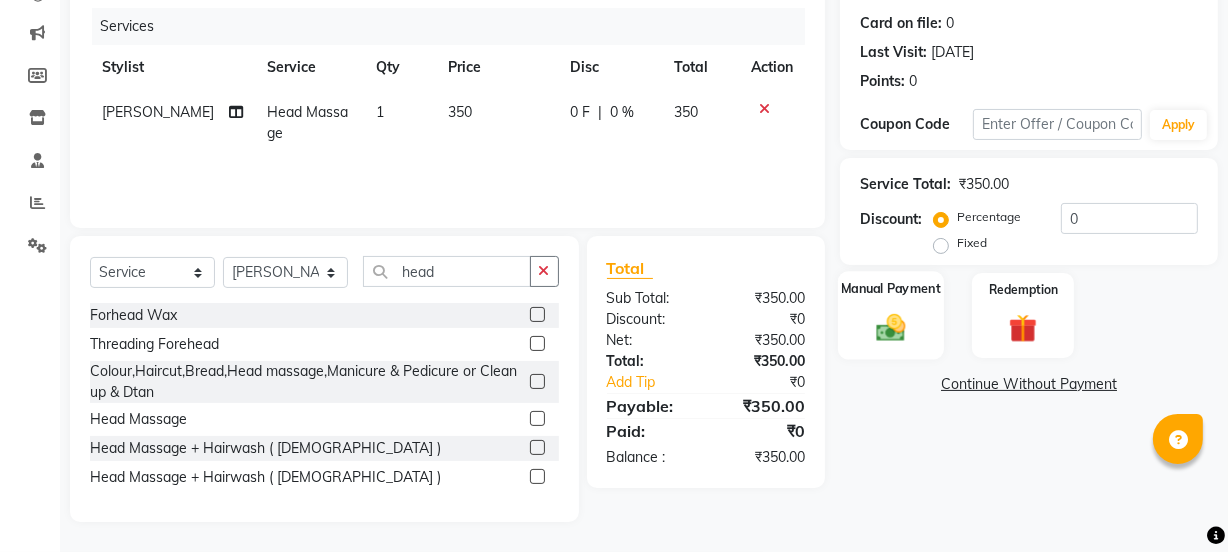 click on "Manual Payment" 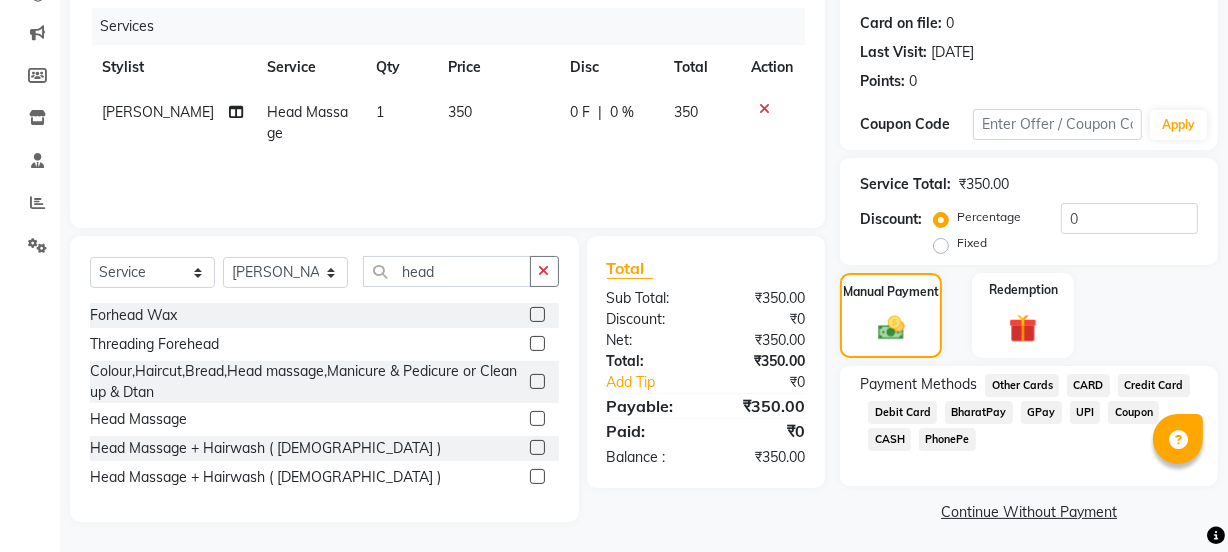 click on "GPay" 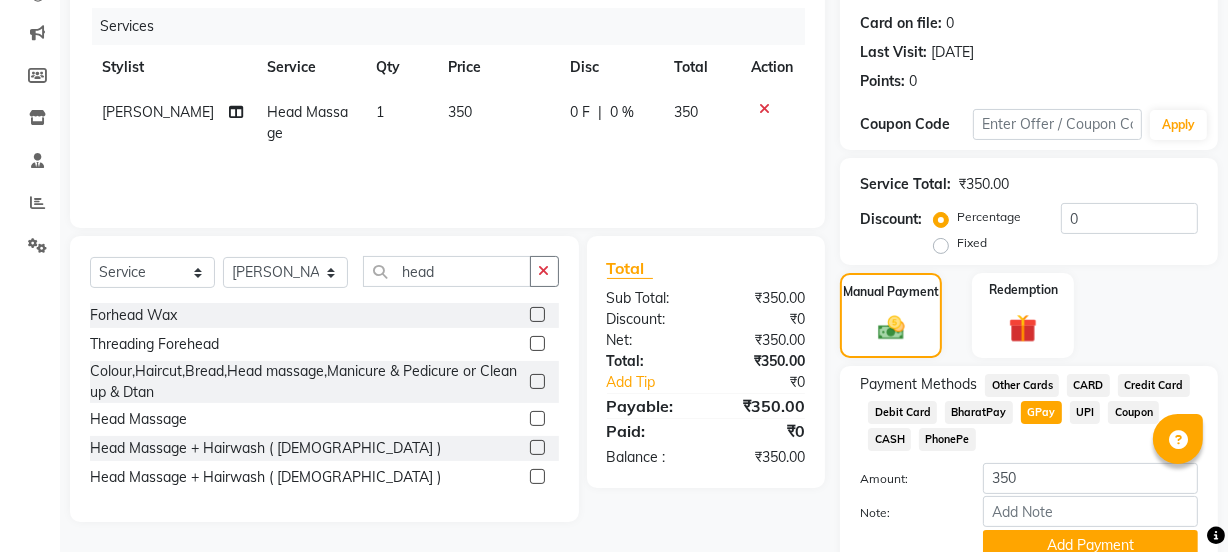 scroll, scrollTop: 328, scrollLeft: 0, axis: vertical 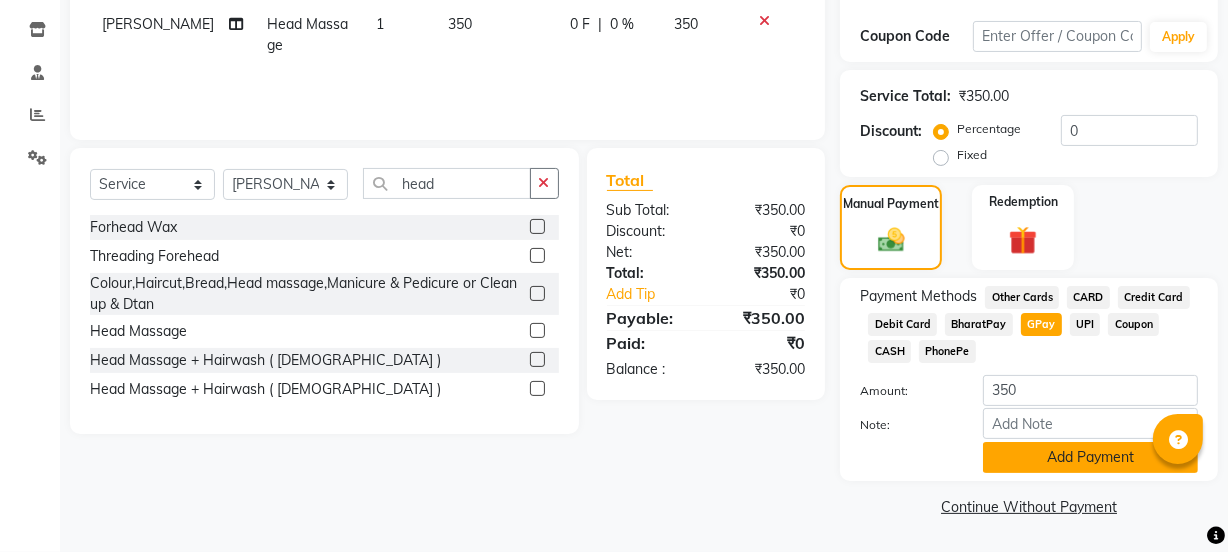 click on "Add Payment" 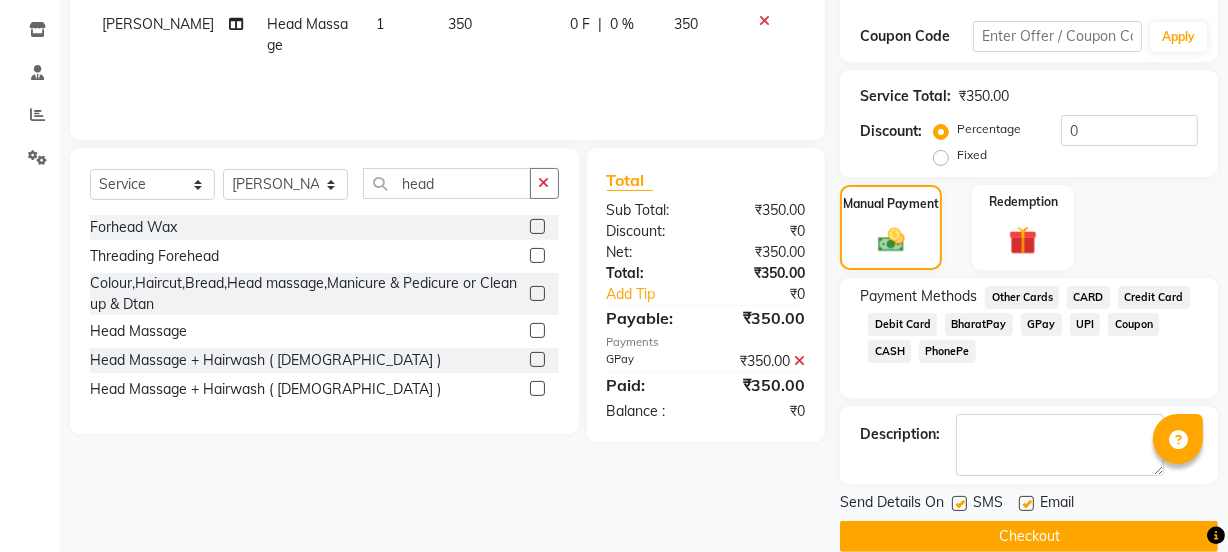 scroll, scrollTop: 357, scrollLeft: 0, axis: vertical 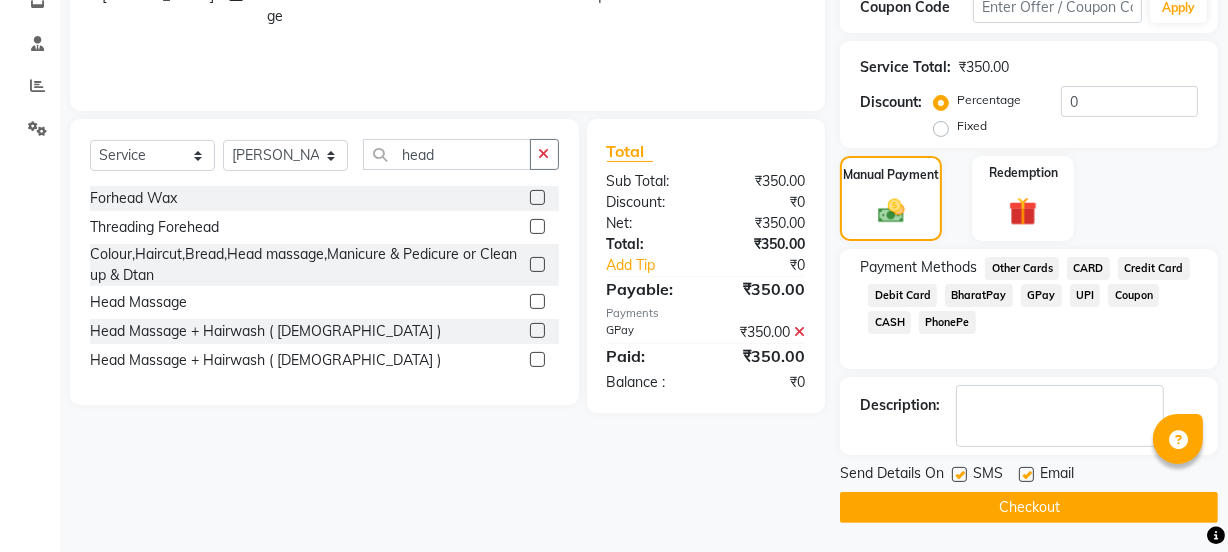 click on "Checkout" 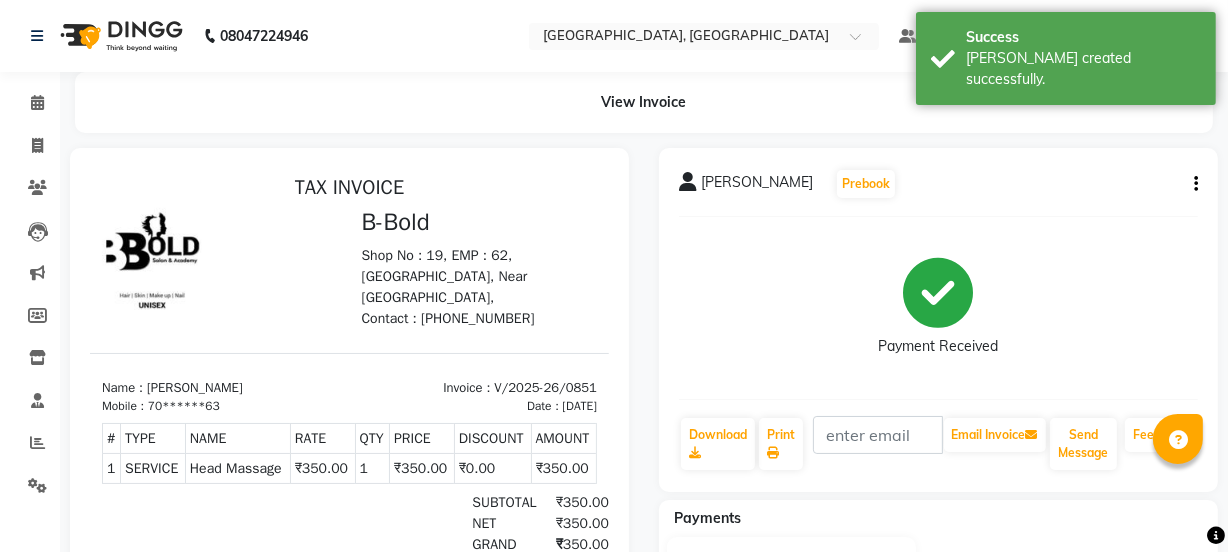 scroll, scrollTop: 0, scrollLeft: 0, axis: both 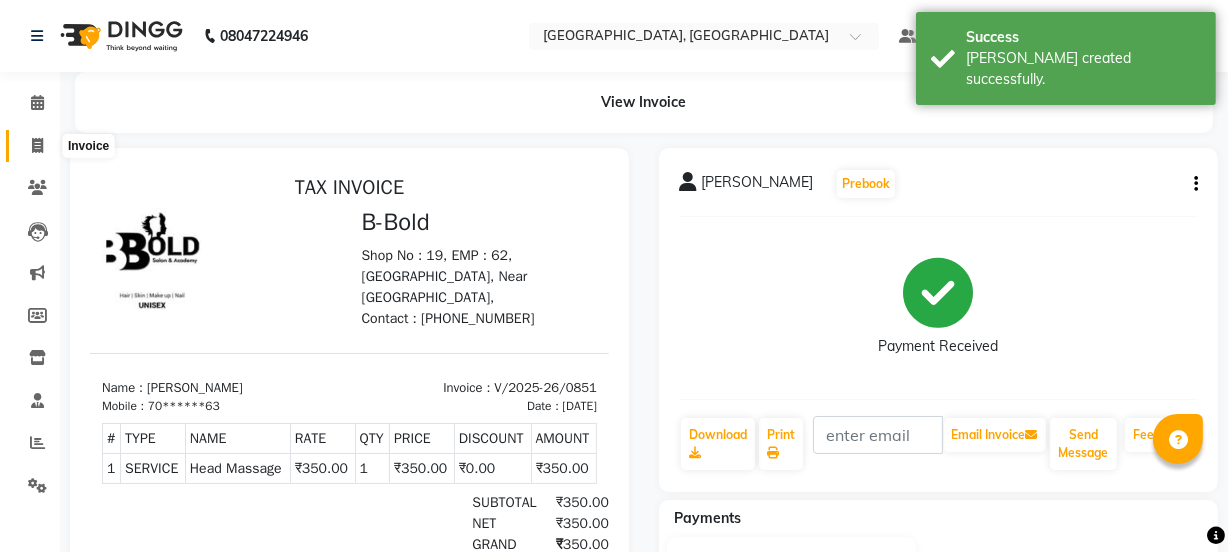 click 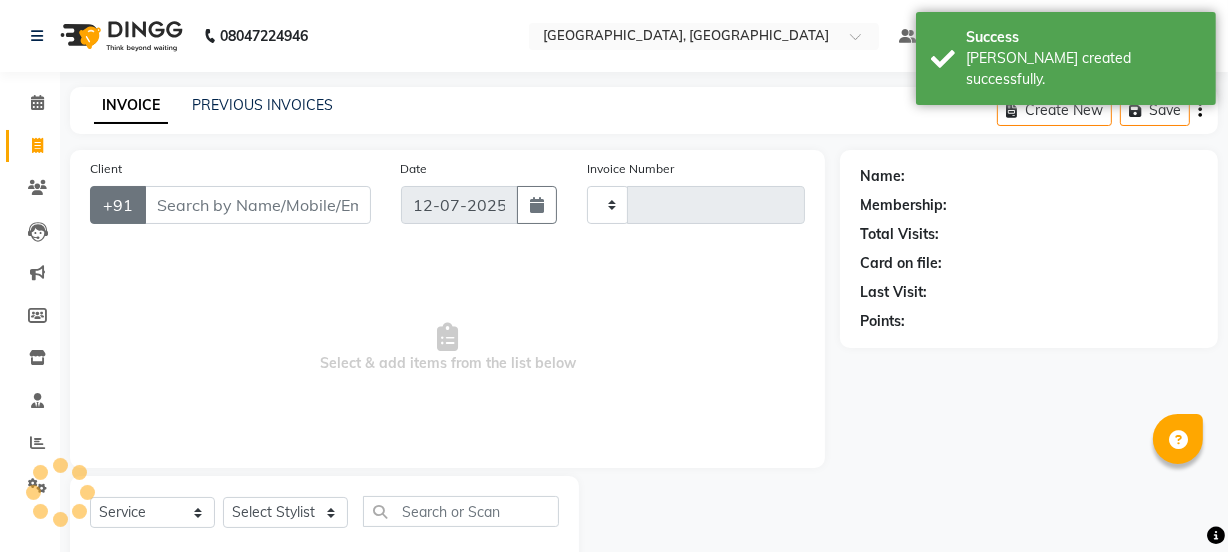 scroll, scrollTop: 50, scrollLeft: 0, axis: vertical 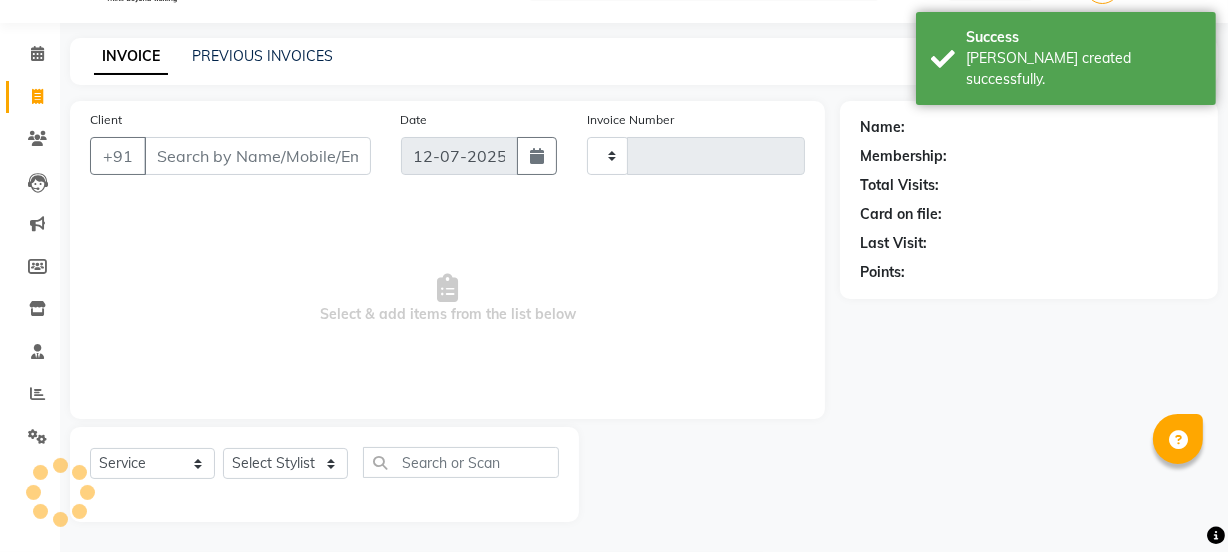 click on "Client" at bounding box center (257, 156) 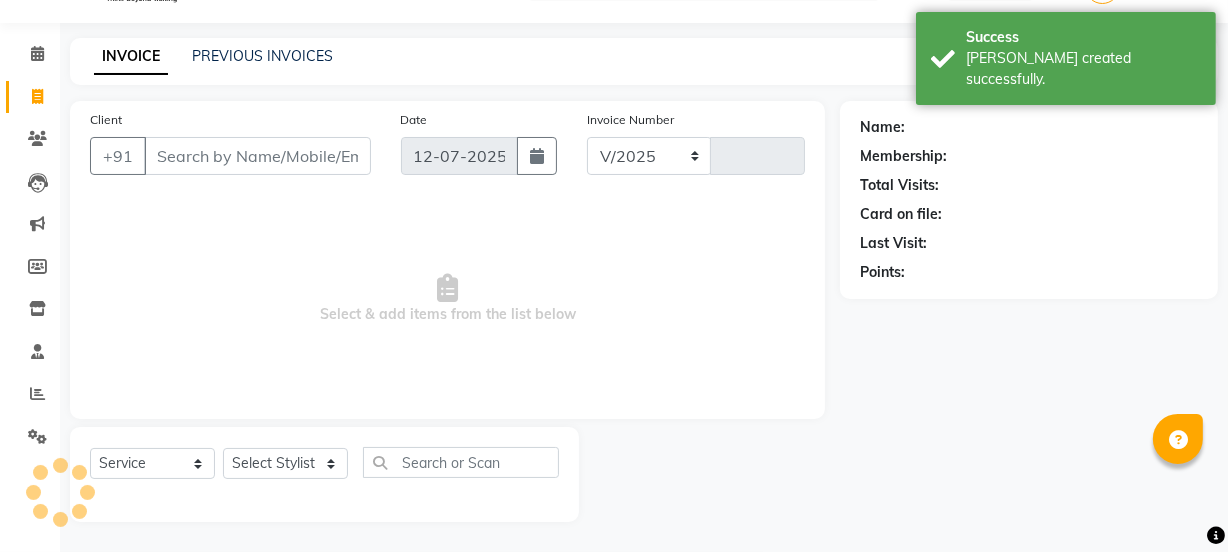 select on "7742" 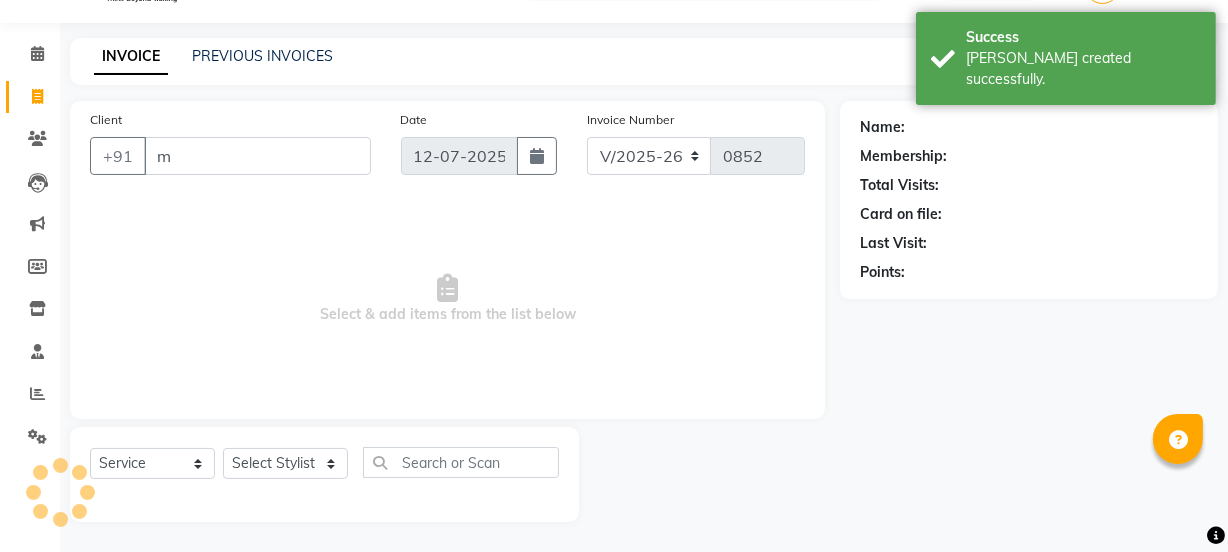 type on "mu" 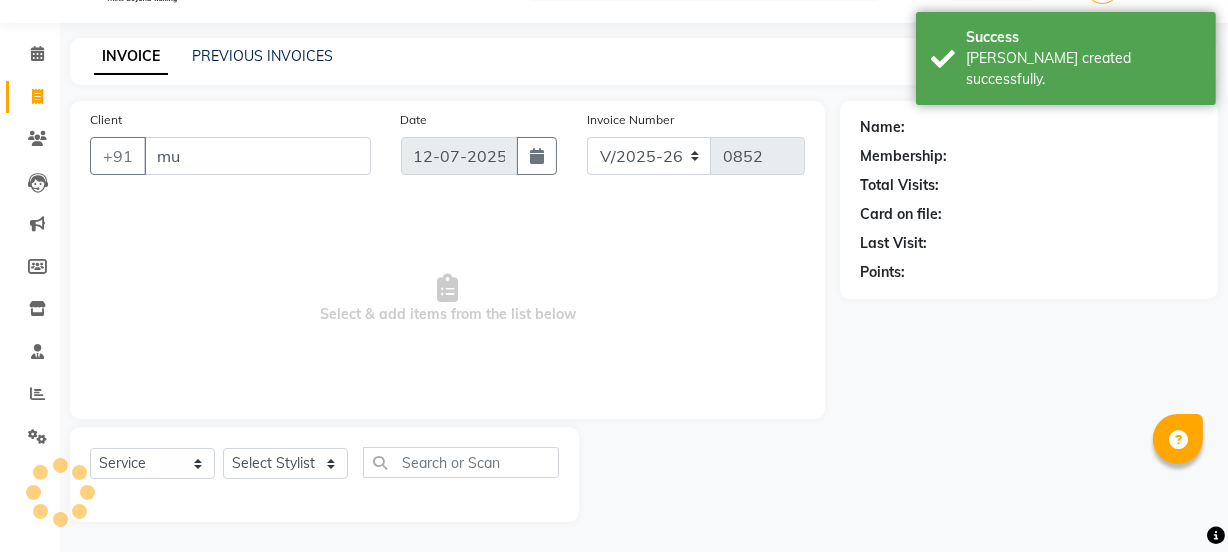 select on "membership" 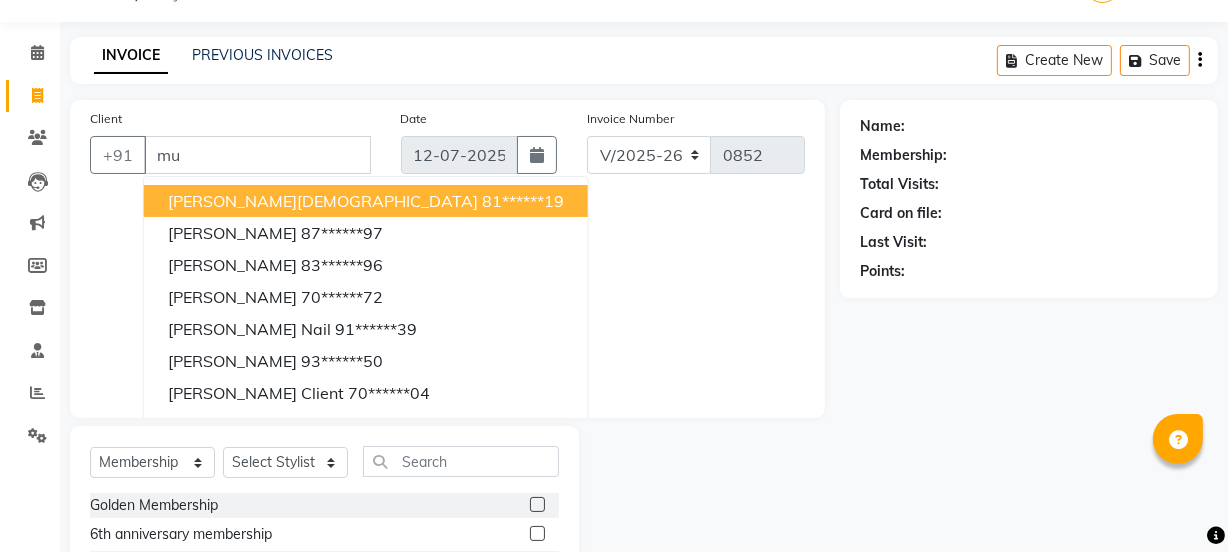 type on "m" 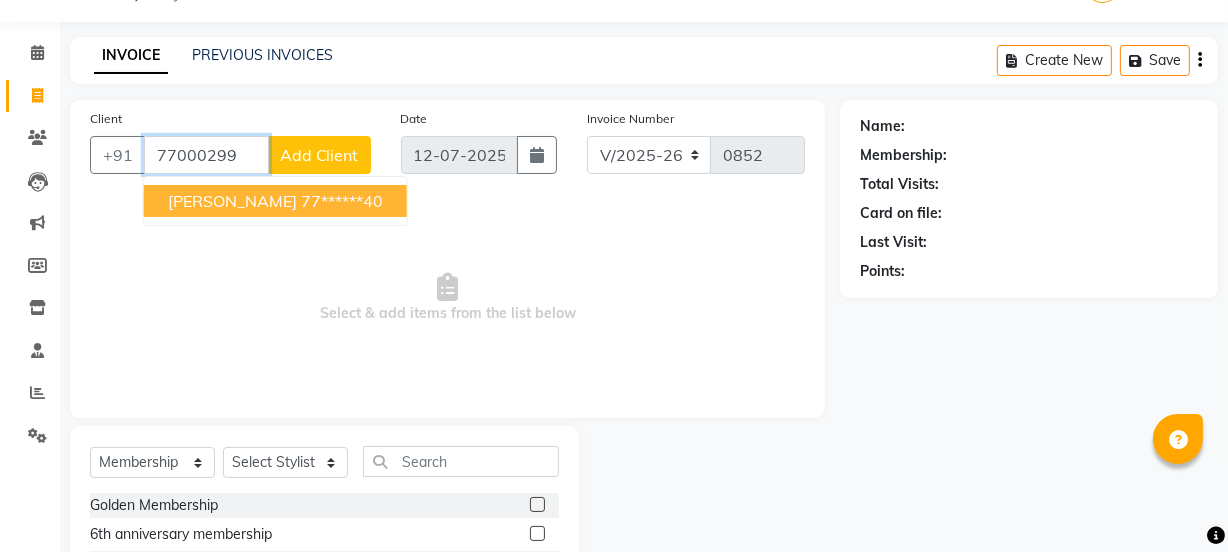 click on "77******40" at bounding box center [342, 201] 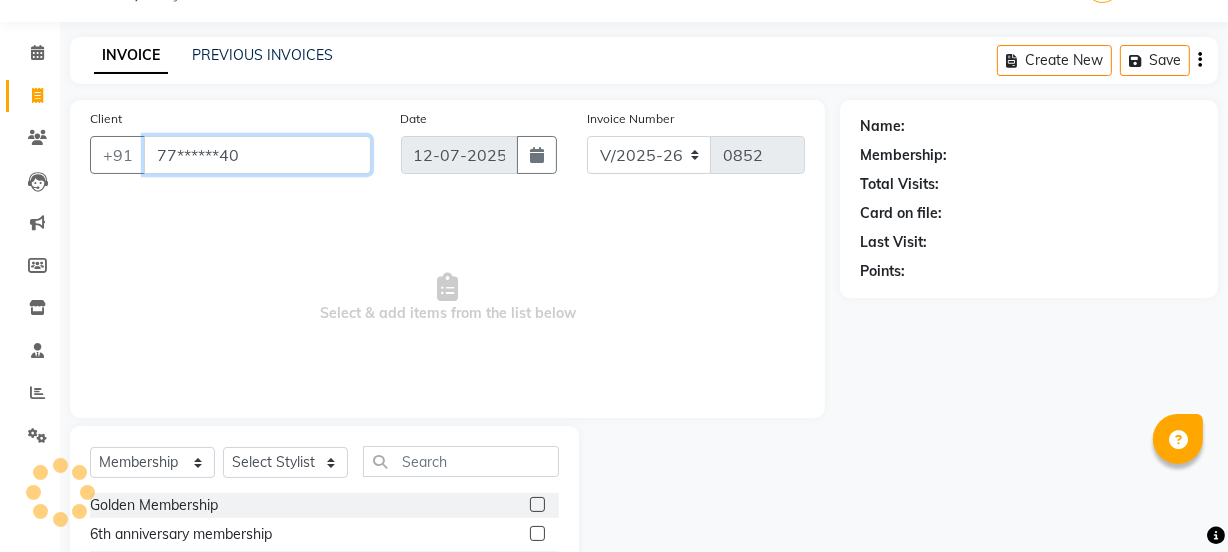 type on "77******40" 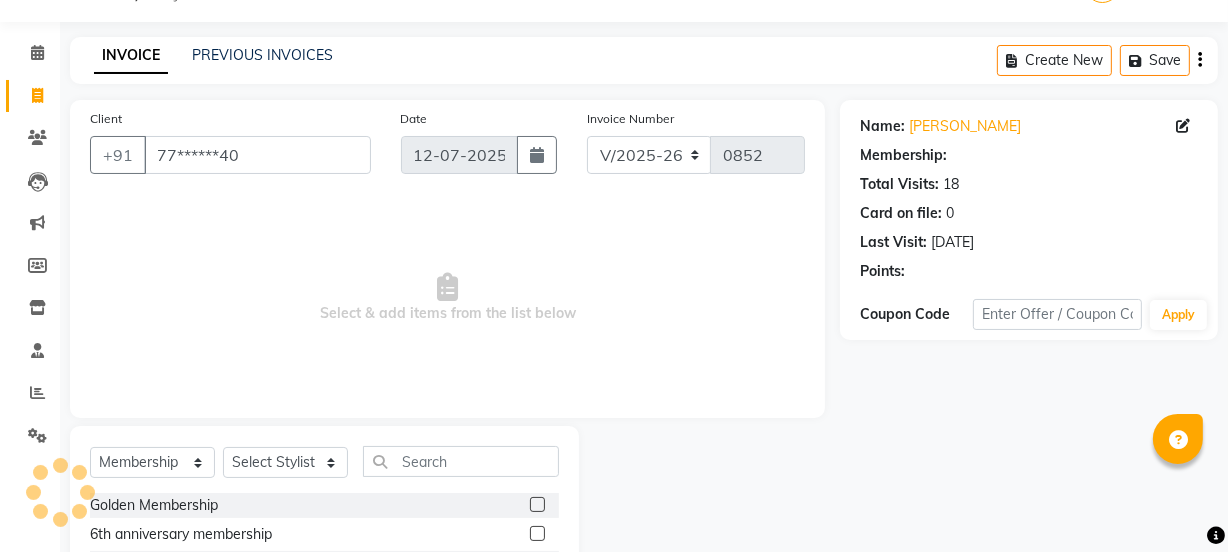 select on "1: Object" 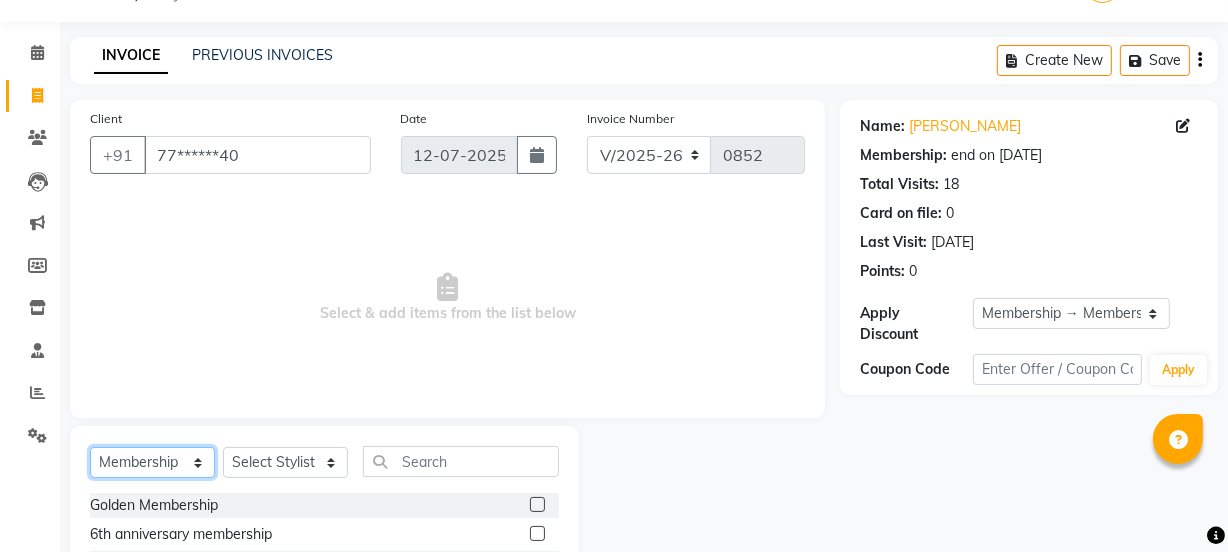 click on "Select  Service  Product  Membership  Package Voucher Prepaid Gift Card" 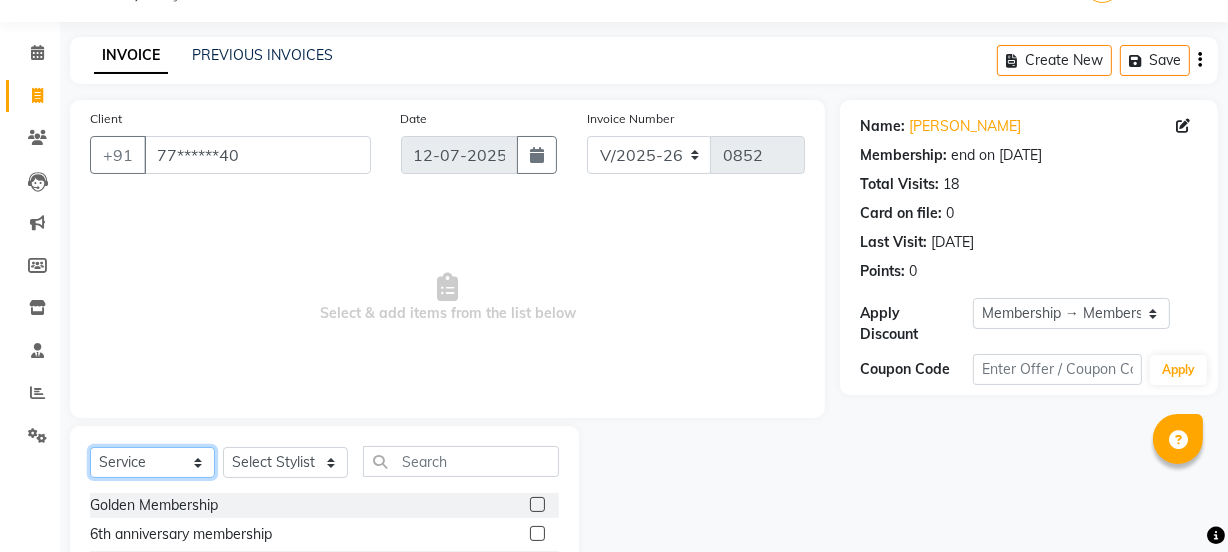 click on "Select  Service  Product  Membership  Package Voucher Prepaid Gift Card" 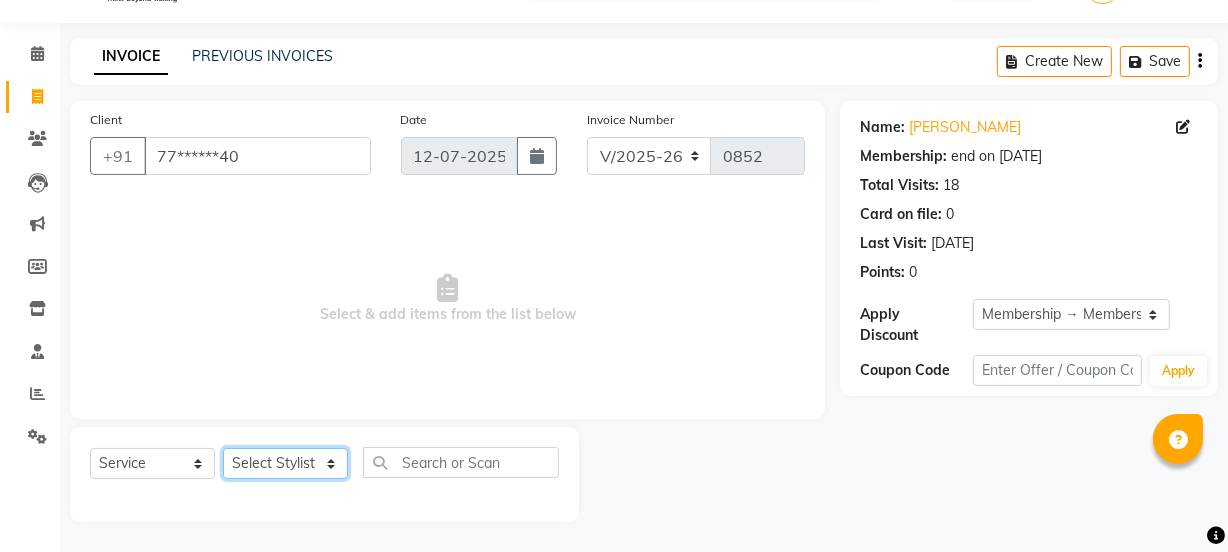 drag, startPoint x: 305, startPoint y: 450, endPoint x: 281, endPoint y: 463, distance: 27.294687 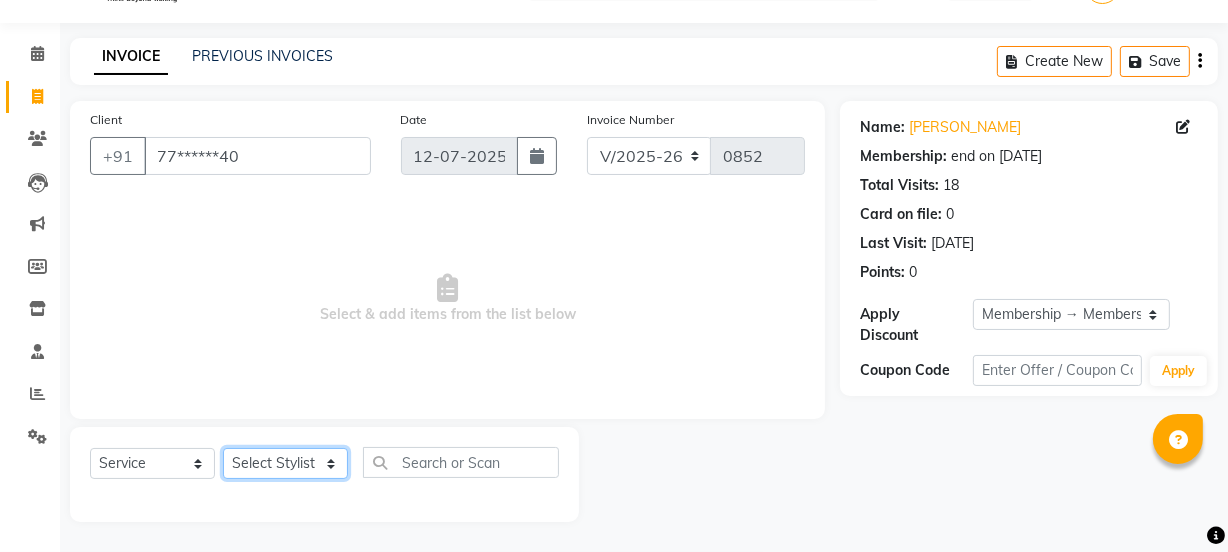 select on "85918" 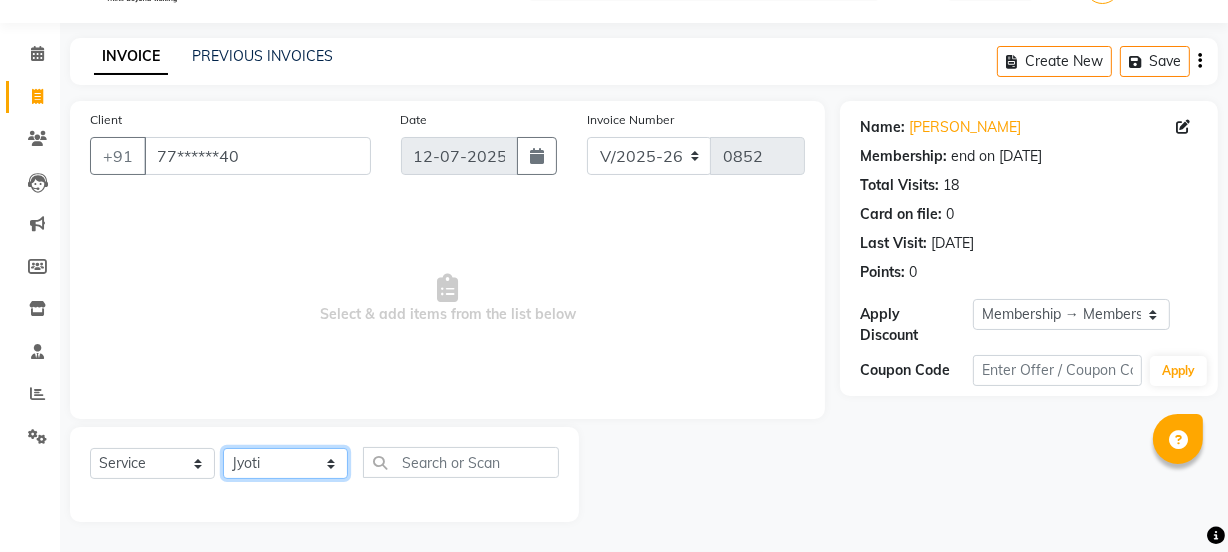 click on "Select Stylist [PERSON_NAME] wadar Manager [PERSON_NAME] [PERSON_NAME]  [PERSON_NAME] [PERSON_NAME]  [PERSON_NAME] [PERSON_NAME] [PERSON_NAME]" 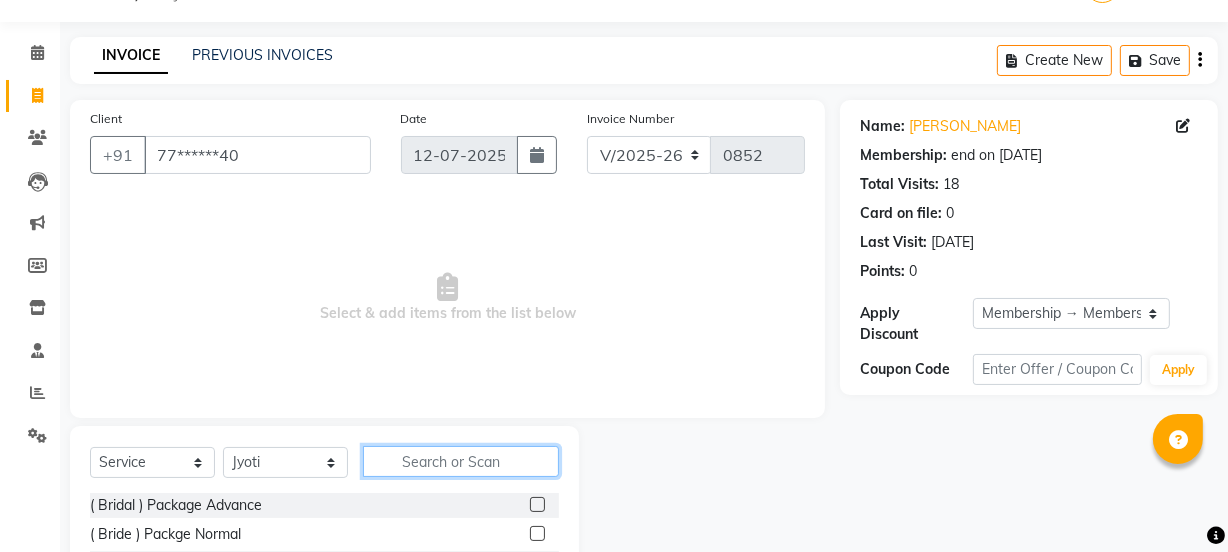 click 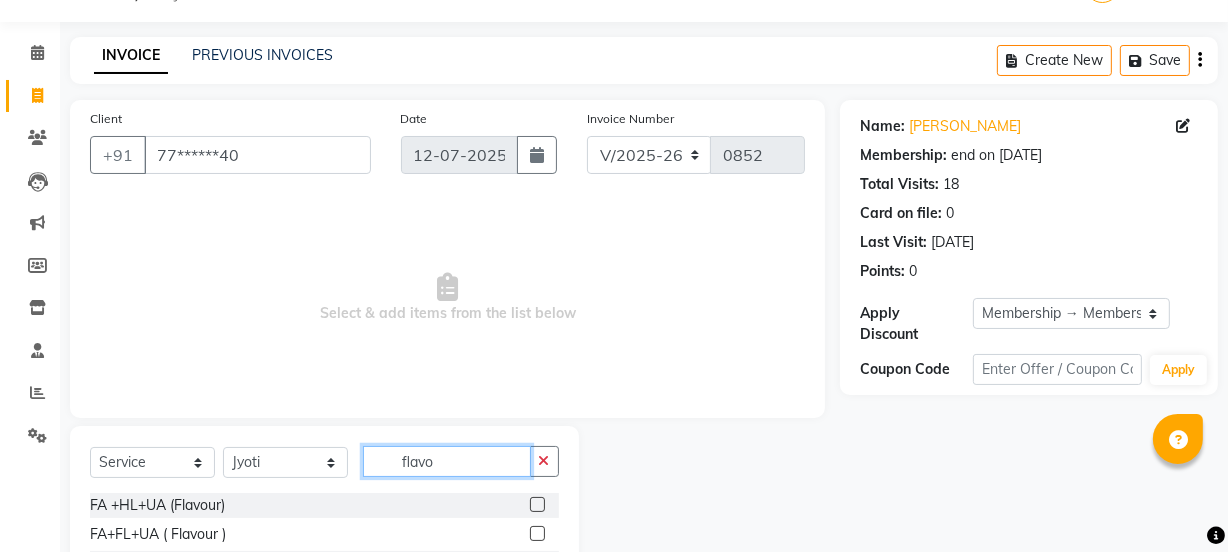 type on "flavo" 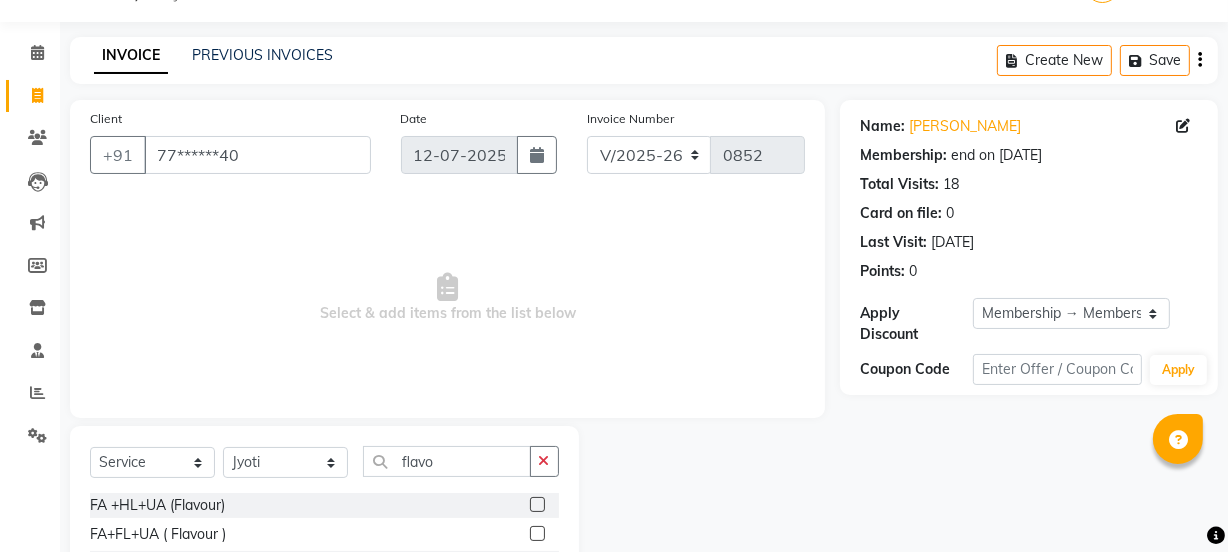 click 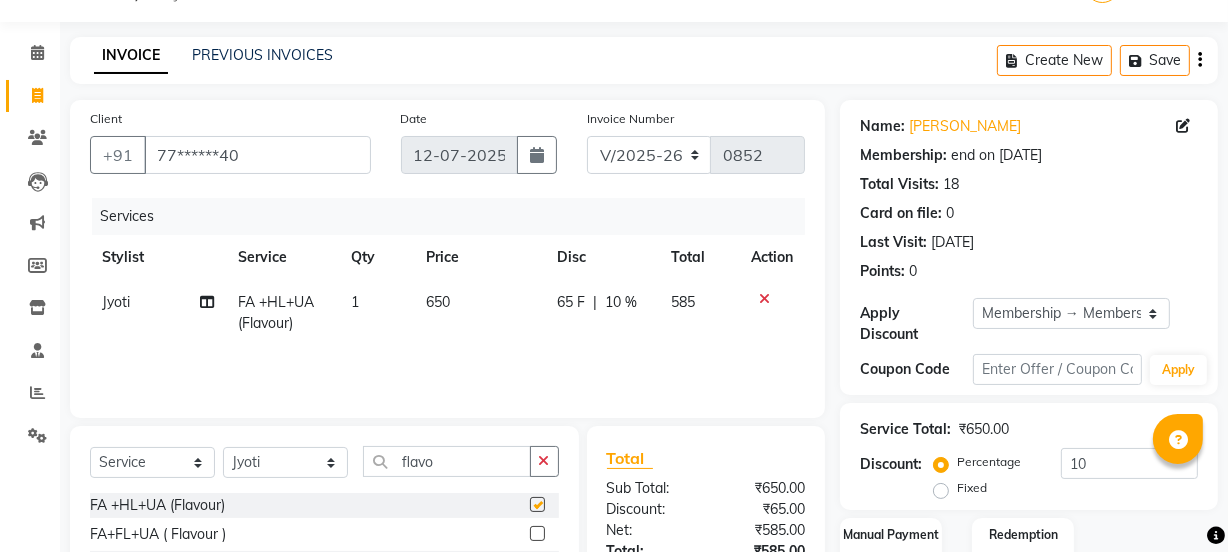checkbox on "false" 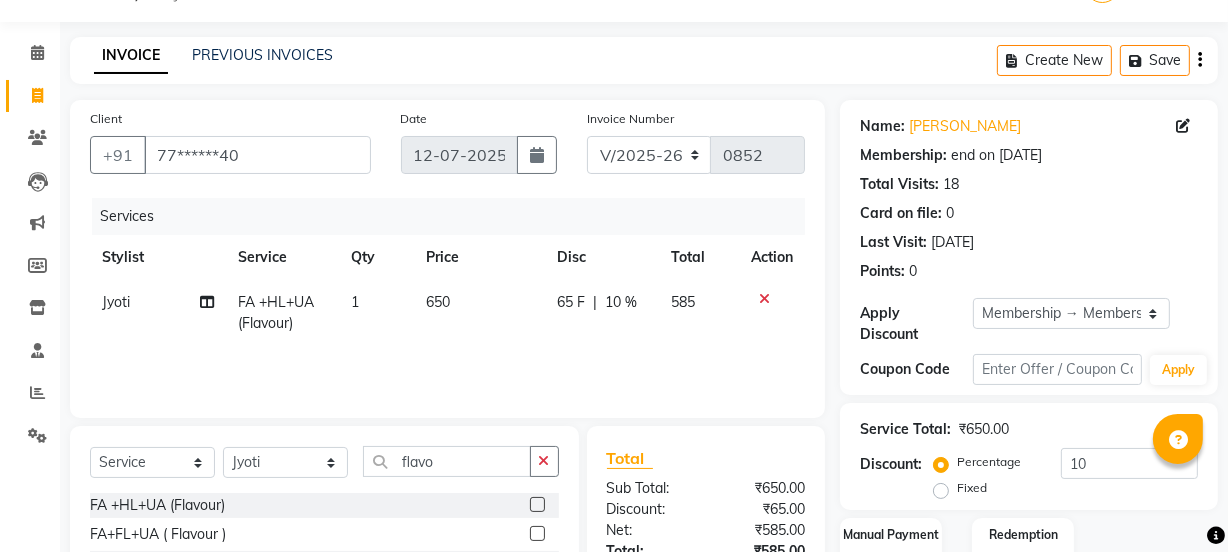 scroll, scrollTop: 167, scrollLeft: 0, axis: vertical 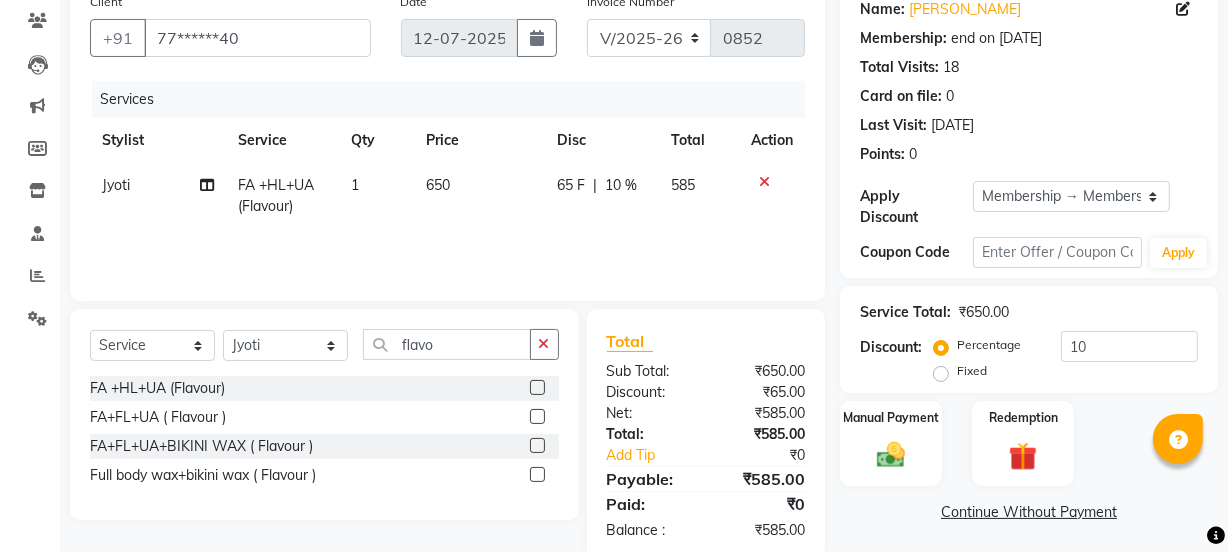 click 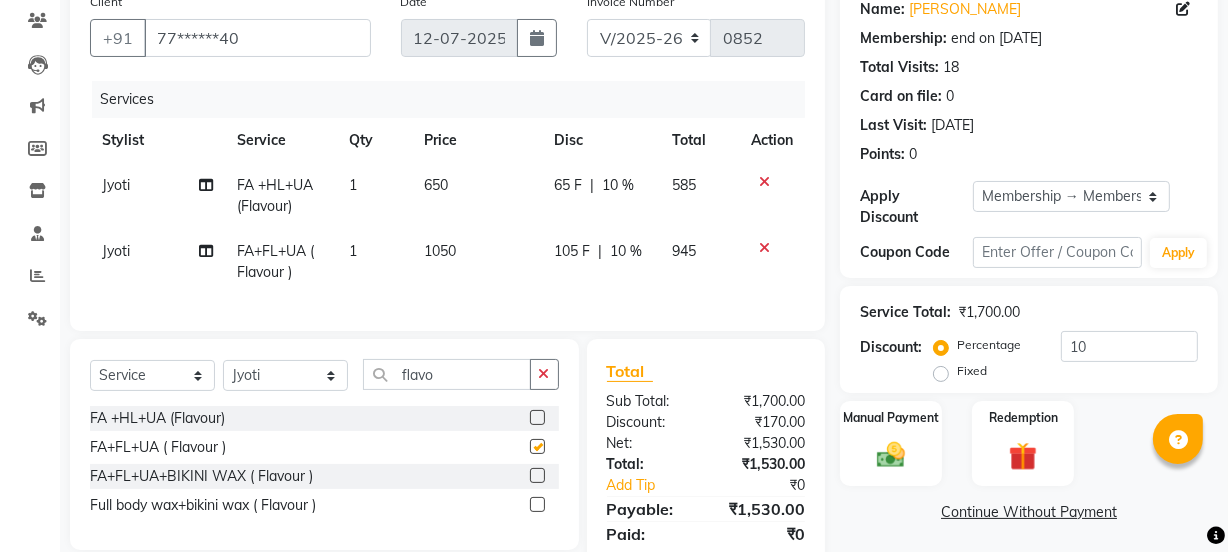 checkbox on "false" 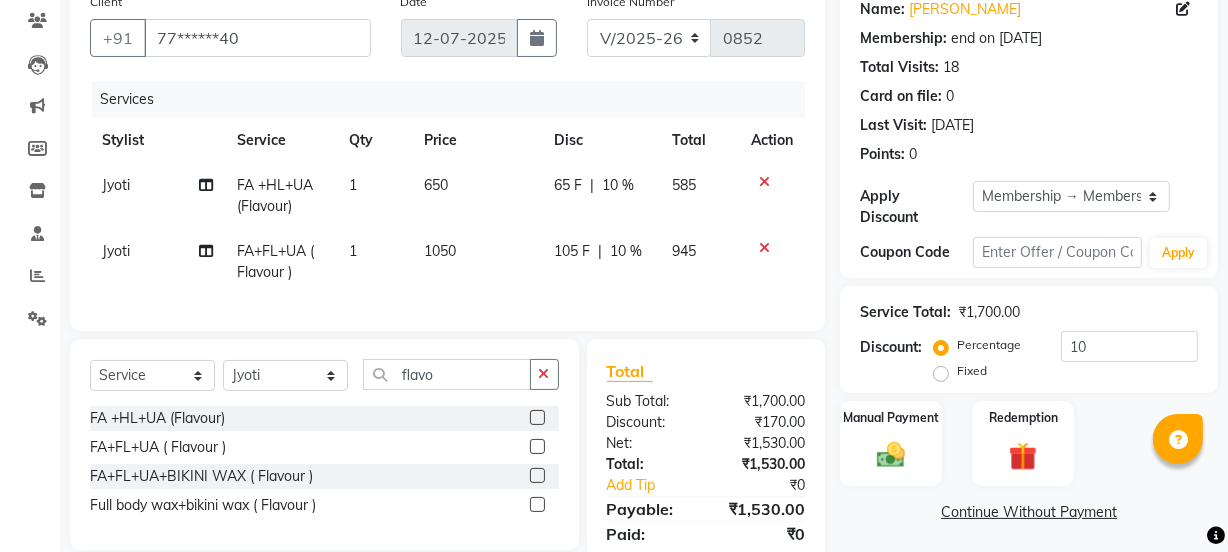click 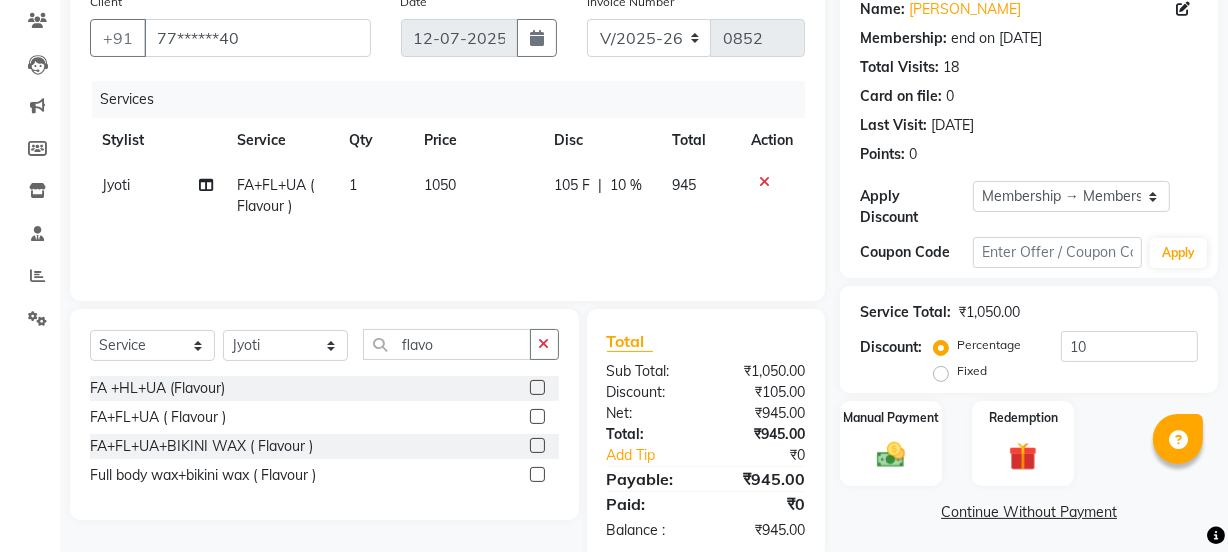 click on "1050" 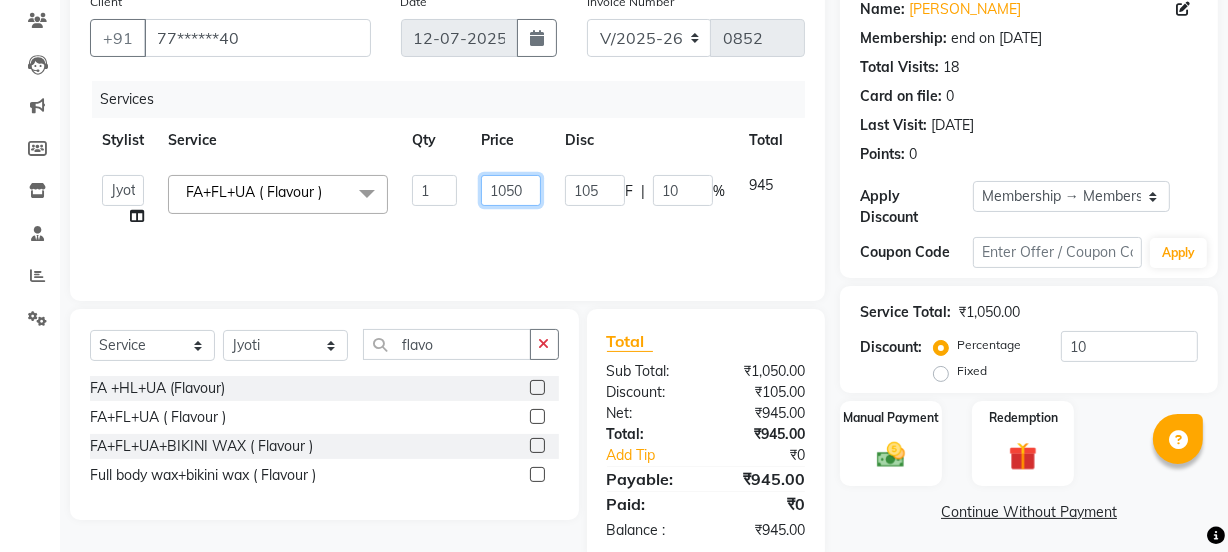 click on "1050" 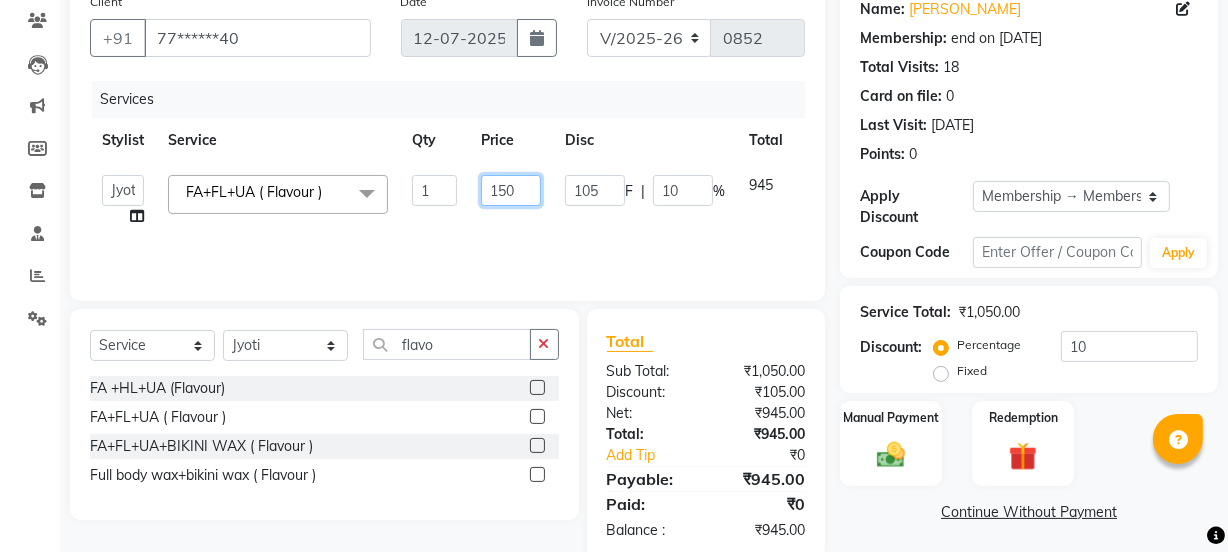 type on "1150" 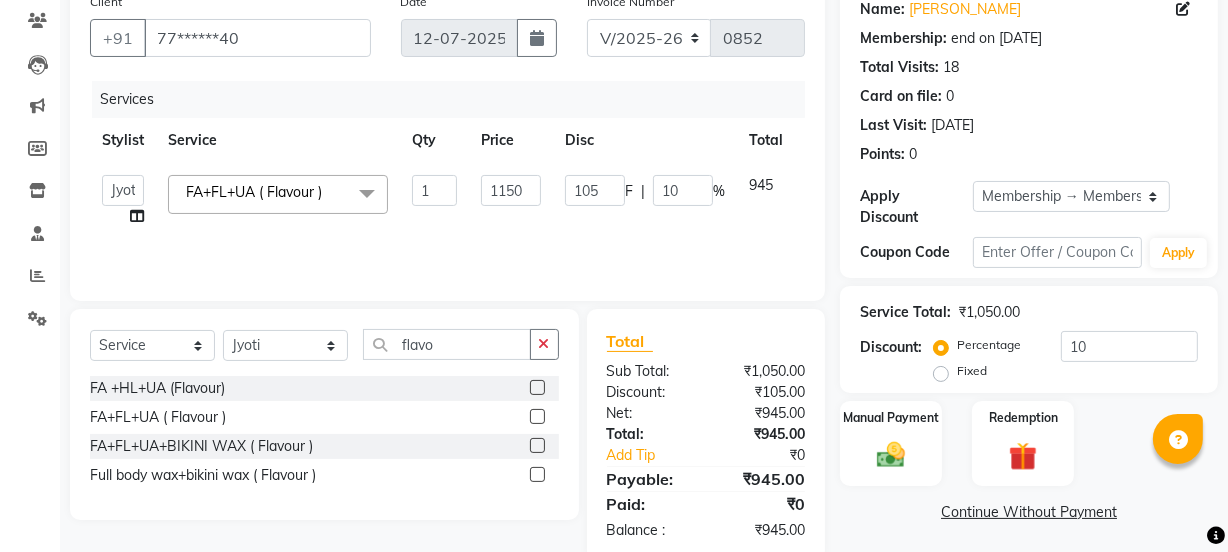 click on "Services Stylist Service Qty Price Disc Total Action  Jyoti   Jyoti wadar   Manager   [PERSON_NAME]   [PERSON_NAME]    [PERSON_NAME] [PERSON_NAME]    [PERSON_NAME]   [PERSON_NAME]   [PERSON_NAME]+FL+UA ( Flavour )  x ( Bridal ) Package Advance ( Bride ) Packge Normal ( Groom )  Packges Normal ( Groom ) Packges Advance Couple Classic Facial Bluetox  03 Advance Facial 03+ Facial  + Hydra Facial 03+ signature 03+ signature hydra Advance Dtan Argan  Underamrs Argan  Upperlips Aroma Essential Manicure Aroma Essential Pedicure Aroma Essentials Manicure + Pedicure Back  Bleach Back & Chest Back Flover ( [DEMOGRAPHIC_DATA] ) Back massage Back Polish Back wax Basic Makeup Bikini  Wax Argan Bikini Wax Floverd Bikini Wax honey Body Bleach Body massage Body polishing +body bleach Body Polishning Chest Flover ( [DEMOGRAPHIC_DATA] ) Chest Lips Wax Chest wax Chin Argan  wax Chin threading Classic Coffee Manicure Classic Coffee Manicure + Pedicure Classic Coffee Pedicure Classic facial Classic Faical + Waxing + Classic Pedicure Crystal Glow facial Fa  Argan" 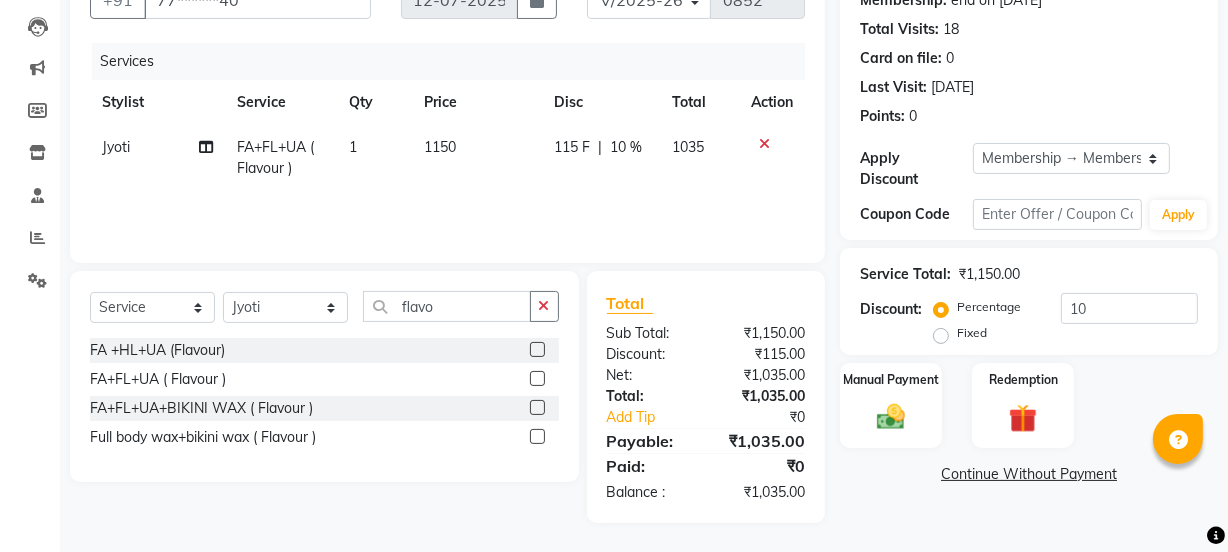 scroll, scrollTop: 206, scrollLeft: 0, axis: vertical 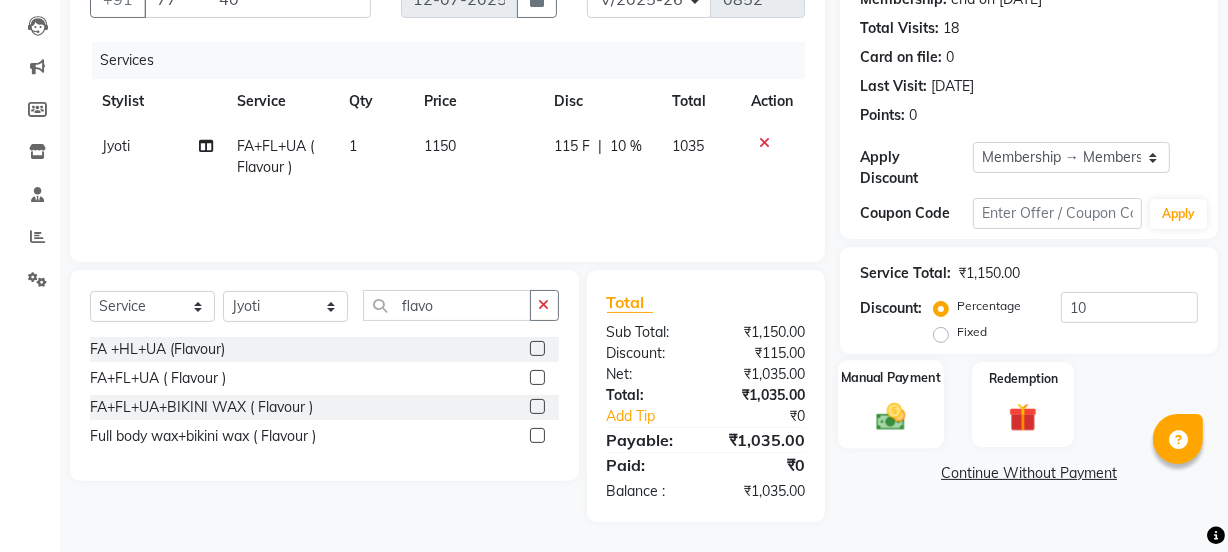 click on "Manual Payment" 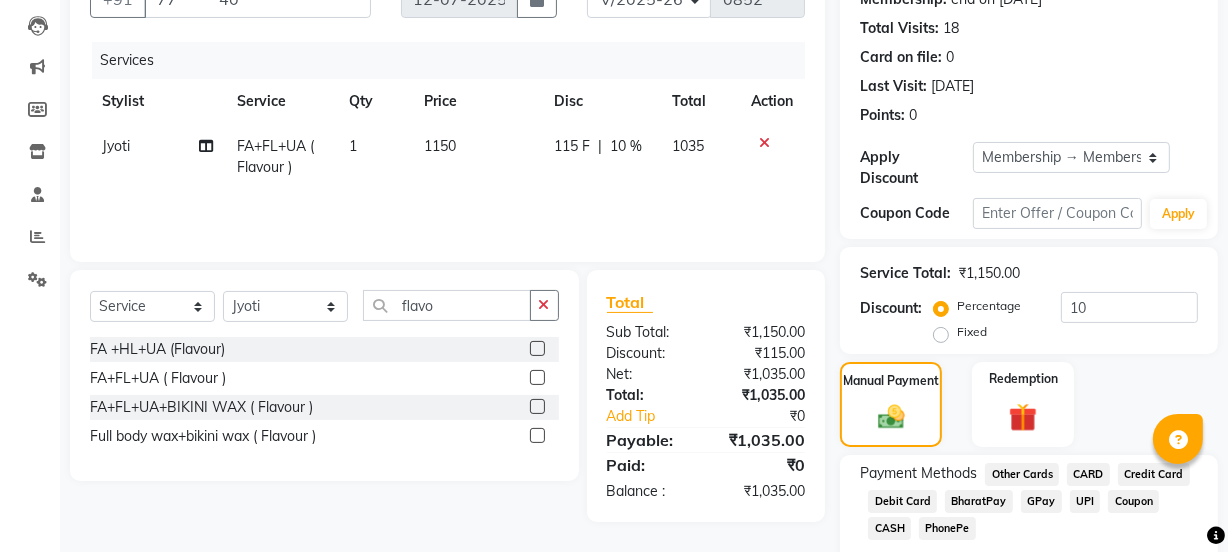 scroll, scrollTop: 300, scrollLeft: 0, axis: vertical 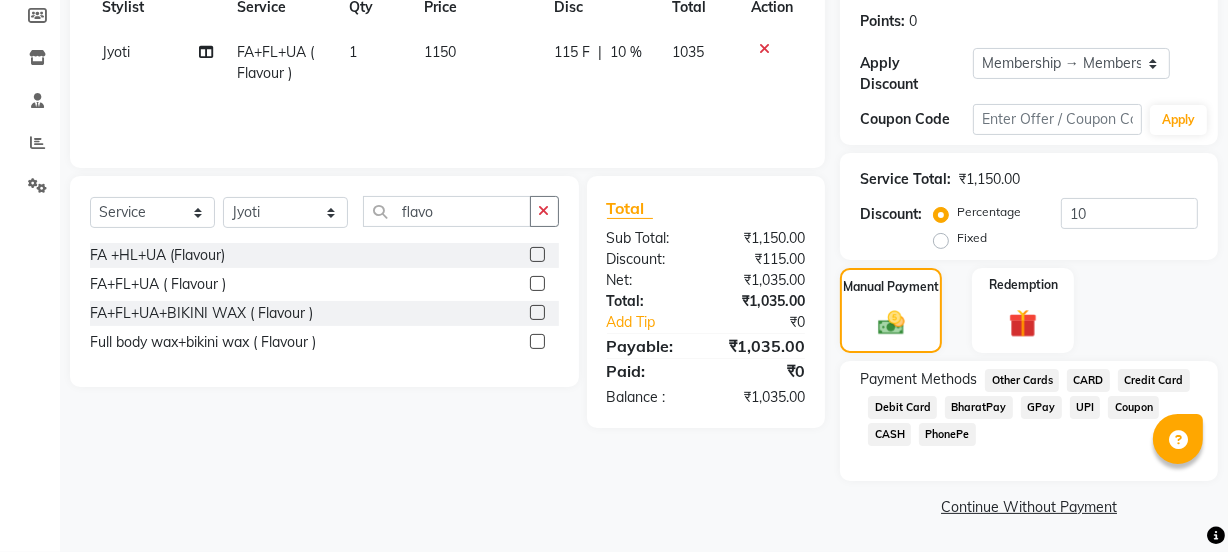 click on "GPay" 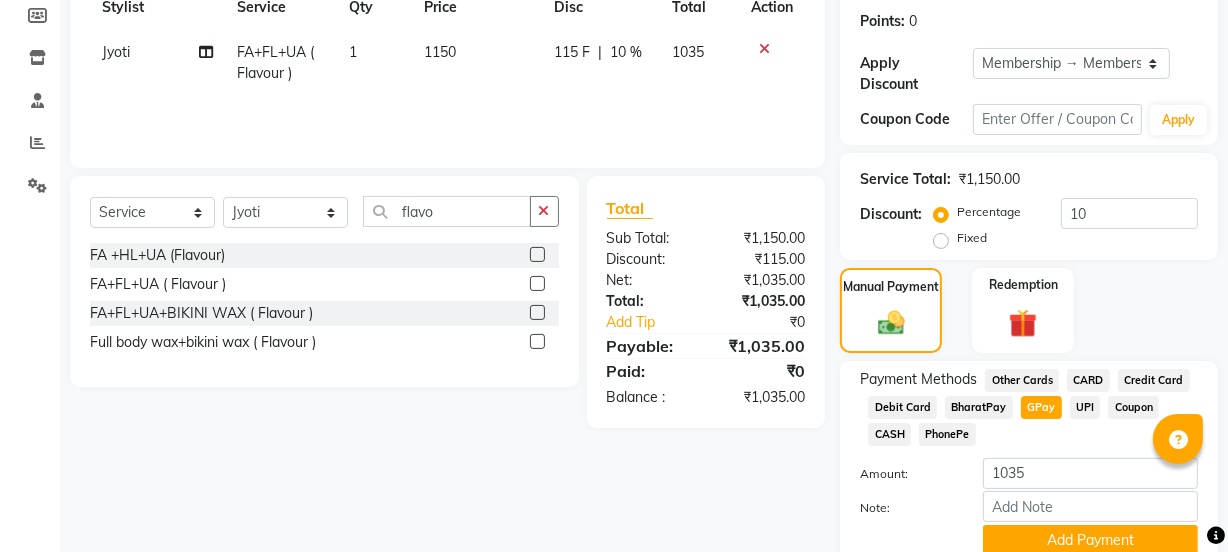 scroll, scrollTop: 383, scrollLeft: 0, axis: vertical 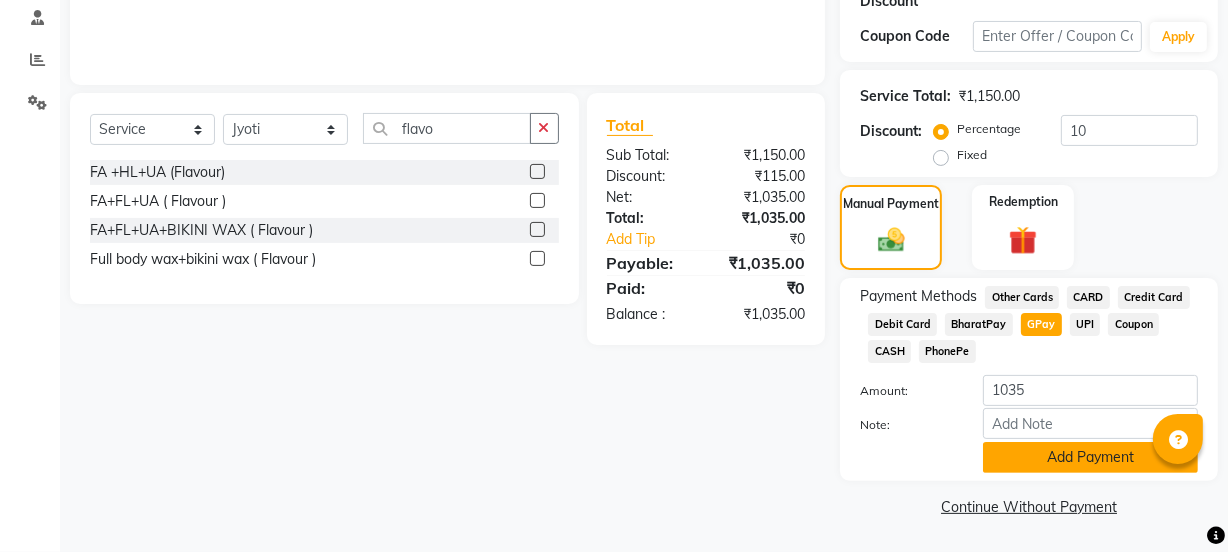 click on "Add Payment" 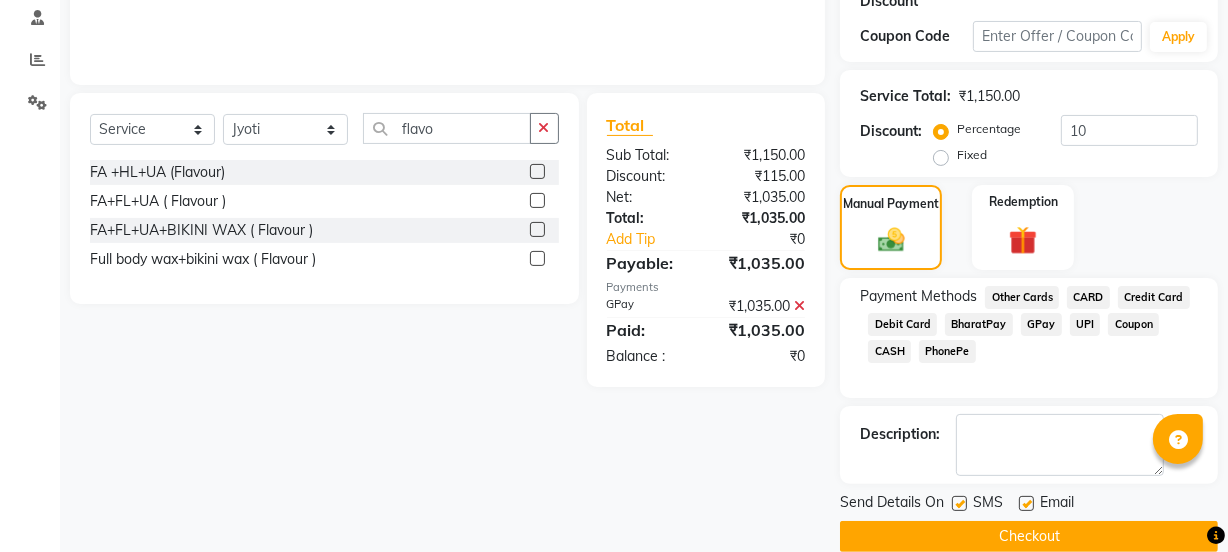 scroll, scrollTop: 412, scrollLeft: 0, axis: vertical 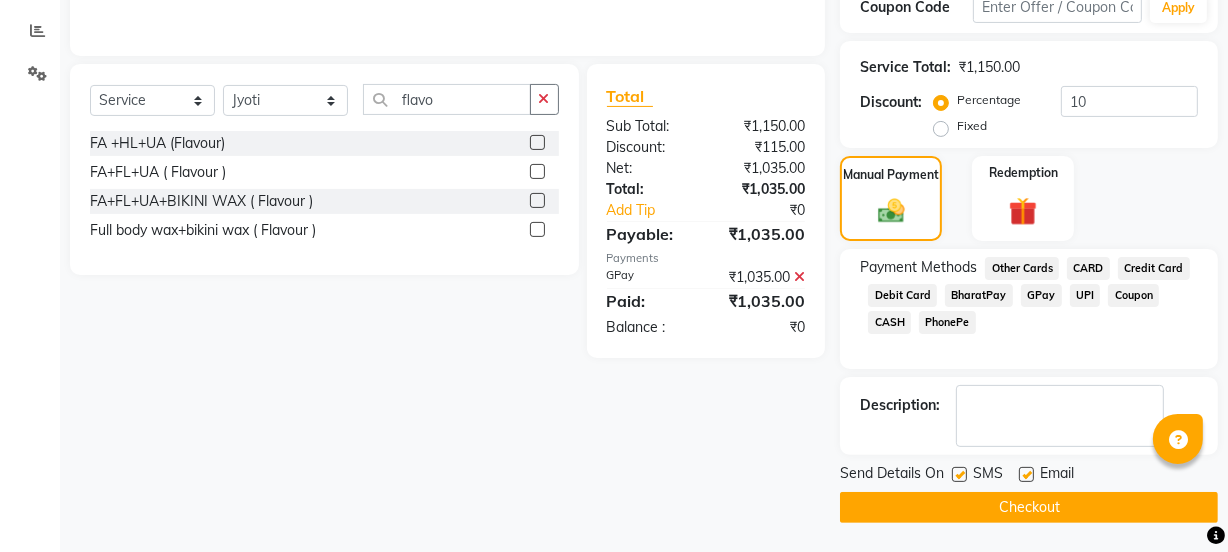 click on "Checkout" 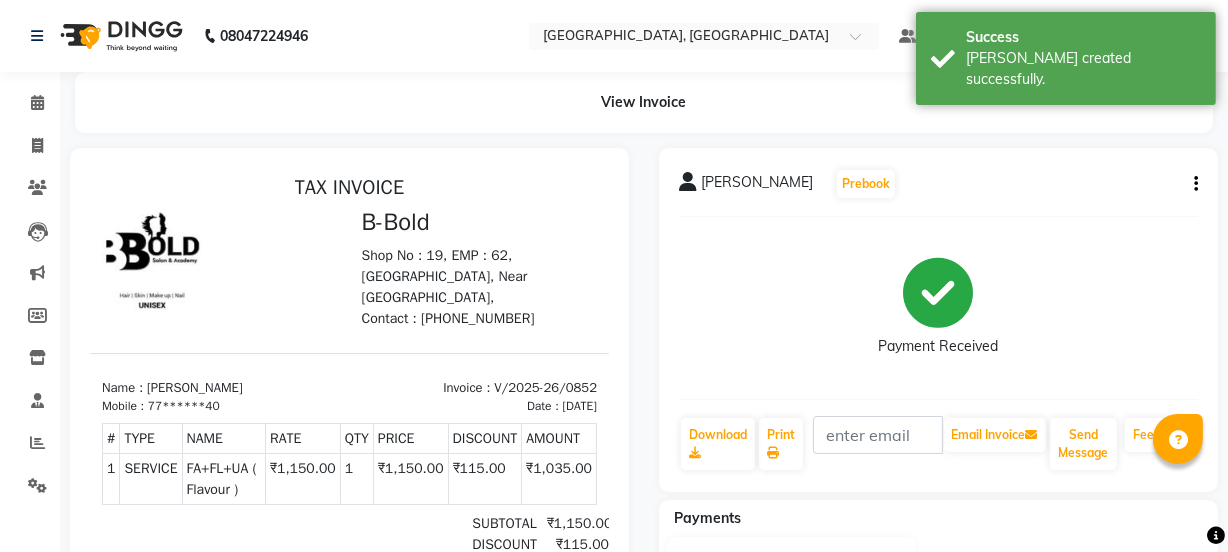 scroll, scrollTop: 0, scrollLeft: 0, axis: both 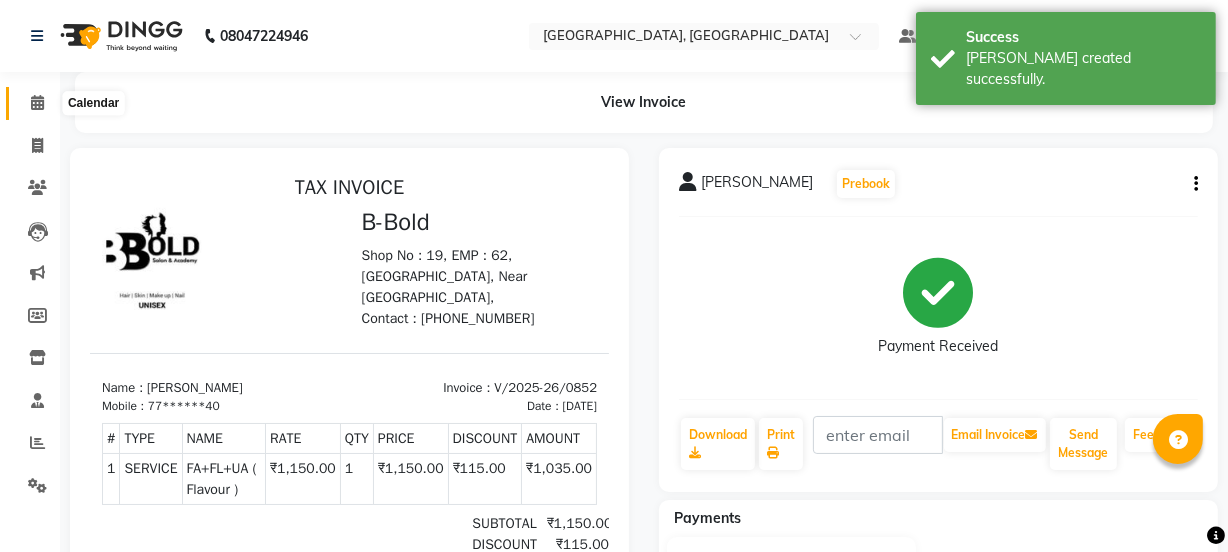 click 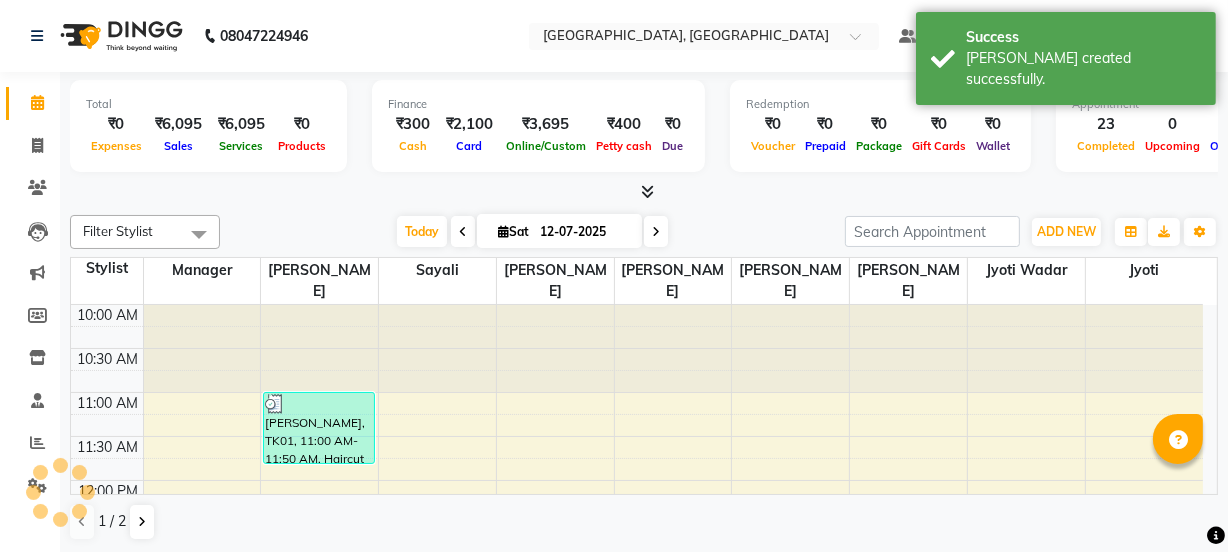 scroll, scrollTop: 0, scrollLeft: 0, axis: both 